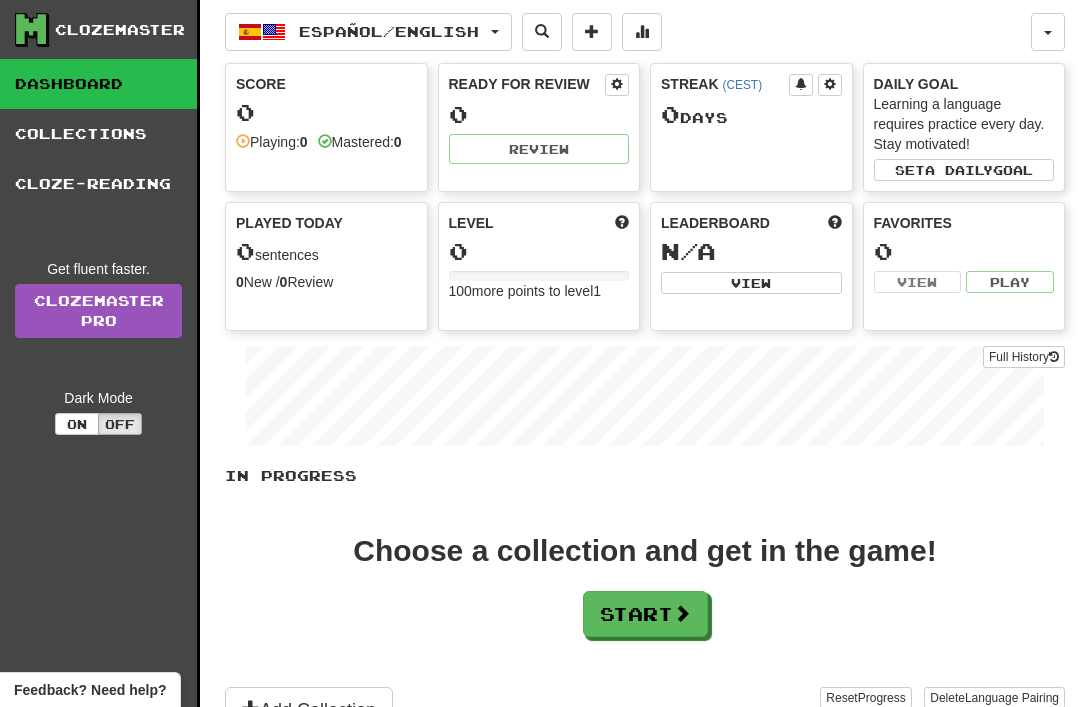 scroll, scrollTop: 103, scrollLeft: 0, axis: vertical 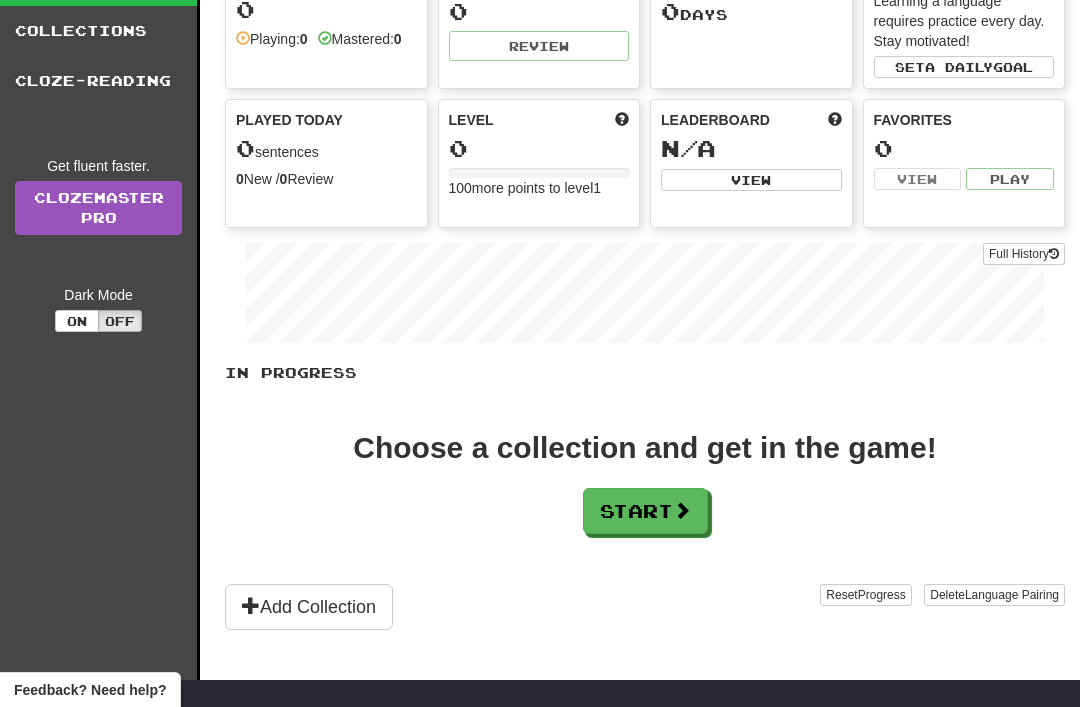 click on "Set  a daily  goal" at bounding box center [964, 67] 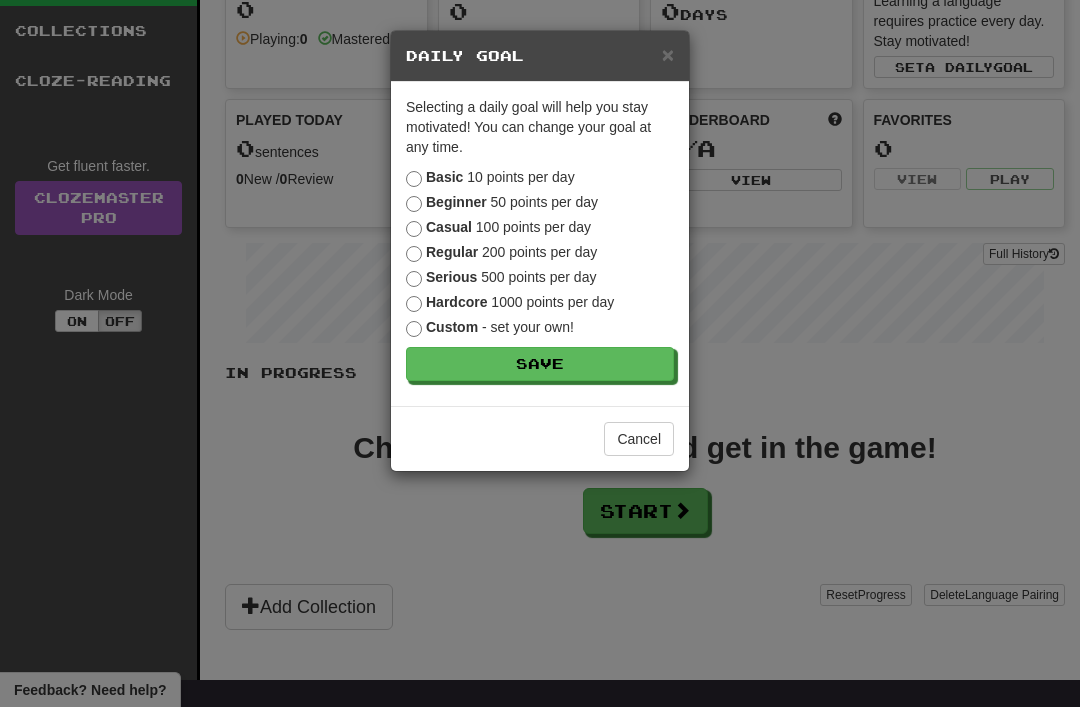 click on "× Daily Goal Selecting a daily goal will help you stay motivated ! You can change your goal at any time. Basic   10 points per day Beginner   50 points per day Casual   100 points per day Regular   200 points per day Serious   500 points per day Hardcore   1000 points per day Custom    - set your own! Save Cancel" at bounding box center [540, 353] 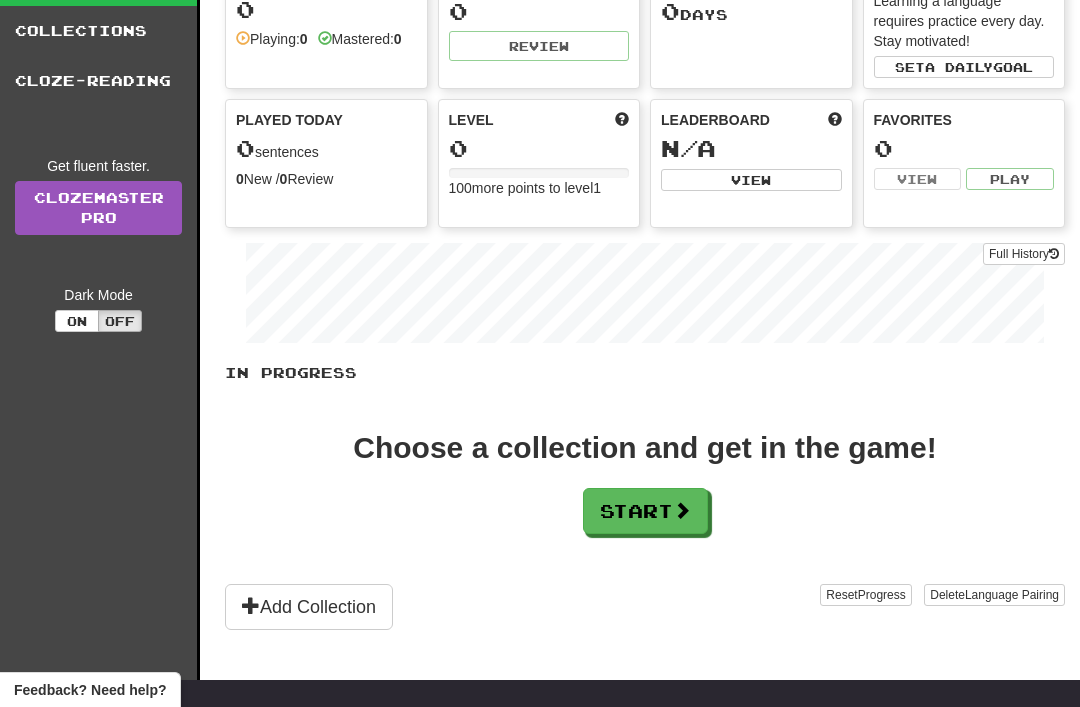click on "Learning a language requires practice every day. Stay motivated!" at bounding box center (964, 21) 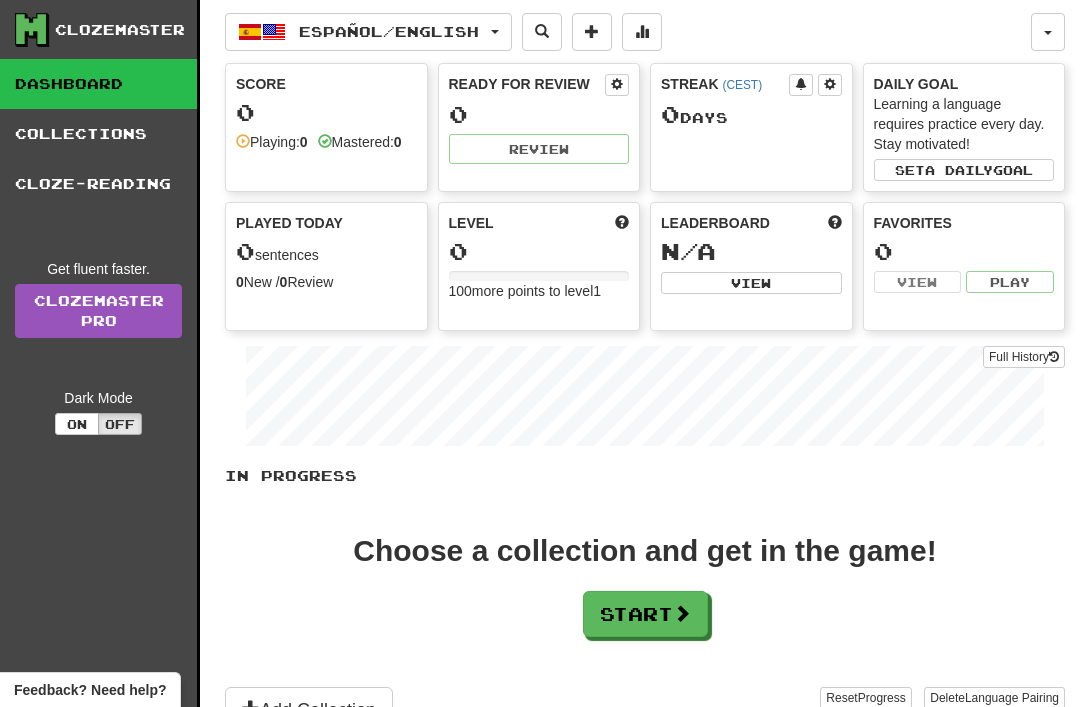 click at bounding box center [1048, 32] 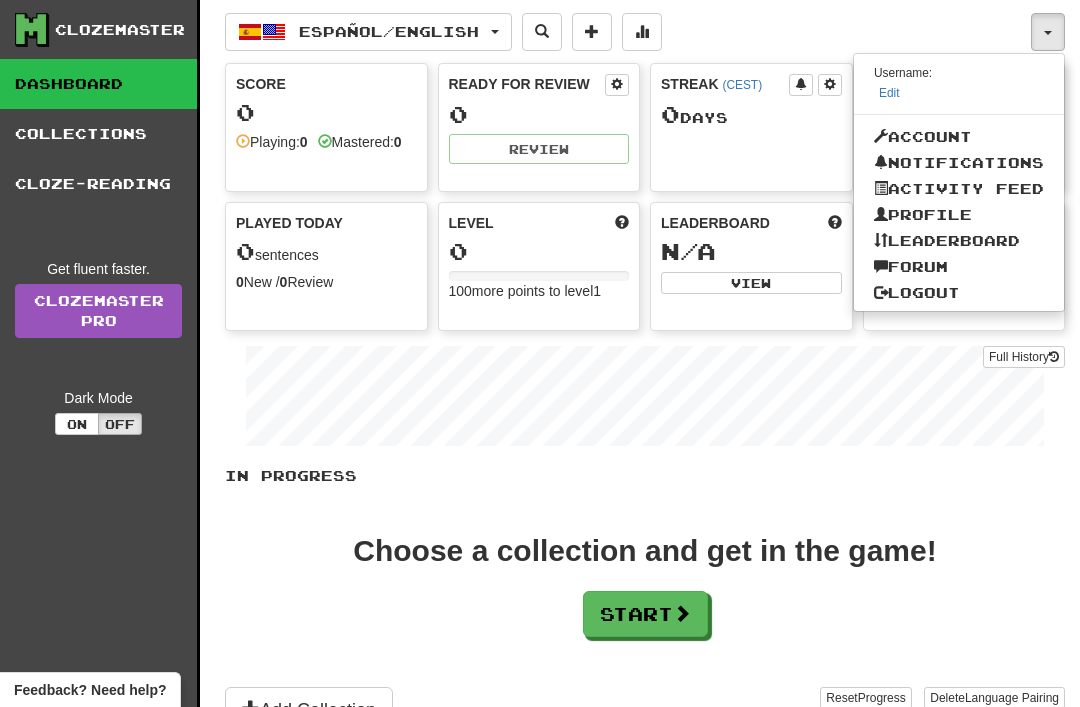 click at bounding box center [540, 353] 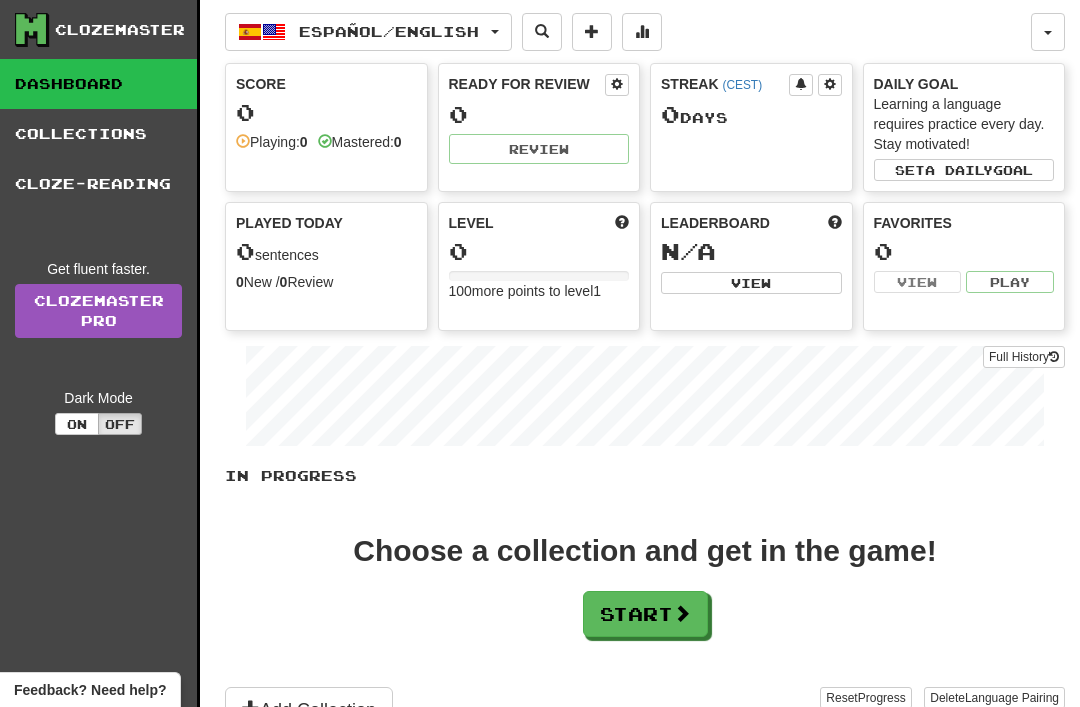 click on "Clozemaster Dashboard Collections Cloze-Reading Get fluent faster. Clozemaster Pro Dark Mode On Off Dashboard Collections Pro Cloze-Reading Español  /  English Español  /  English Streak:  9   Review:  0 Points today:  240 Ελληνικά  /  English Streak:  8   Review:  0 Points today:  0  Language Pairing Username: Edit  Account  Notifications  Activity Feed  Profile  Leaderboard  Forum  Logout Score 0  Playing:  0  Mastered:  0 Ready for Review 0   Review Streak   ( CEST ) 0  Day s Daily Goal Learning a language requires practice every day. Stay motivated! Set  a daily  goal Played Today 0  sentences 0  New /  0  Review Full History  Level 0 100  more points to level  1 Leaderboard N/A View Favorites 0 View Play Full History  In Progress Choose a collection and get in the game! Start   Add Collection Reset  Progress Delete  Language Pairing Dark Mode On Off" at bounding box center [540, 366] 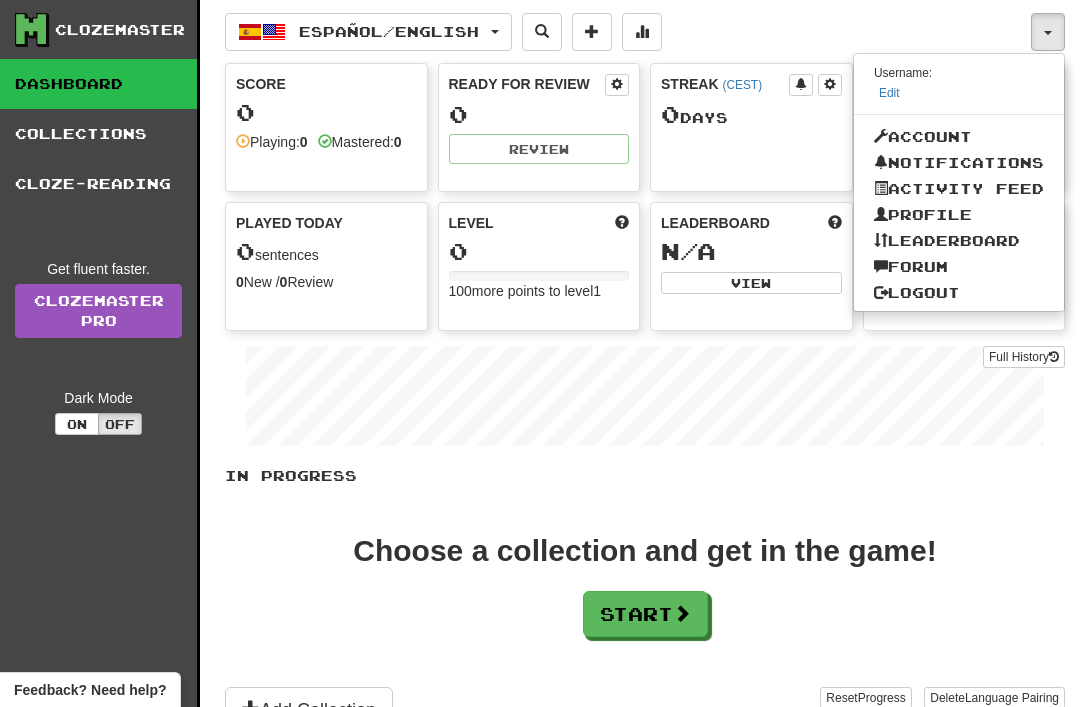 click on "Logout" at bounding box center [959, 293] 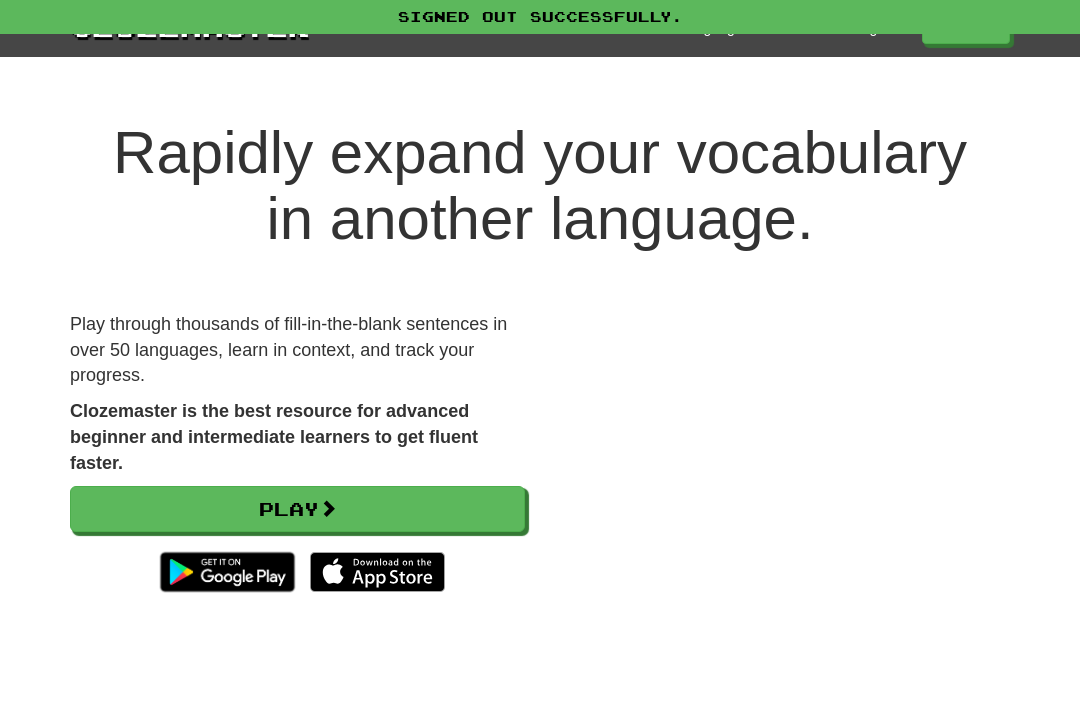 scroll, scrollTop: 0, scrollLeft: 0, axis: both 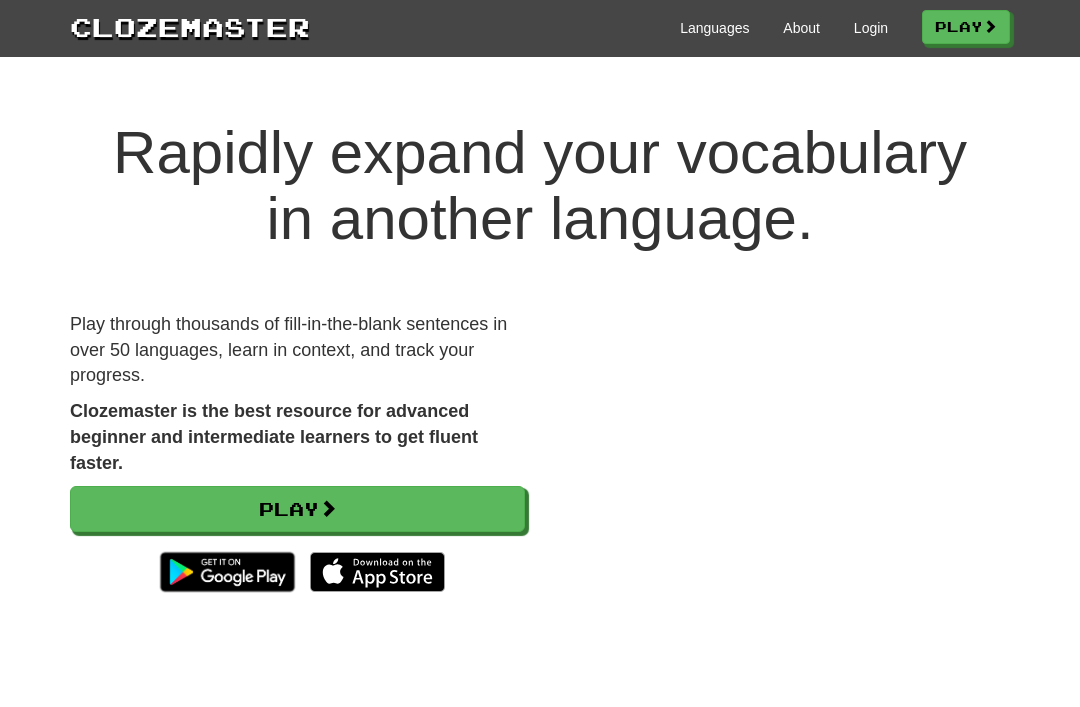 click on "Login" at bounding box center [871, 28] 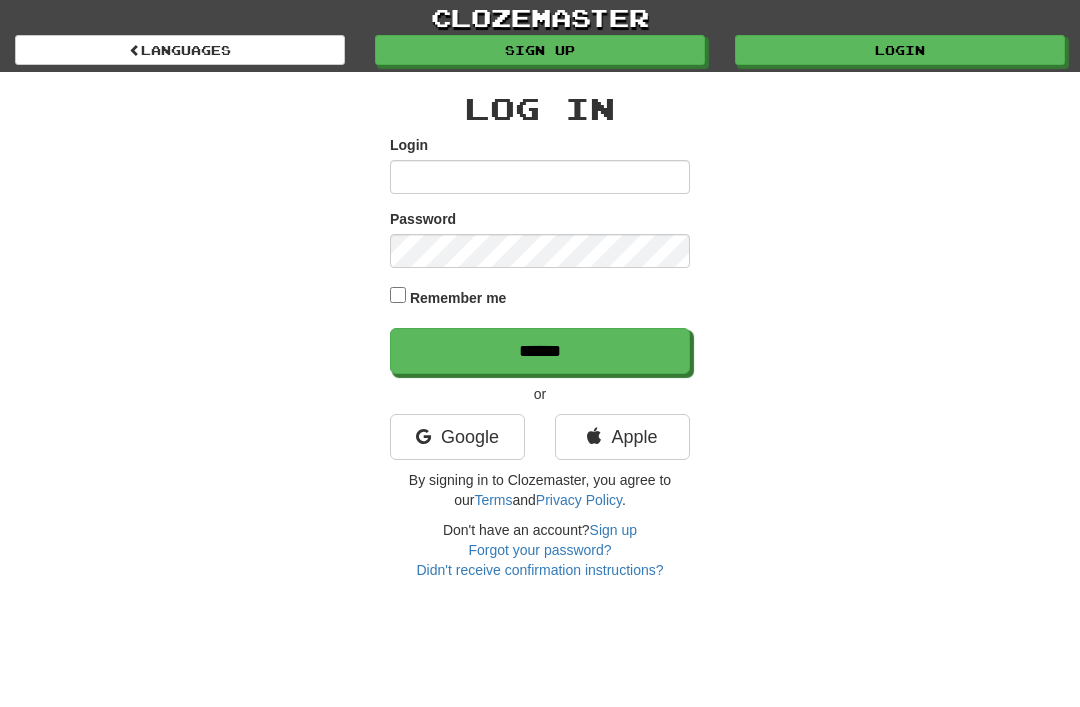 scroll, scrollTop: 0, scrollLeft: 0, axis: both 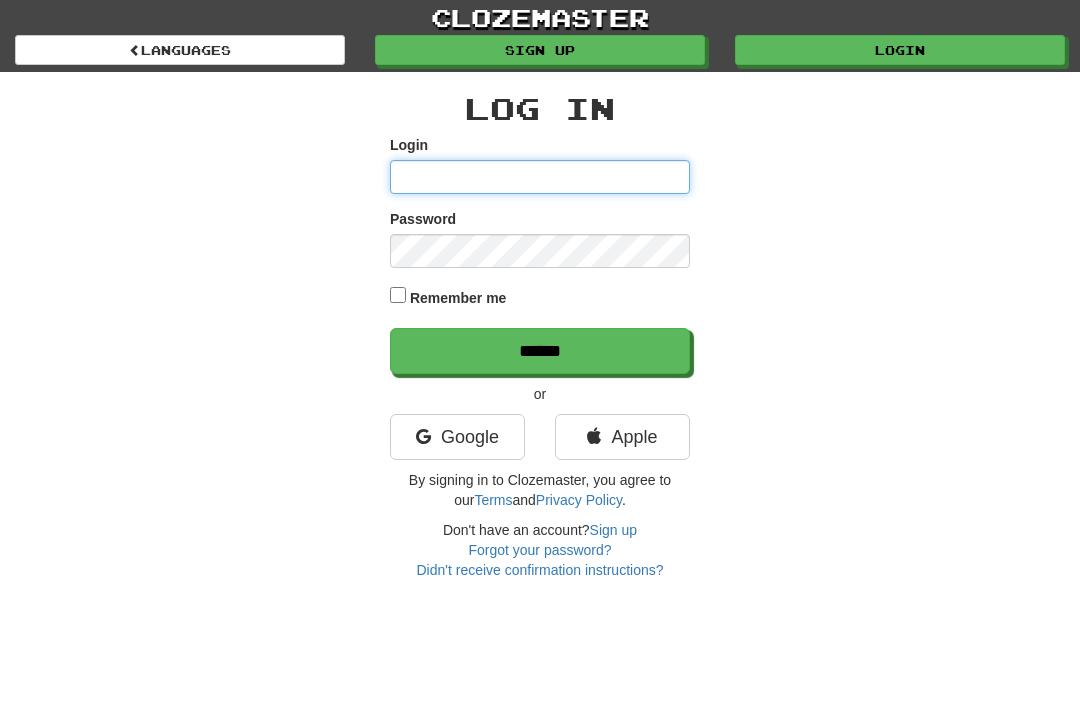 type on "********" 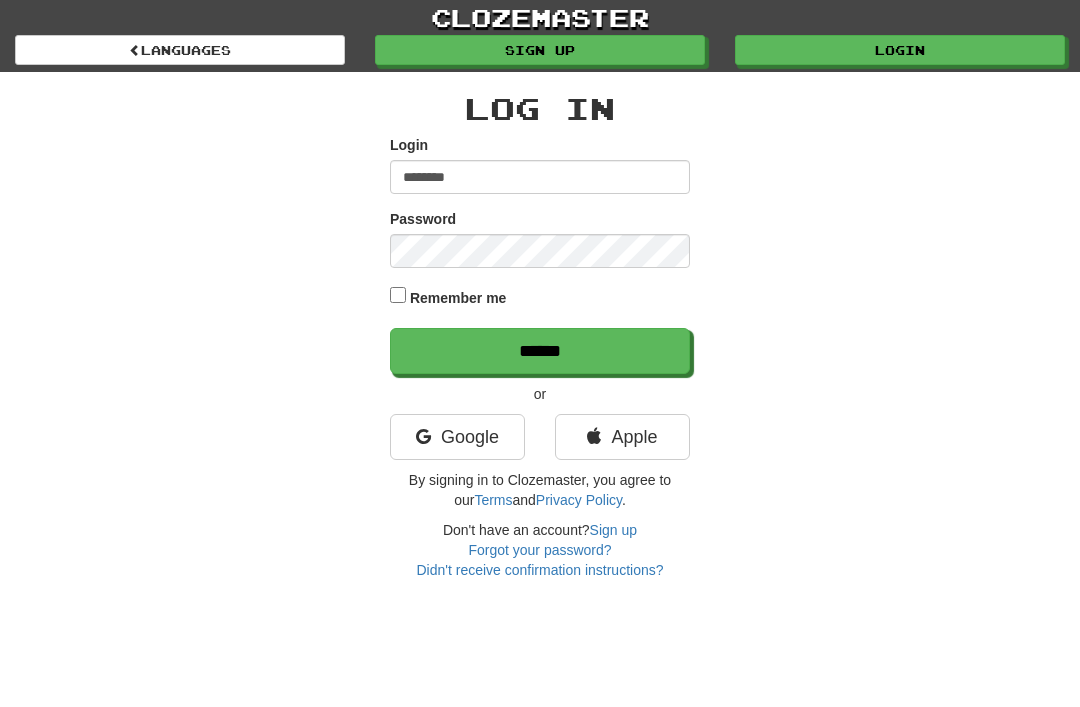 click on "******" at bounding box center (540, 351) 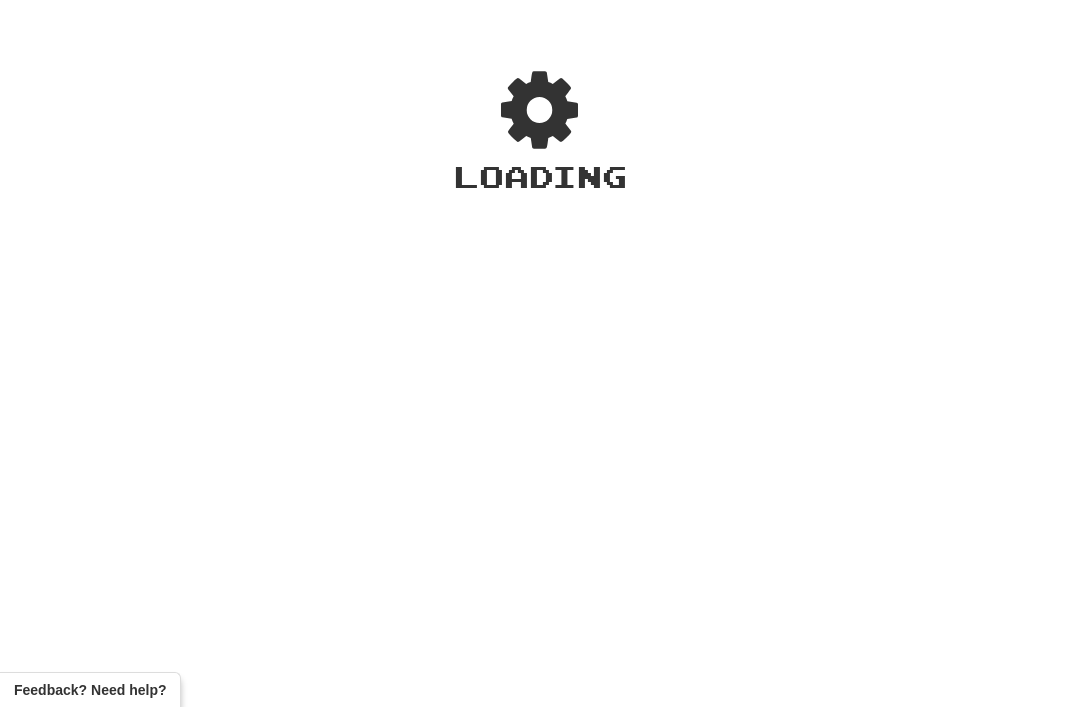 scroll, scrollTop: 0, scrollLeft: 0, axis: both 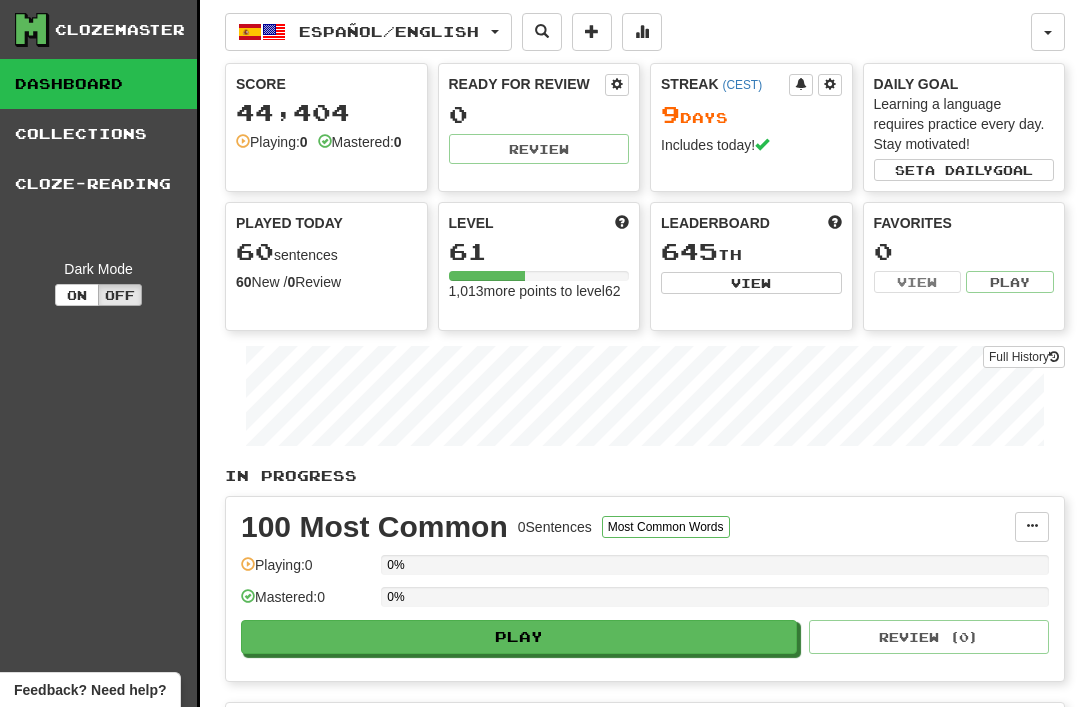 click on "Español  /  English" at bounding box center [368, 32] 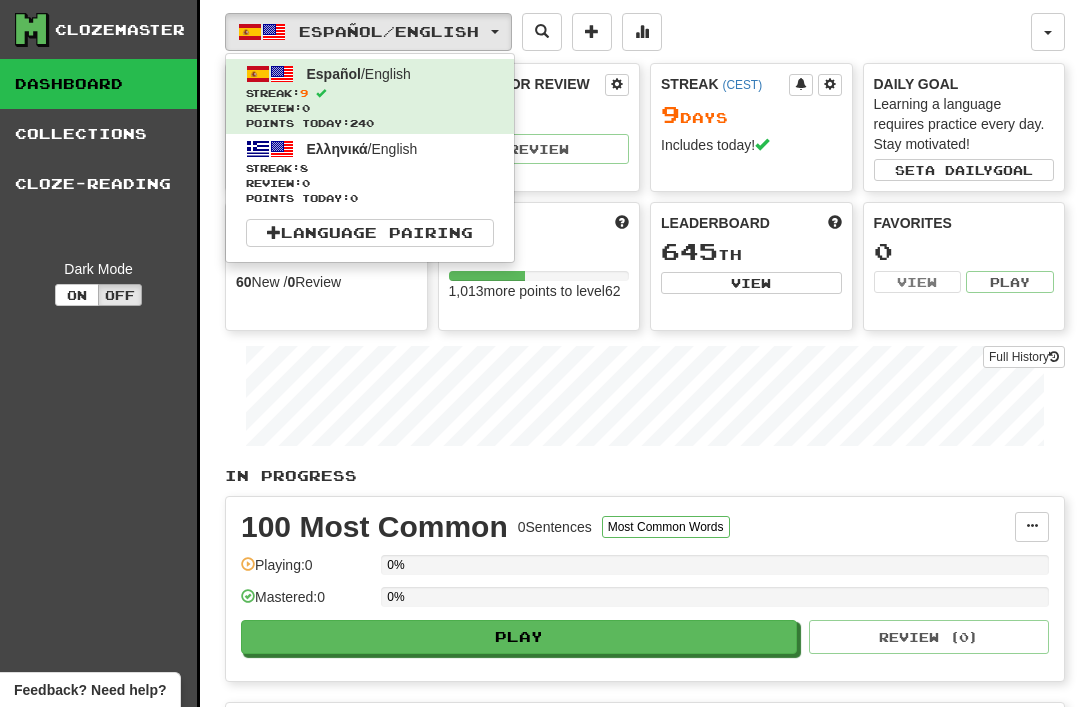 click on "Streak:  8" at bounding box center (370, 168) 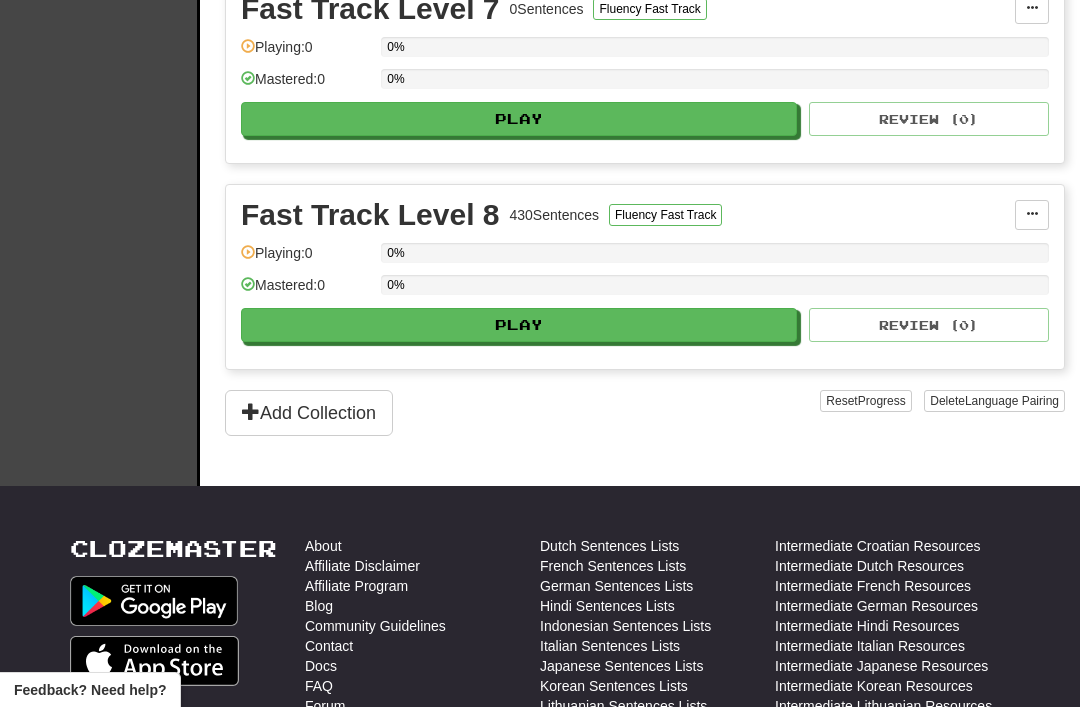 scroll, scrollTop: 1756, scrollLeft: 0, axis: vertical 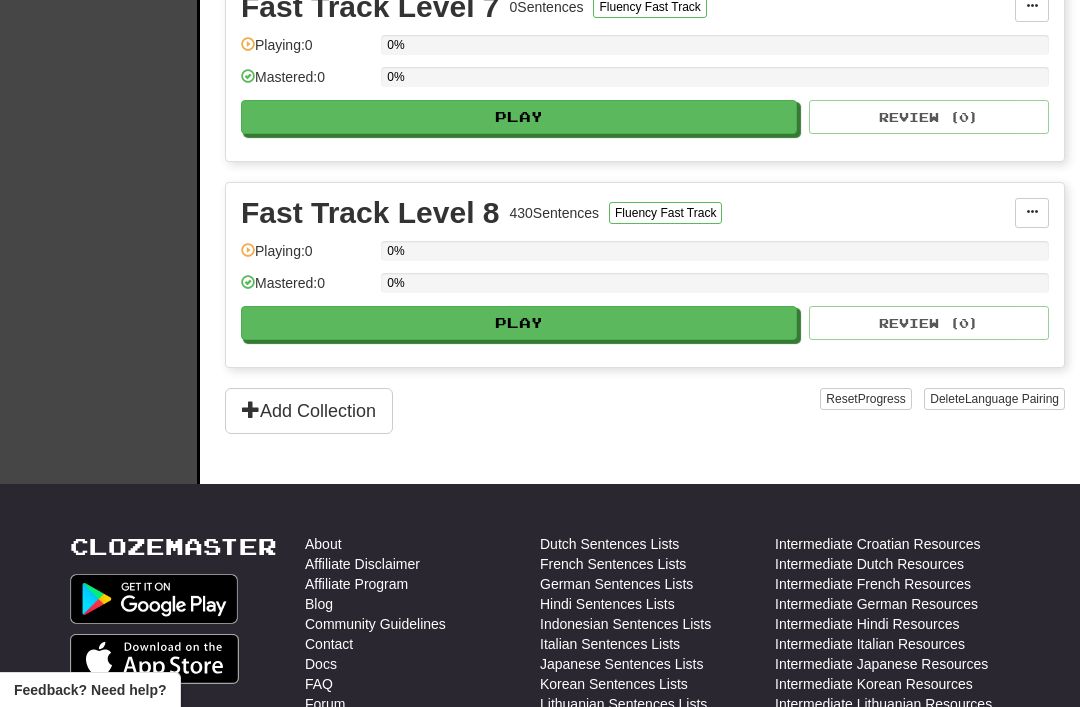 click on "Play" at bounding box center [519, 323] 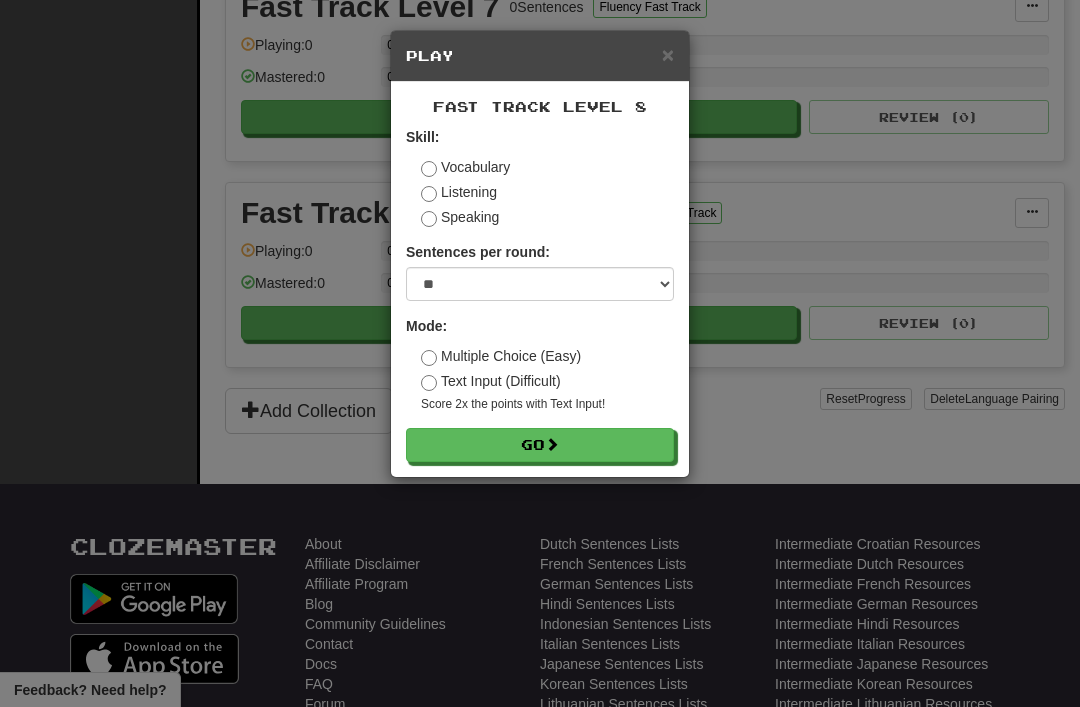 click on "Go" at bounding box center (540, 445) 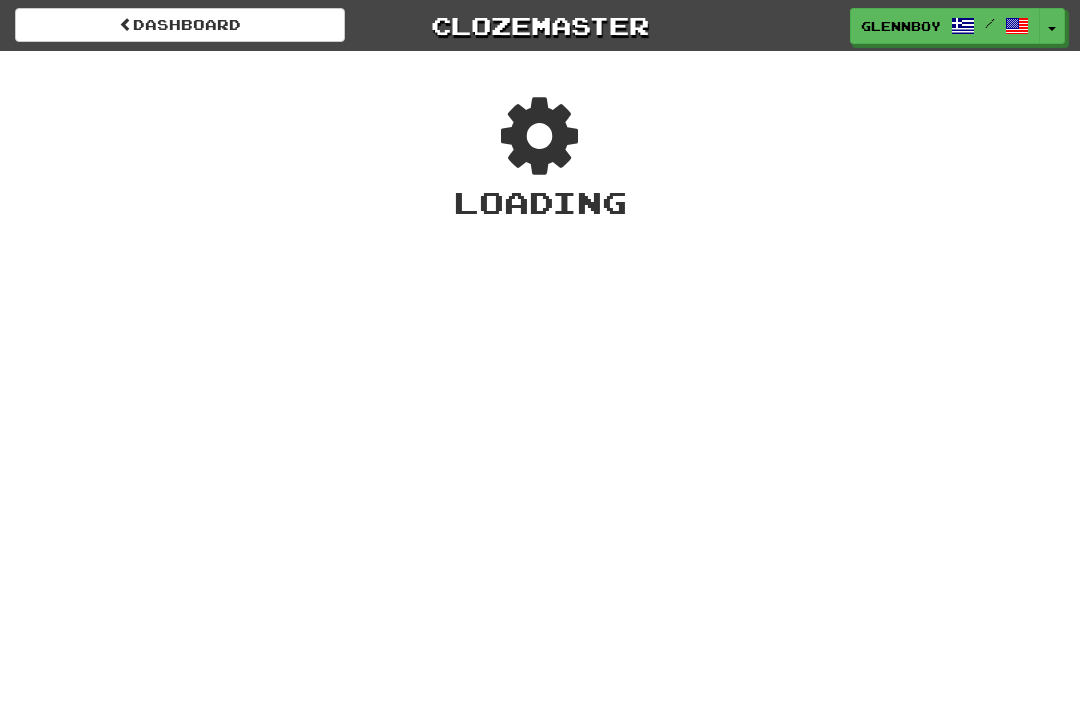 scroll, scrollTop: 0, scrollLeft: 0, axis: both 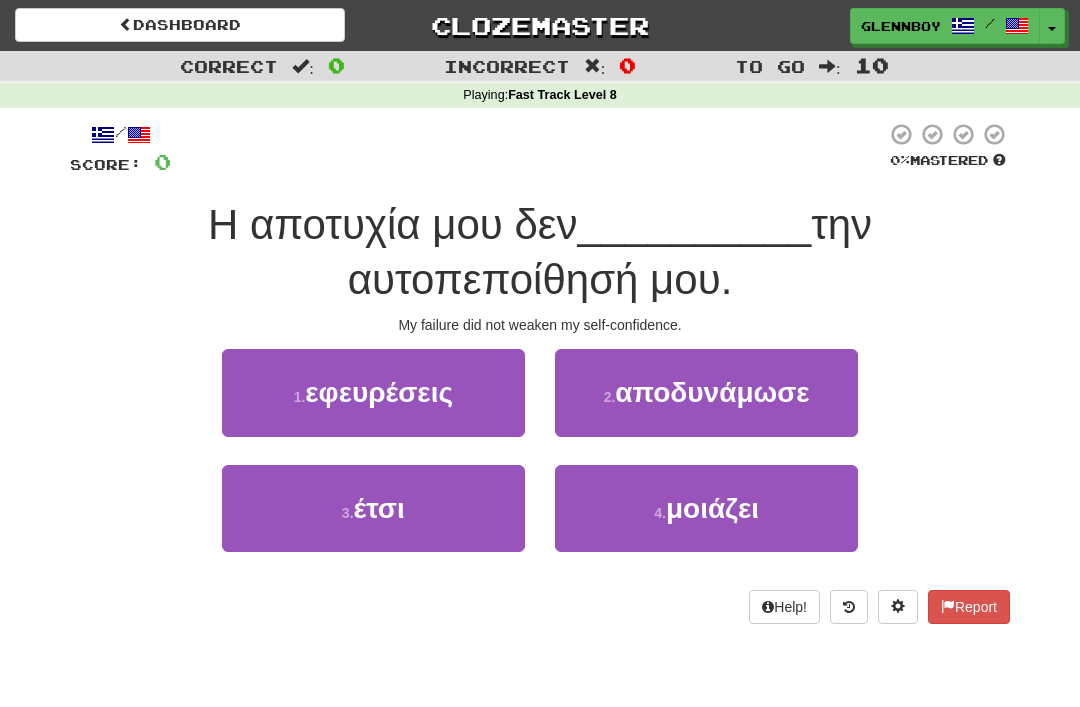 click on "αποδυνάμωσε" at bounding box center [712, 392] 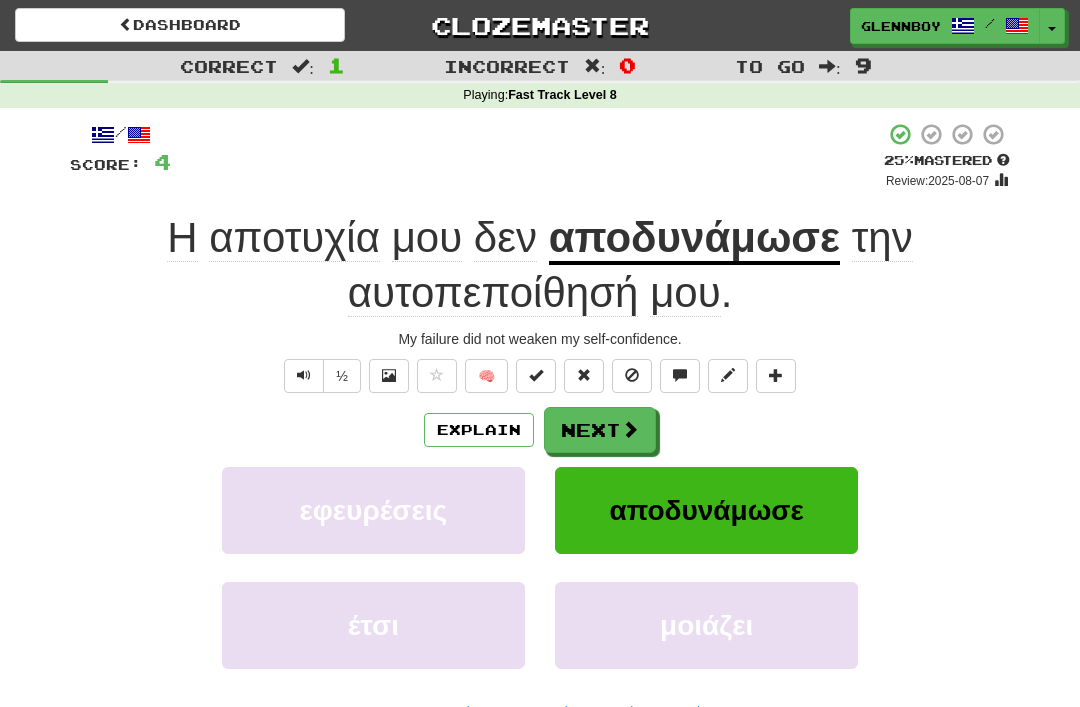 click on "Dashboard
Clozemaster
glennboy
/
Toggle Dropdown
Dashboard
Leaderboard
Activity Feed
Notifications
Profile
Discussions
Español
/
English
Streak:
9
Review:
0
Points Today: 240
Ελληνικά
/
English
Streak:
8
Review:
0
Points Today: 0
Languages
Account
Logout
glennboy
/
Toggle Dropdown
Dashboard
Leaderboard
Activity Feed
Notifications
Profile
Discussions
Español
/
English
Streak:
9
Review:
0
Points Today: 240
Ελληνικά
/
English
Streak:
8
Review:
0
Points Today: 0
Languages
Account
Logout
clozemaster" at bounding box center [540, 22] 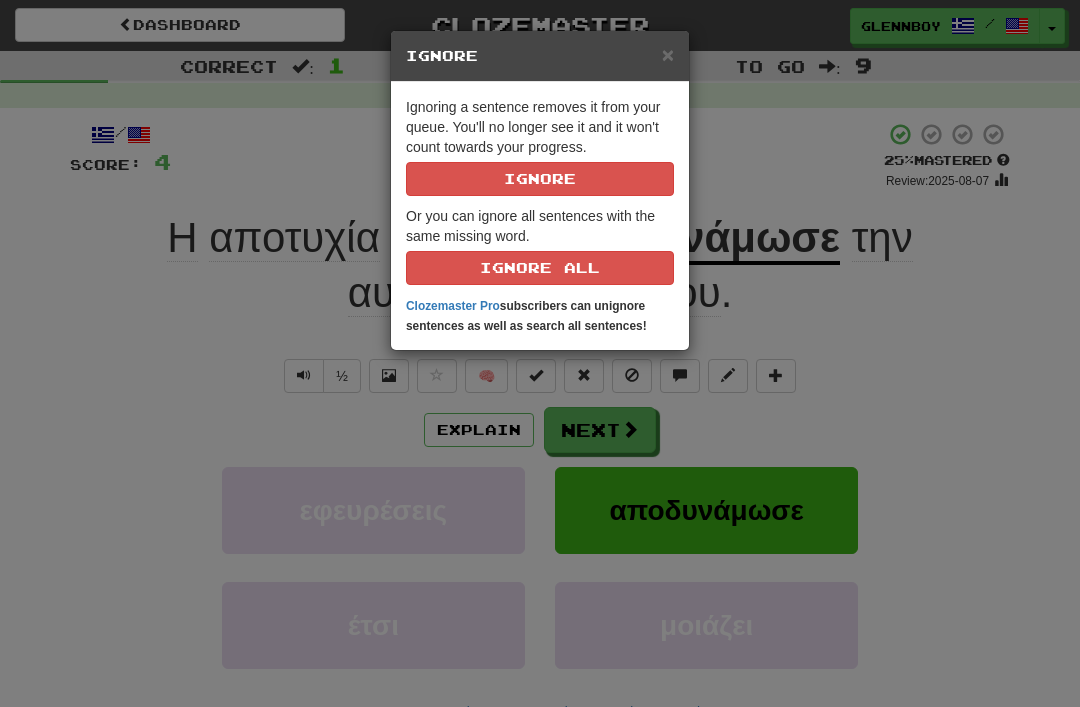 click on "Ignore" at bounding box center [540, 179] 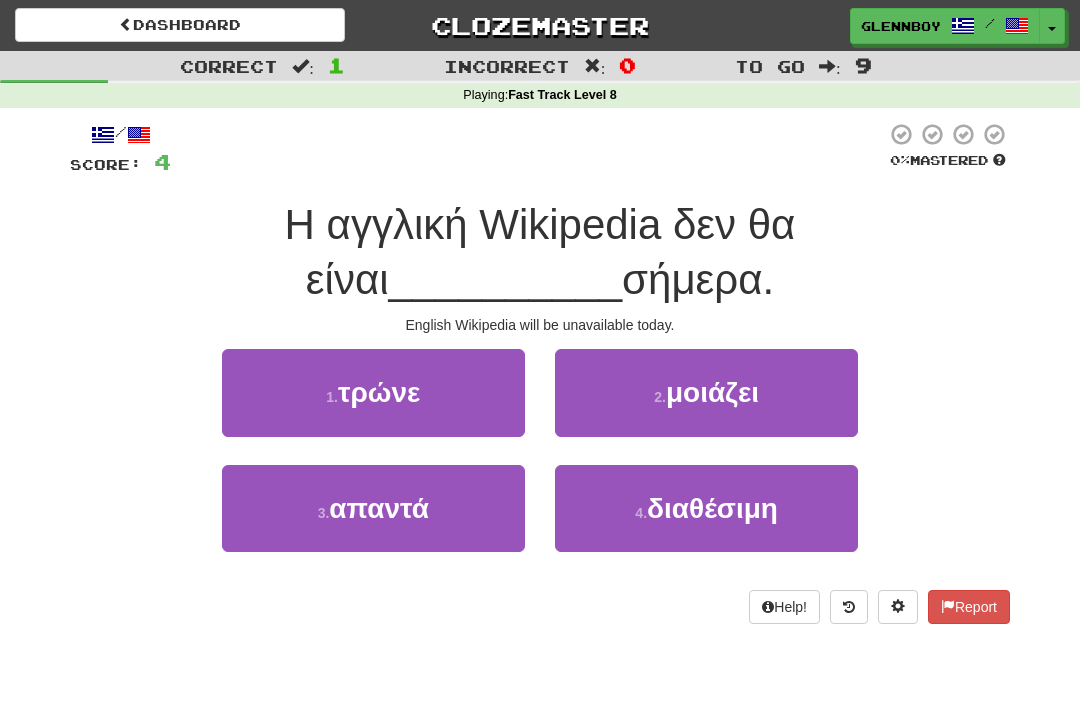 click on "διαθέσιμη" at bounding box center [712, 508] 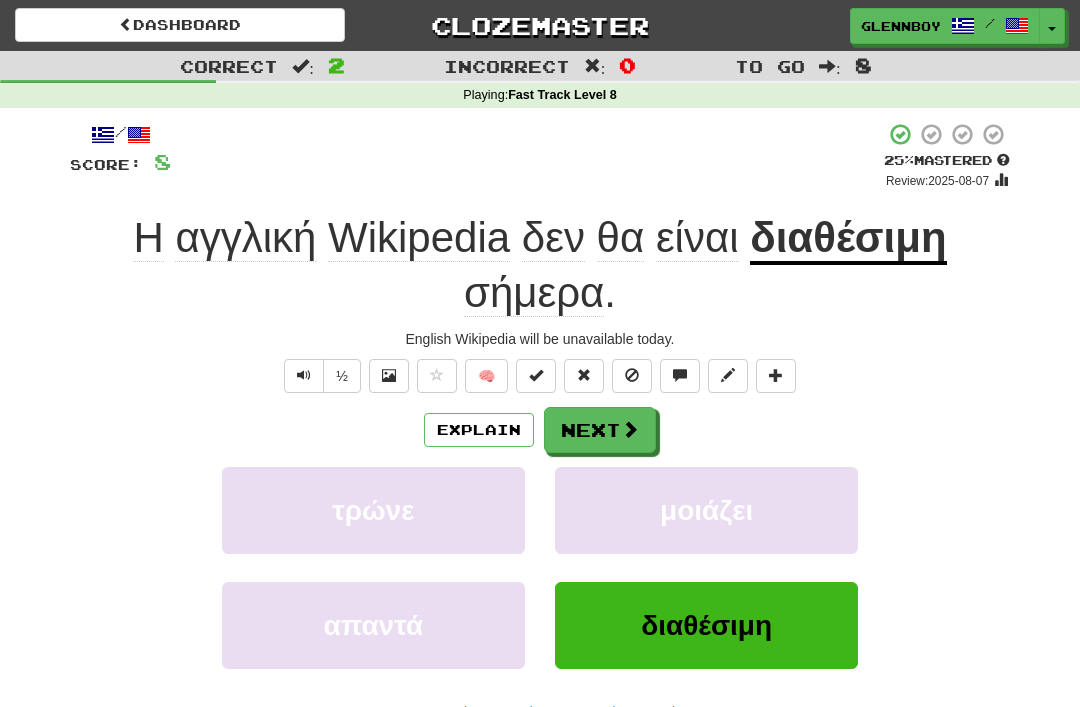 click at bounding box center (632, 375) 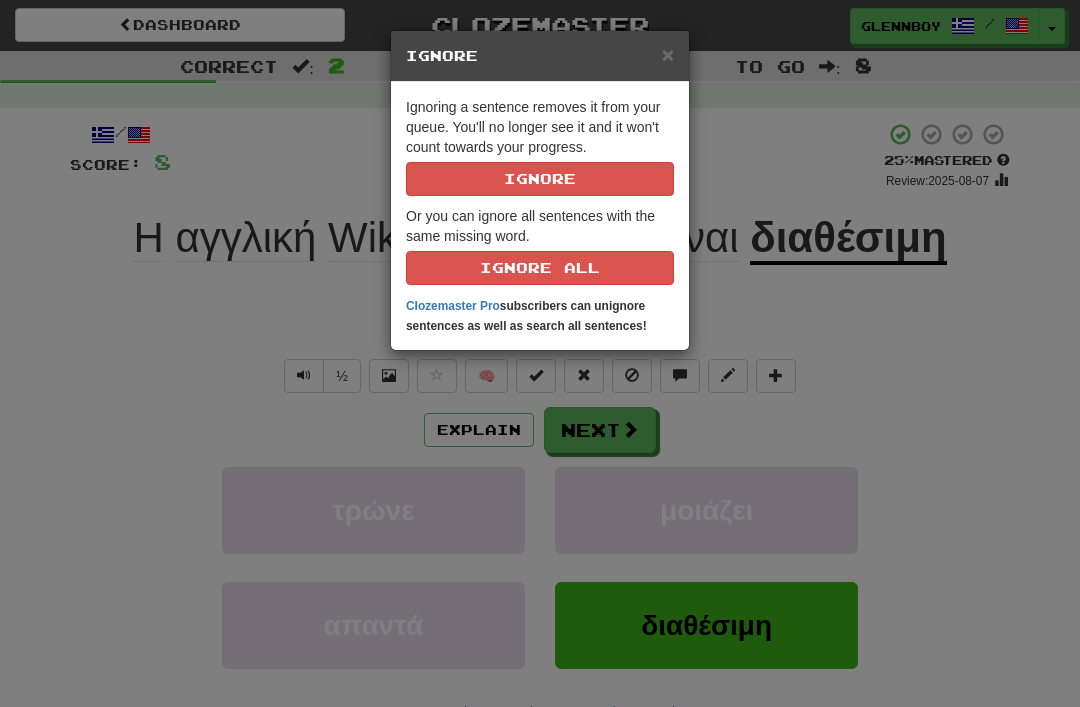 click on "Ignore" at bounding box center [540, 179] 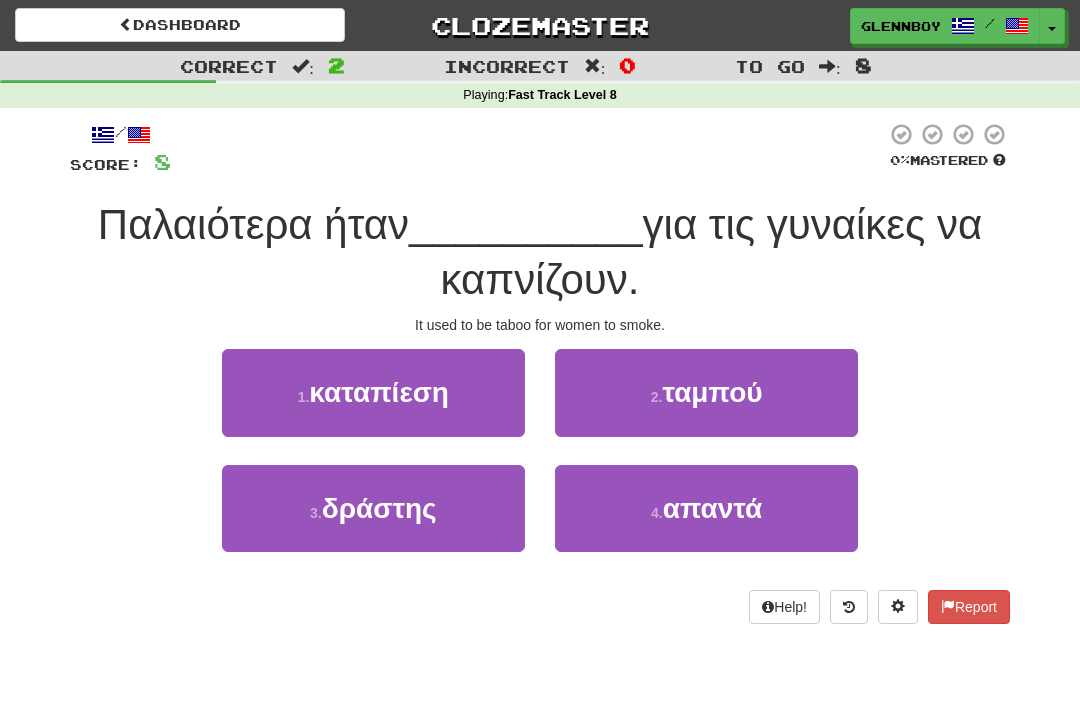 click on "2 ." at bounding box center (657, 397) 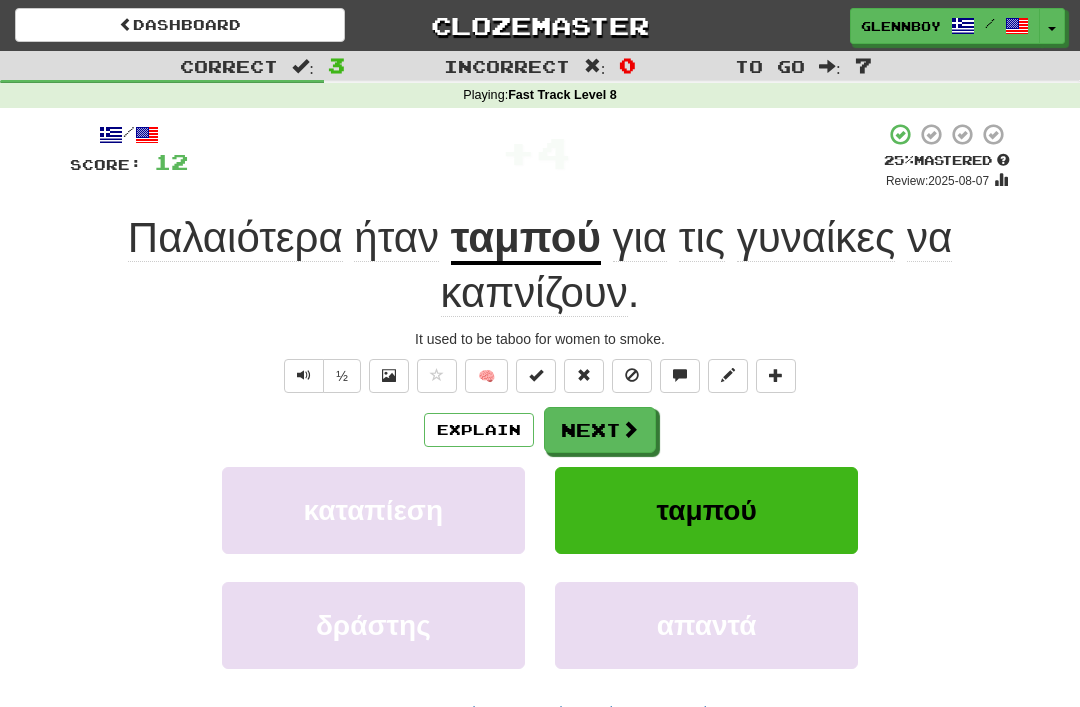 click on "Explain" at bounding box center (479, 430) 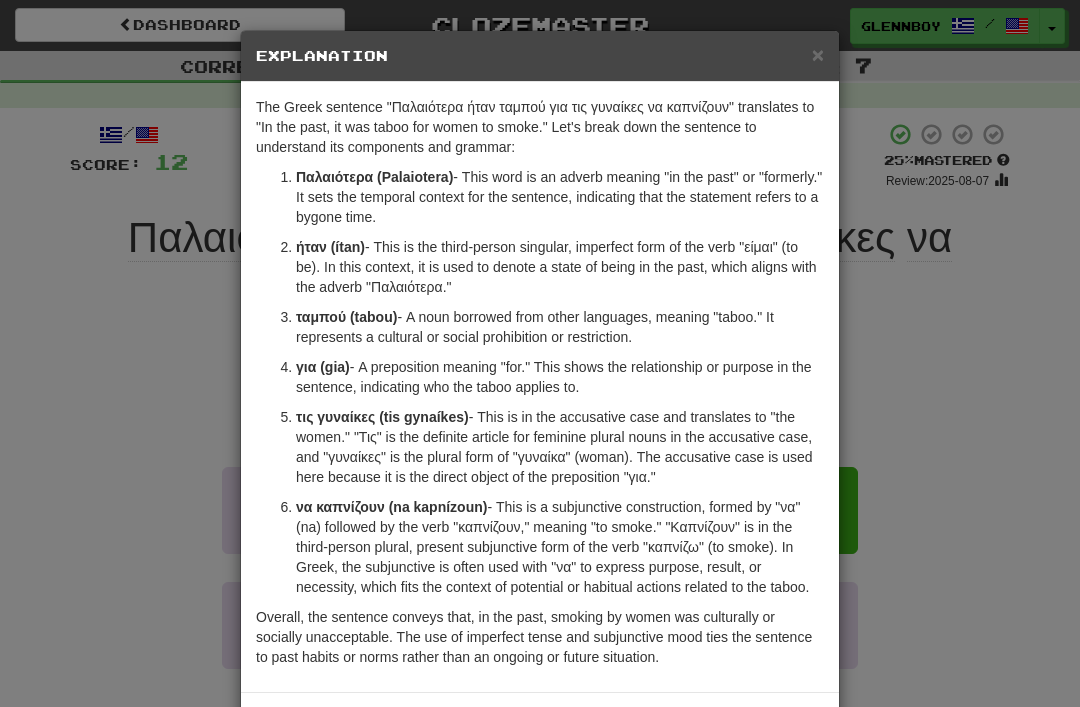 click on "× Explanation" at bounding box center [540, 56] 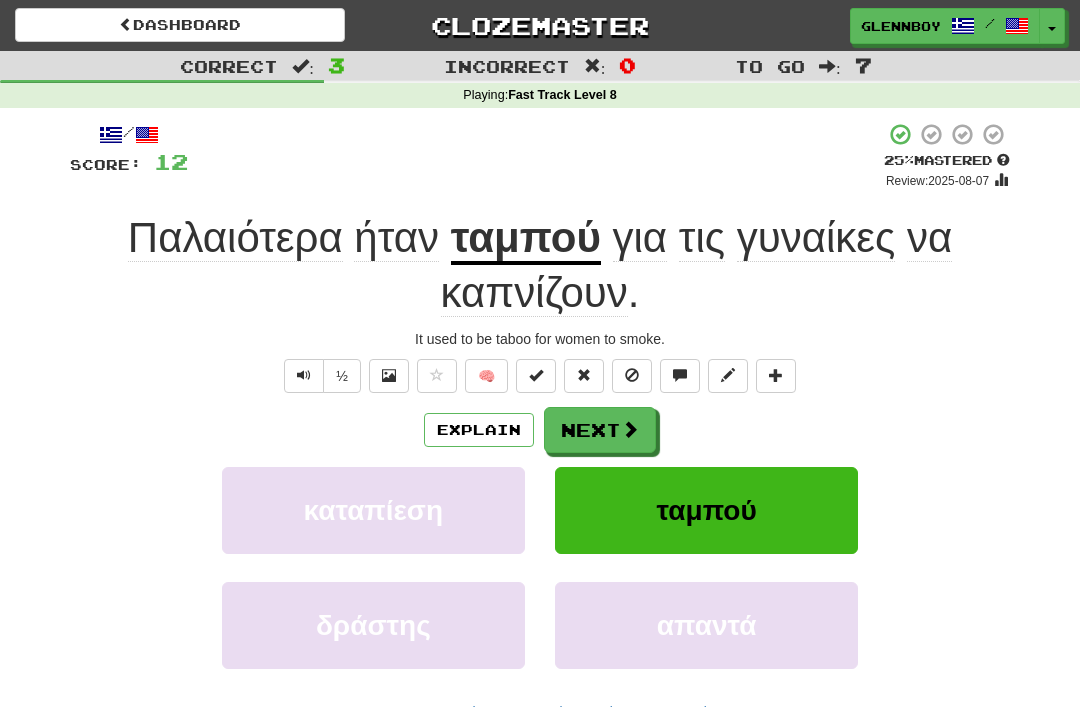 click at bounding box center (632, 376) 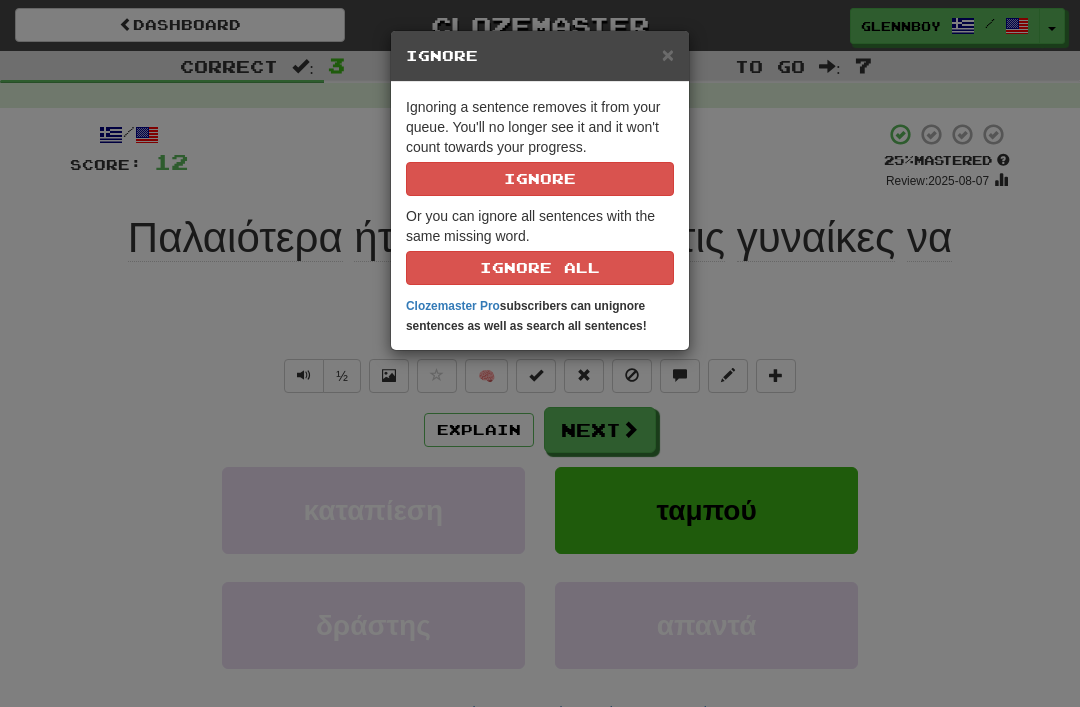 click on "Ignore" at bounding box center (540, 179) 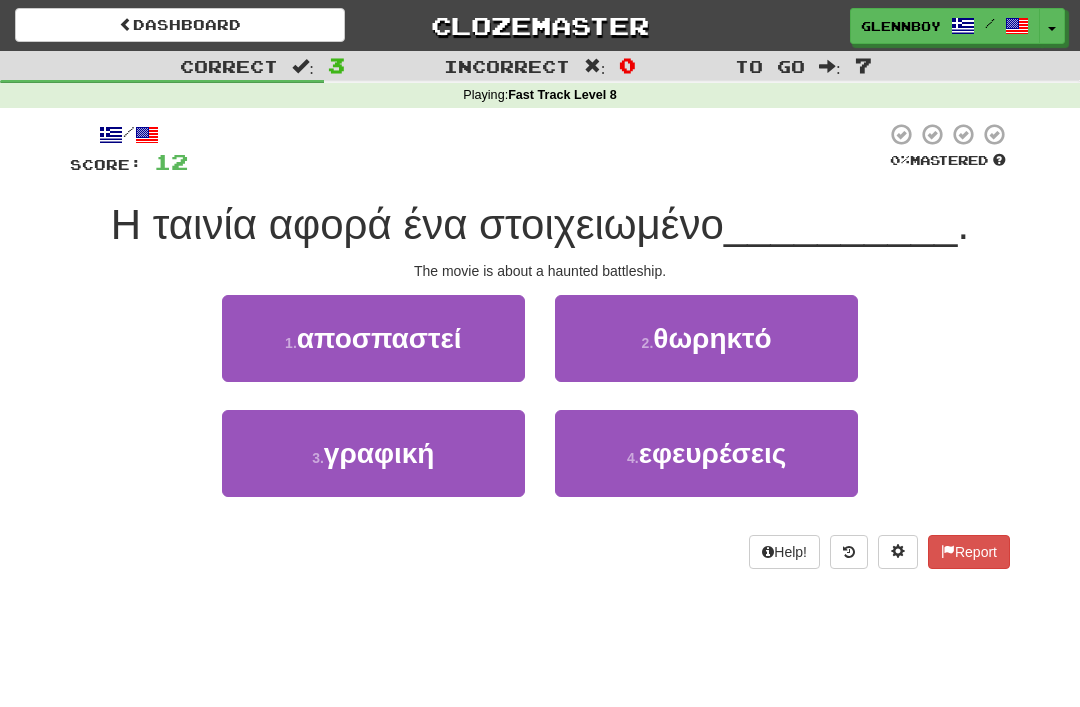 click on "θωρηκτό" at bounding box center [712, 338] 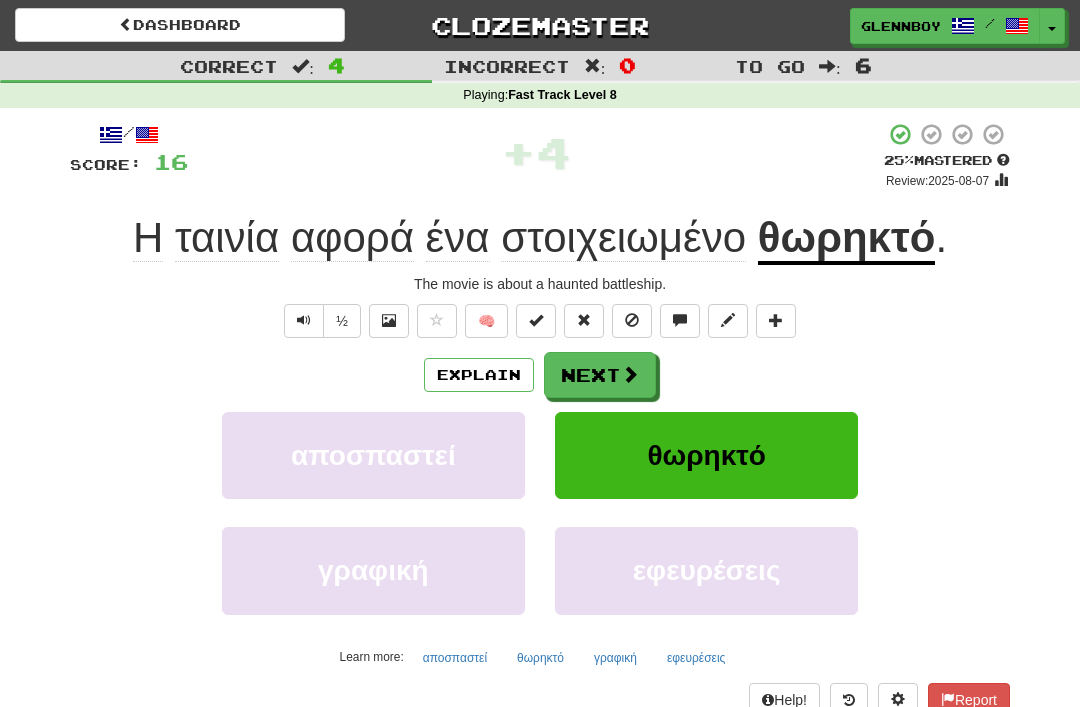 click on "Explain" at bounding box center [479, 375] 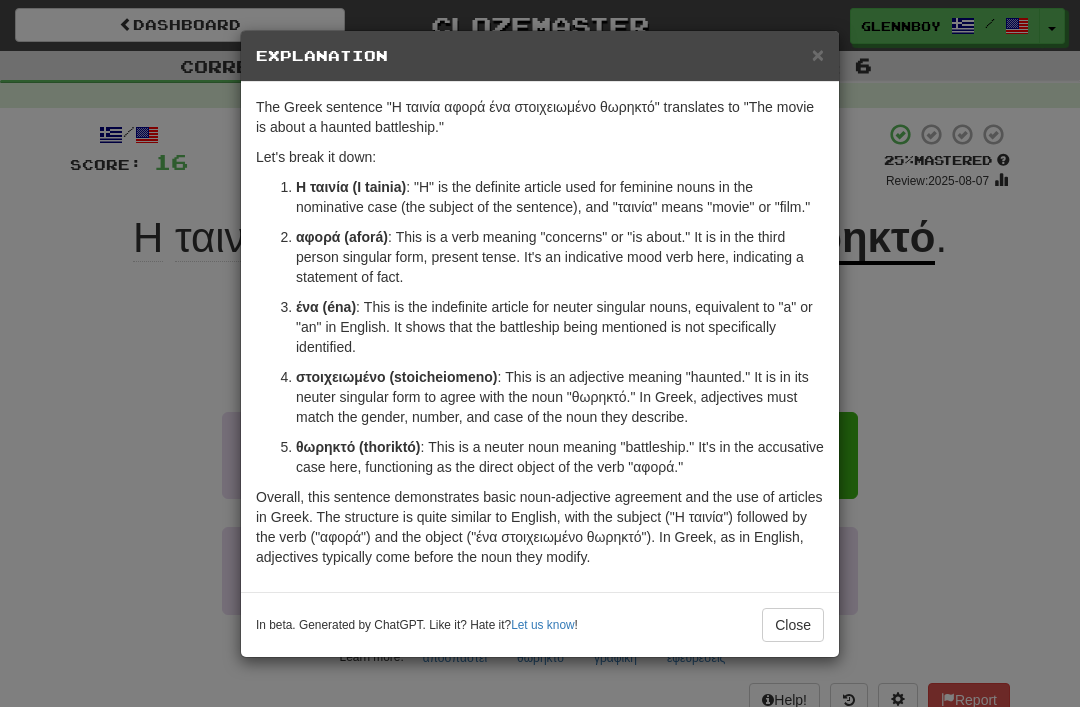click on "In beta. Generated by ChatGPT. Like it? Hate it?  Let us know ! Close" at bounding box center [540, 624] 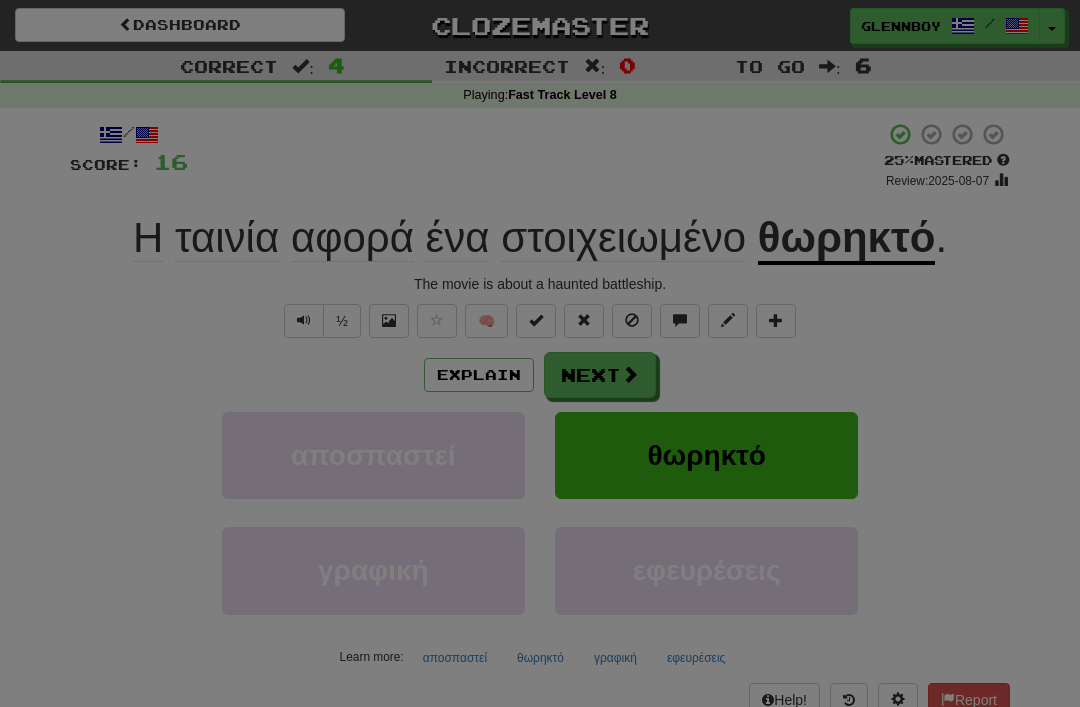 click at bounding box center [540, 353] 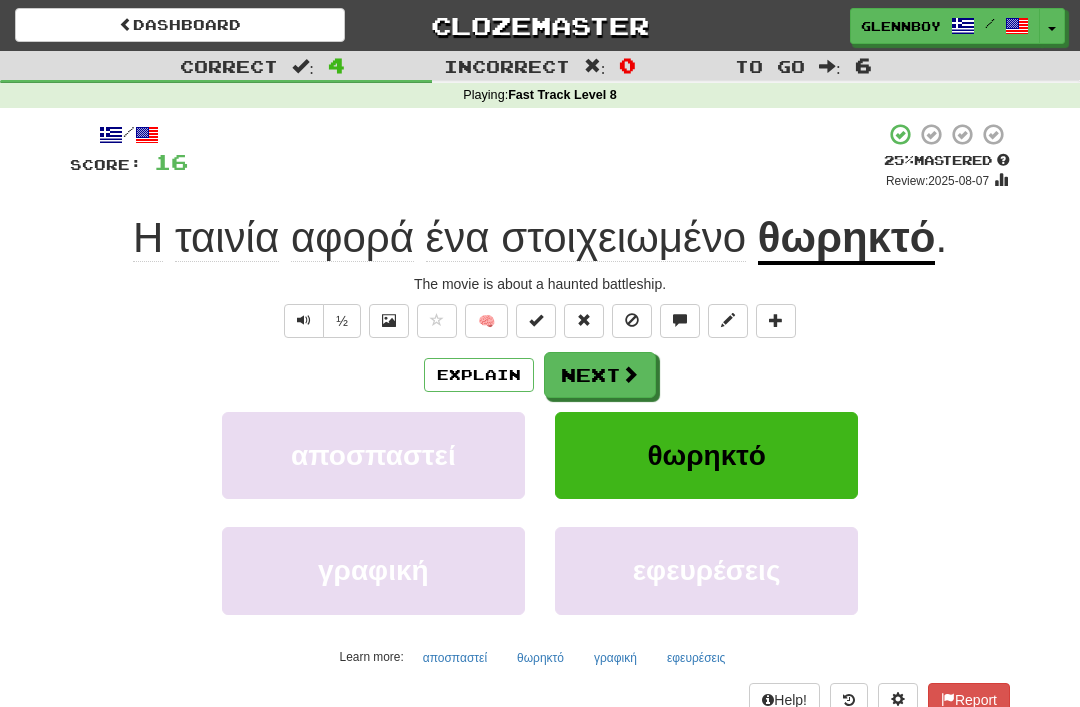 click at bounding box center [632, 320] 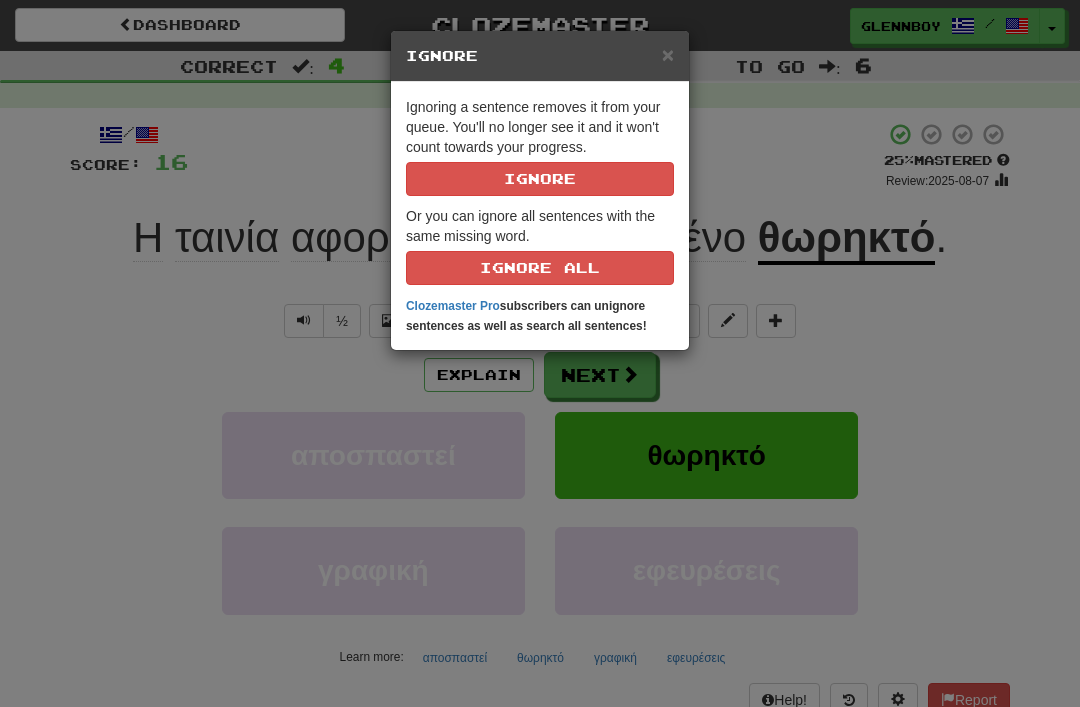 click on "Ignore" at bounding box center [540, 179] 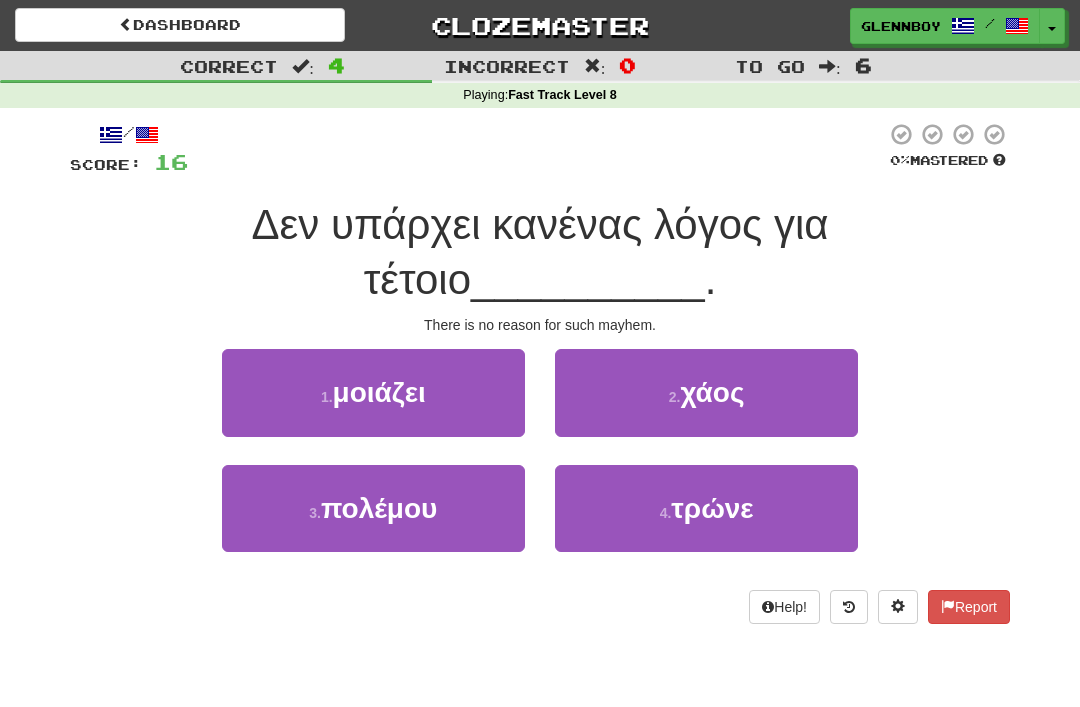 click on "2 ." at bounding box center (675, 397) 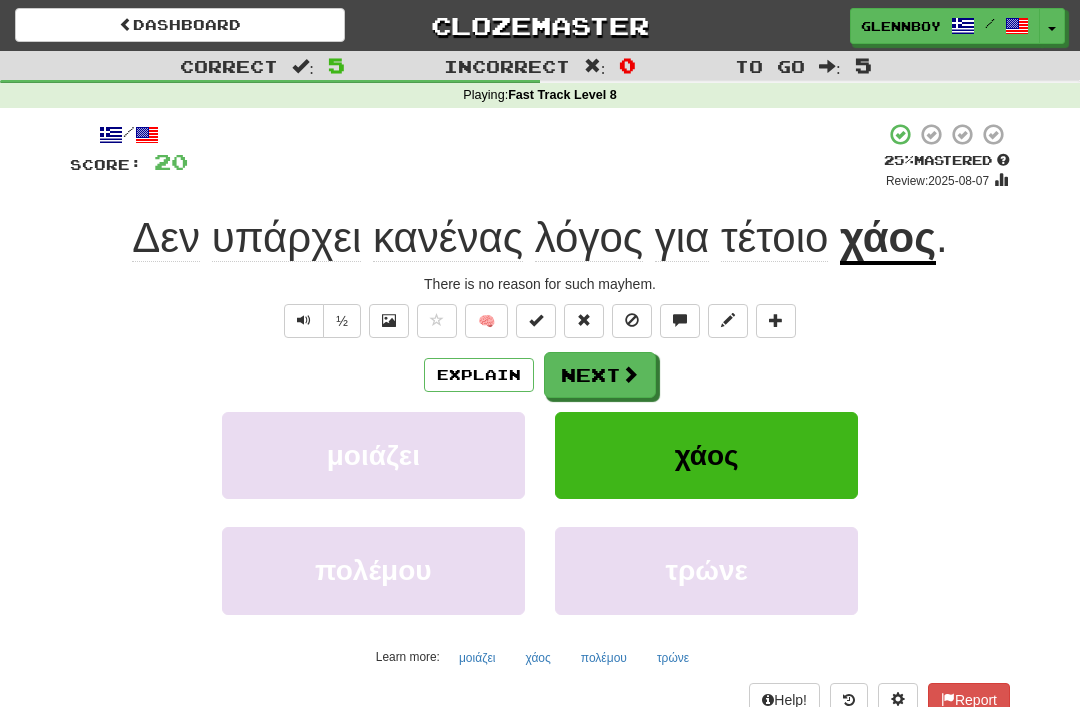 click at bounding box center (632, 320) 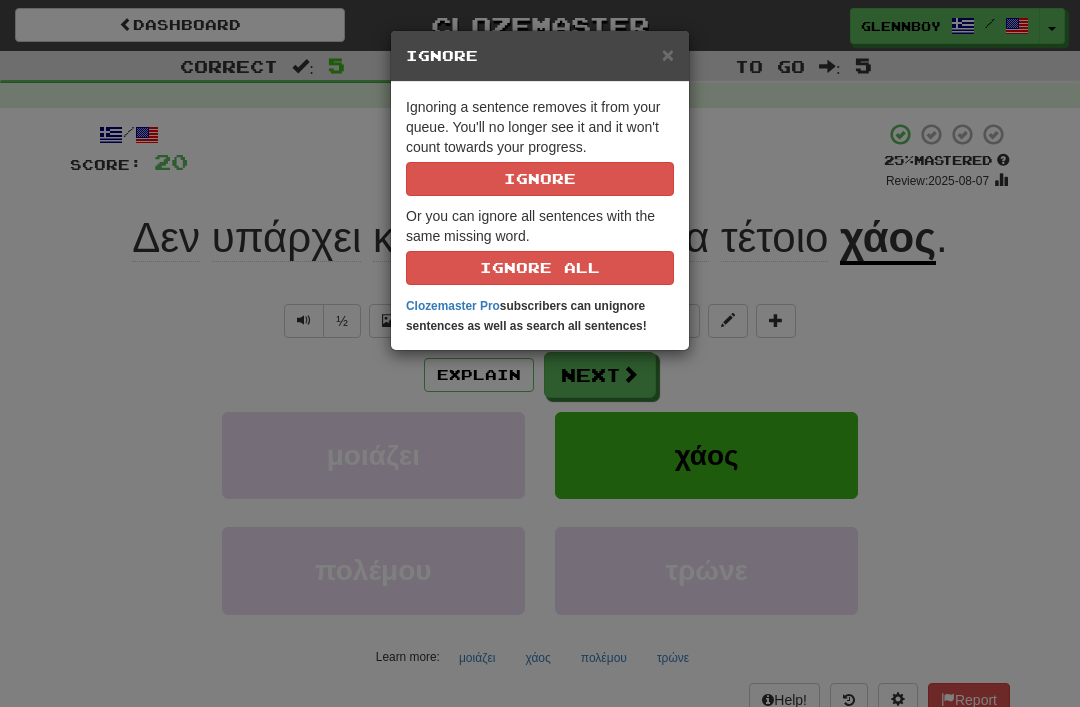 click on "Ignore" at bounding box center (540, 179) 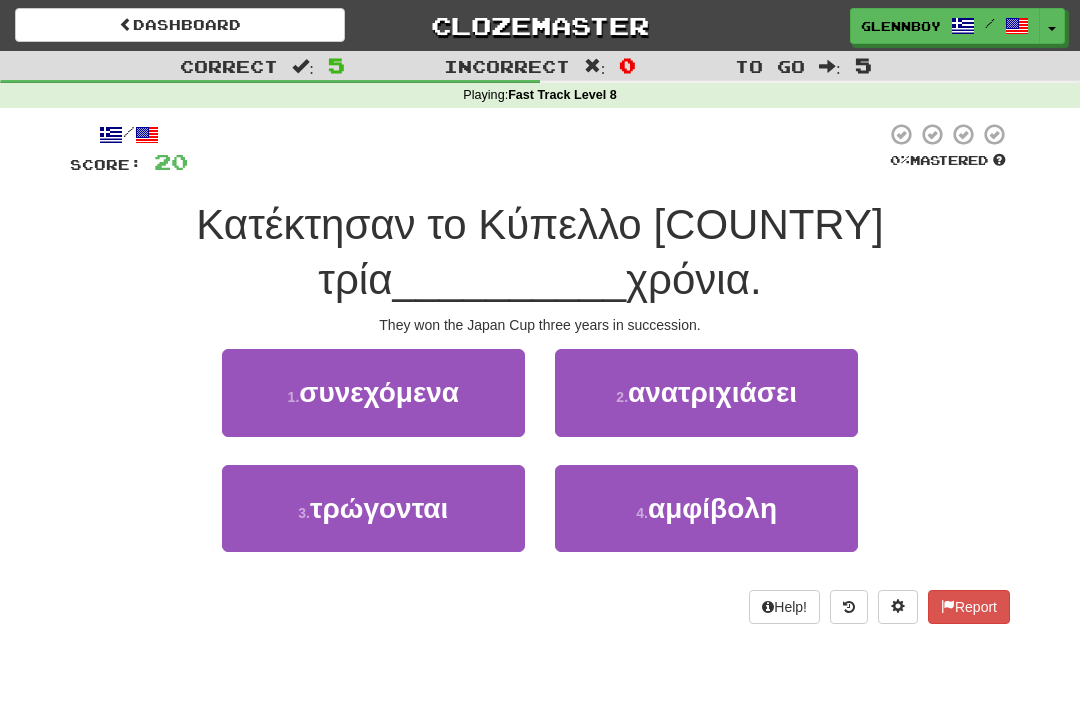 click on "συνεχόμενα" at bounding box center (379, 392) 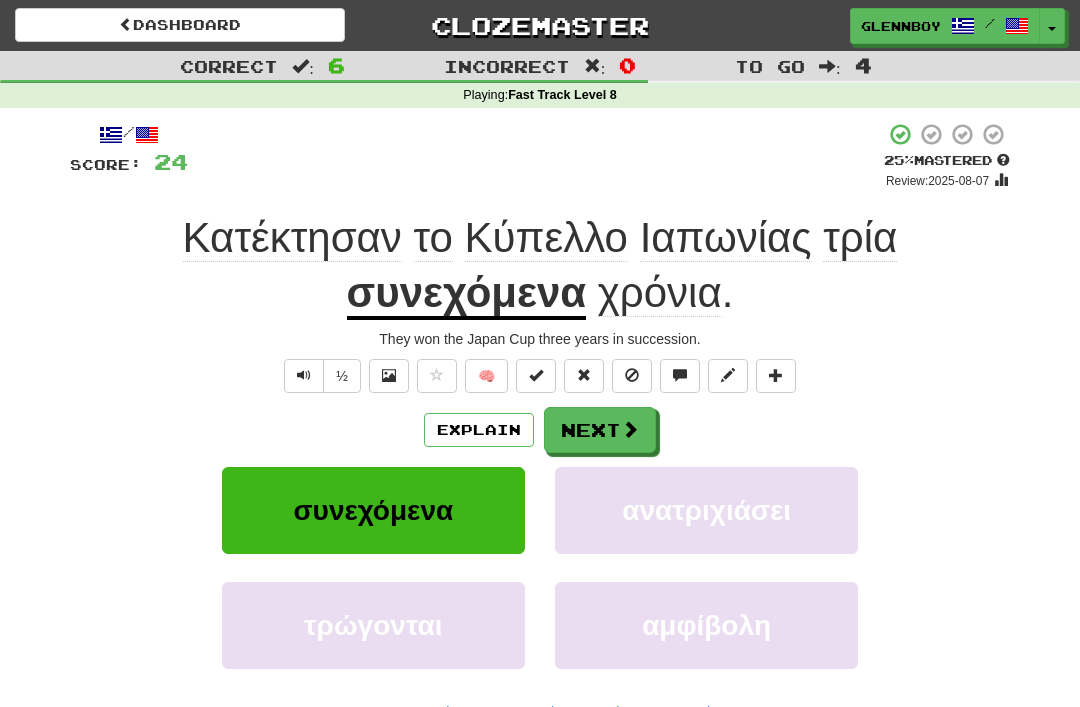 click on "Explain" at bounding box center [479, 430] 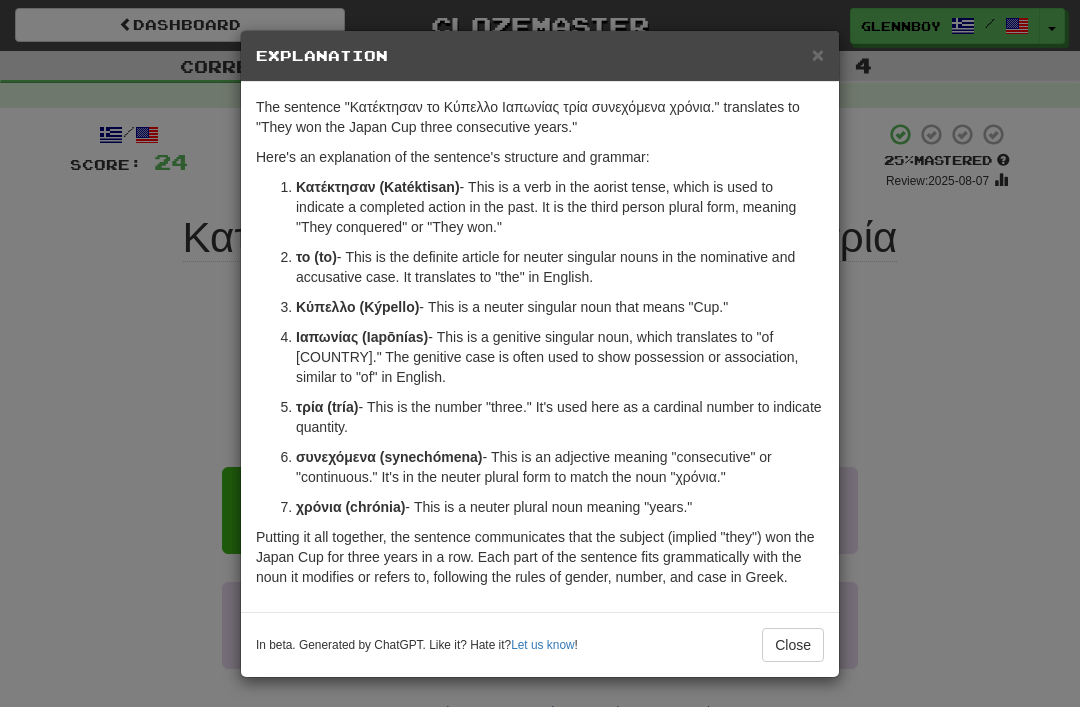 click on "Close" at bounding box center (793, 645) 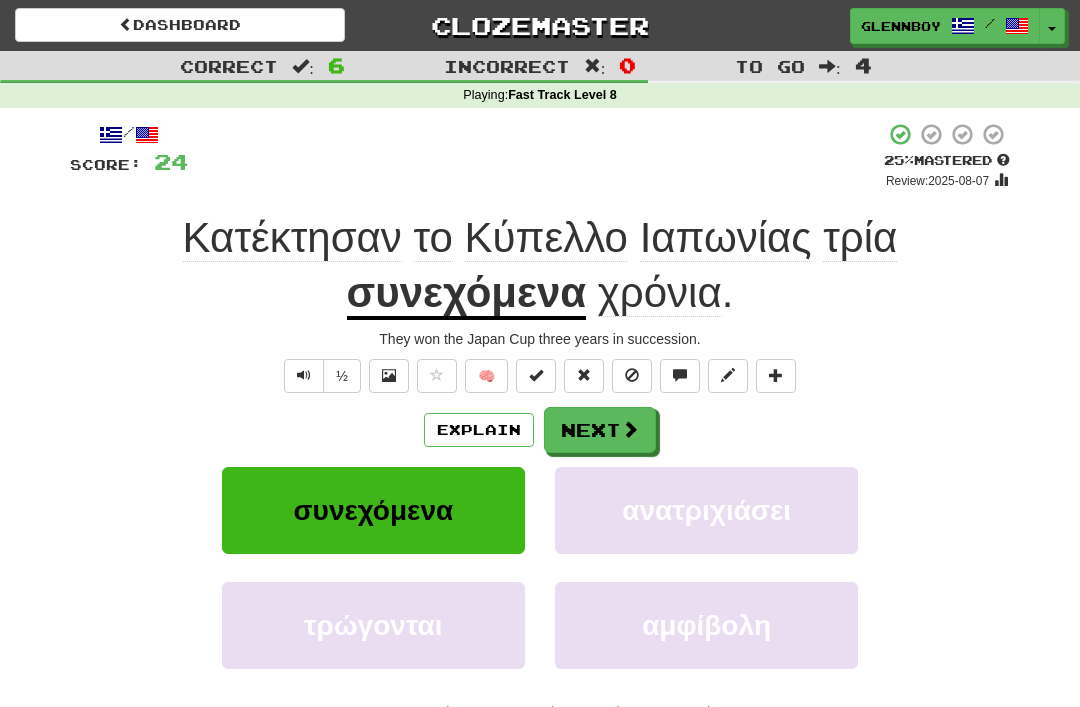 click at bounding box center (632, 375) 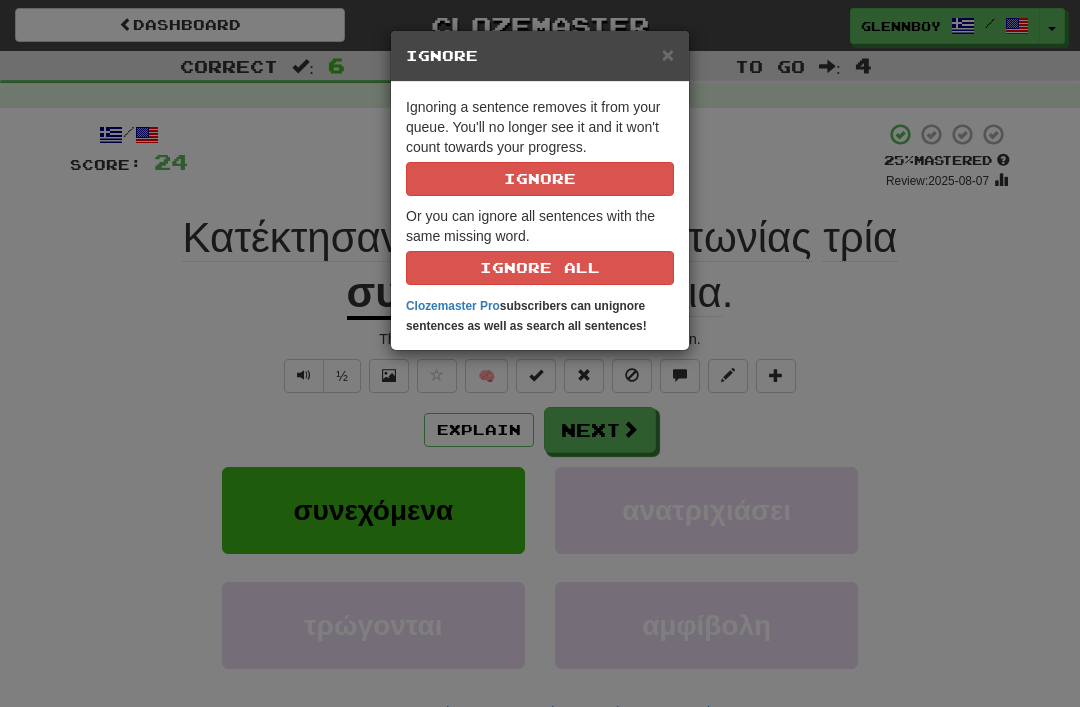 click on "Ignore" at bounding box center [540, 179] 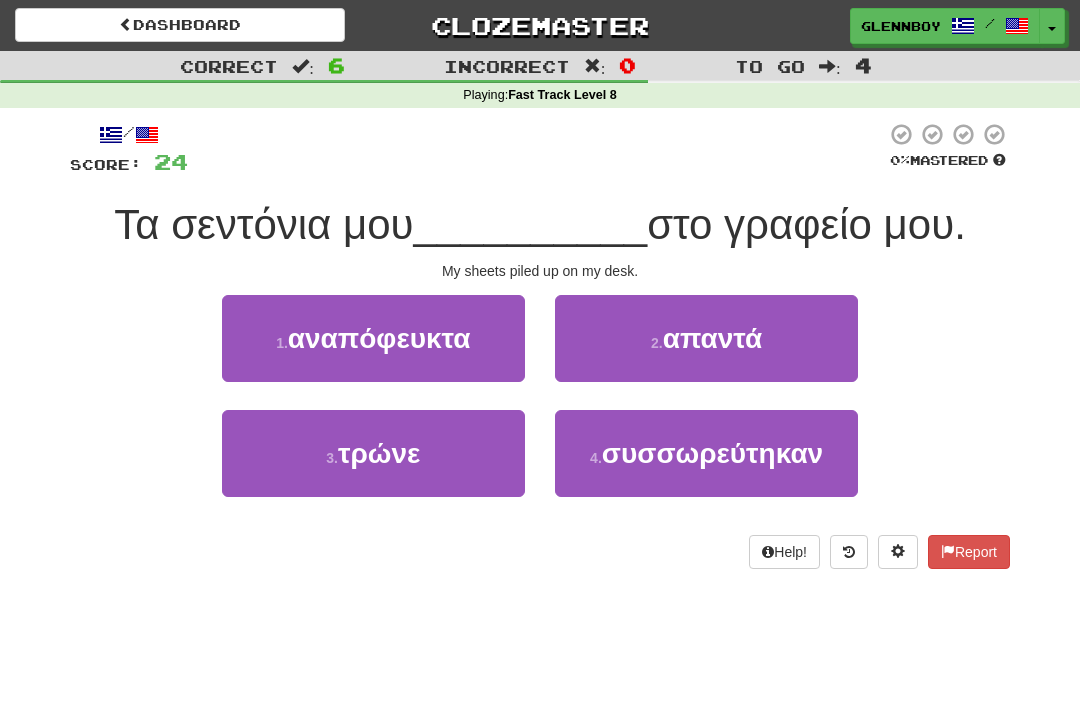 click on "συσσωρεύτηκαν" at bounding box center (712, 453) 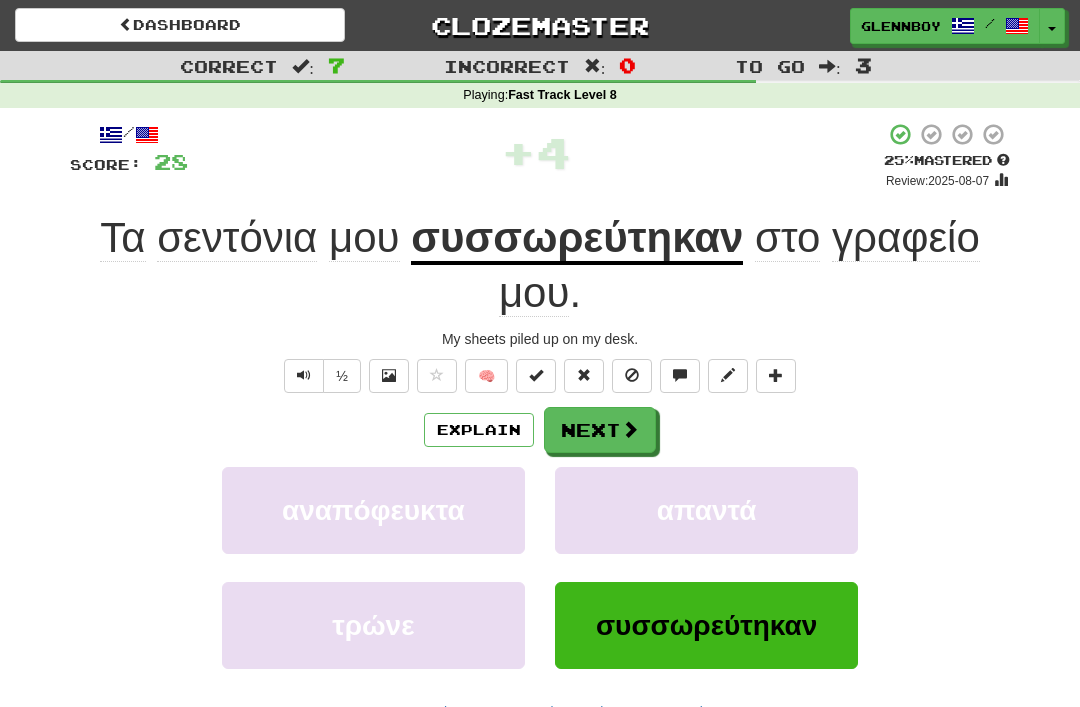 click on "Explain" at bounding box center [479, 430] 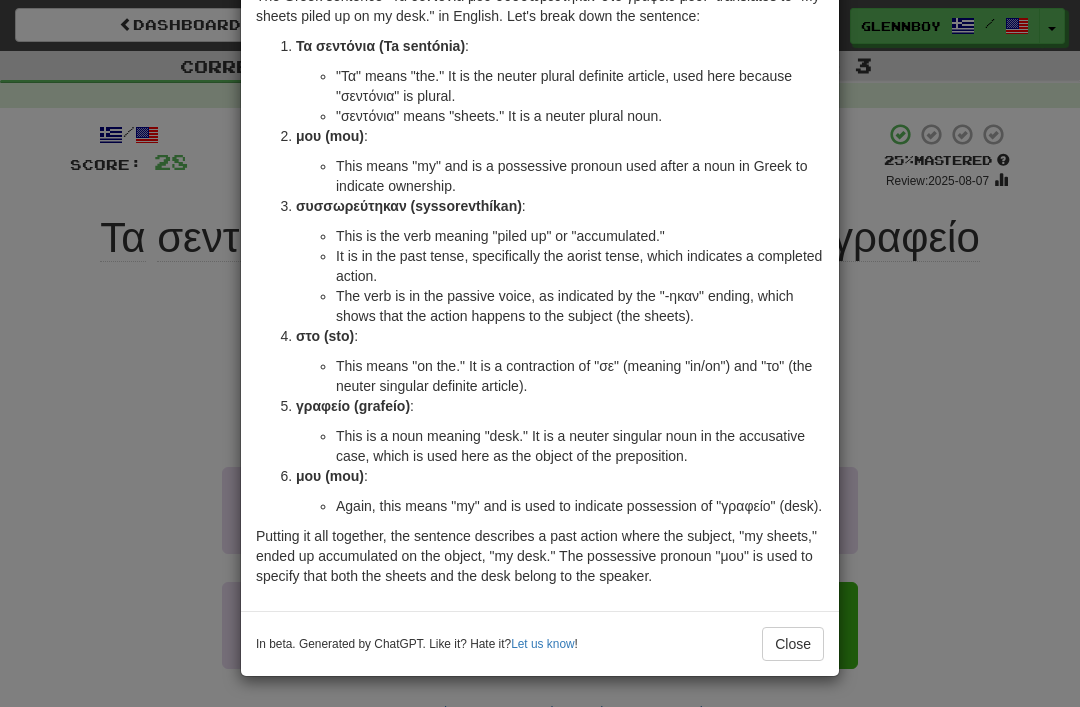 scroll, scrollTop: 131, scrollLeft: 0, axis: vertical 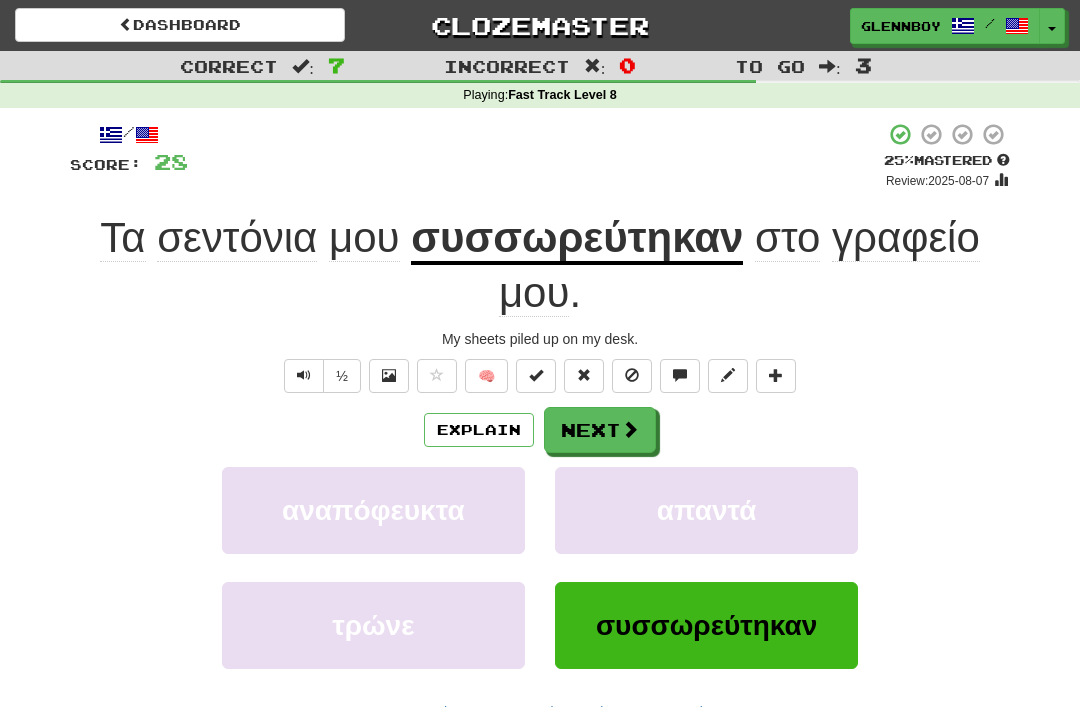 click at bounding box center (304, 375) 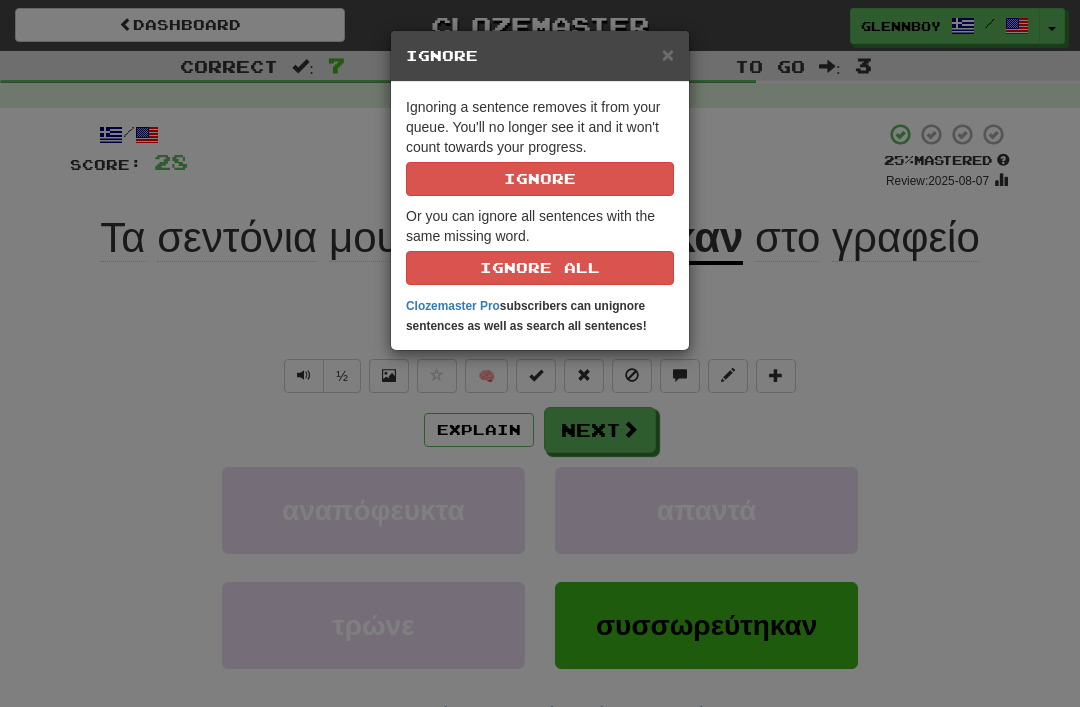 click on "Ignore" at bounding box center [540, 179] 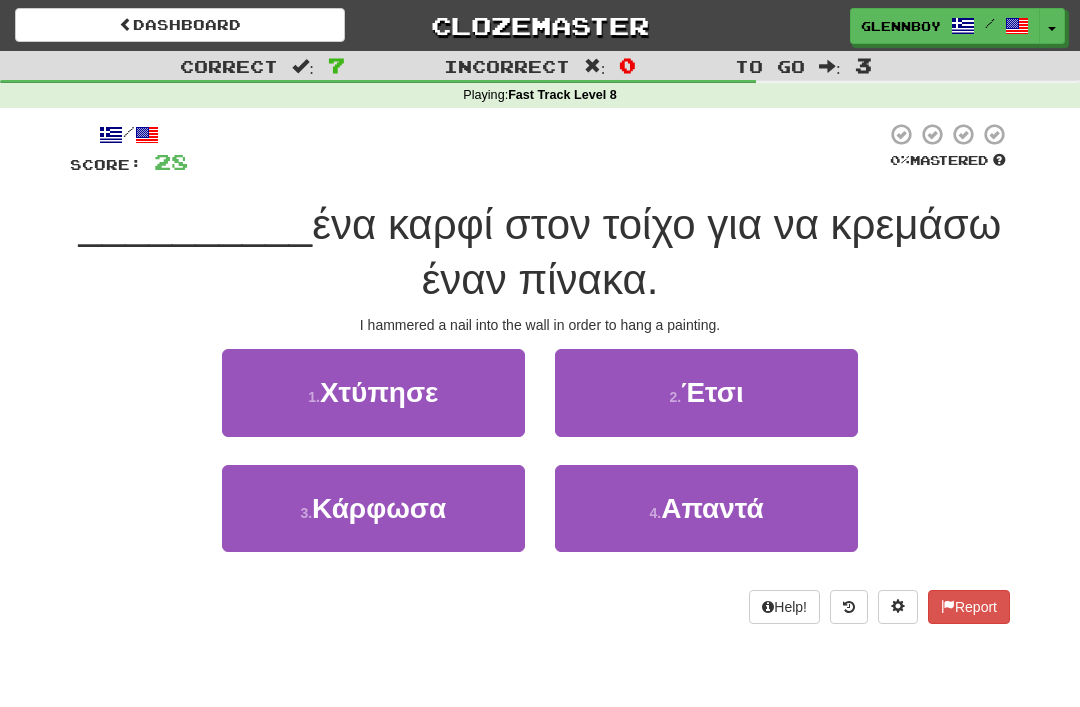 click on "Χτύπησε" at bounding box center (379, 392) 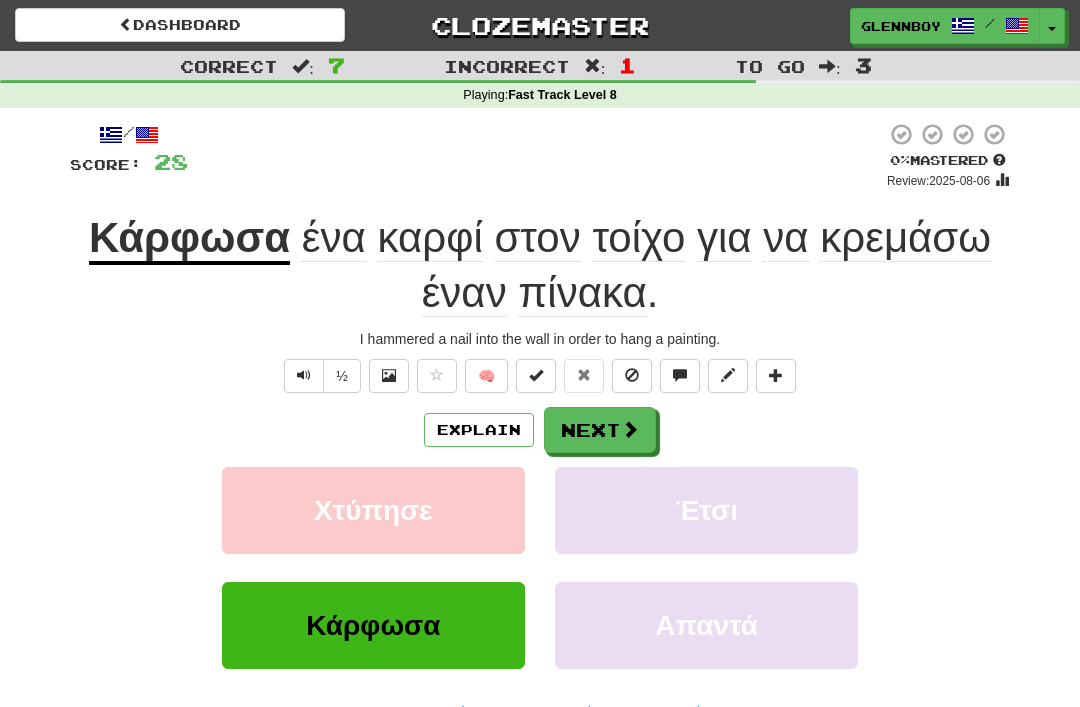 click at bounding box center (632, 376) 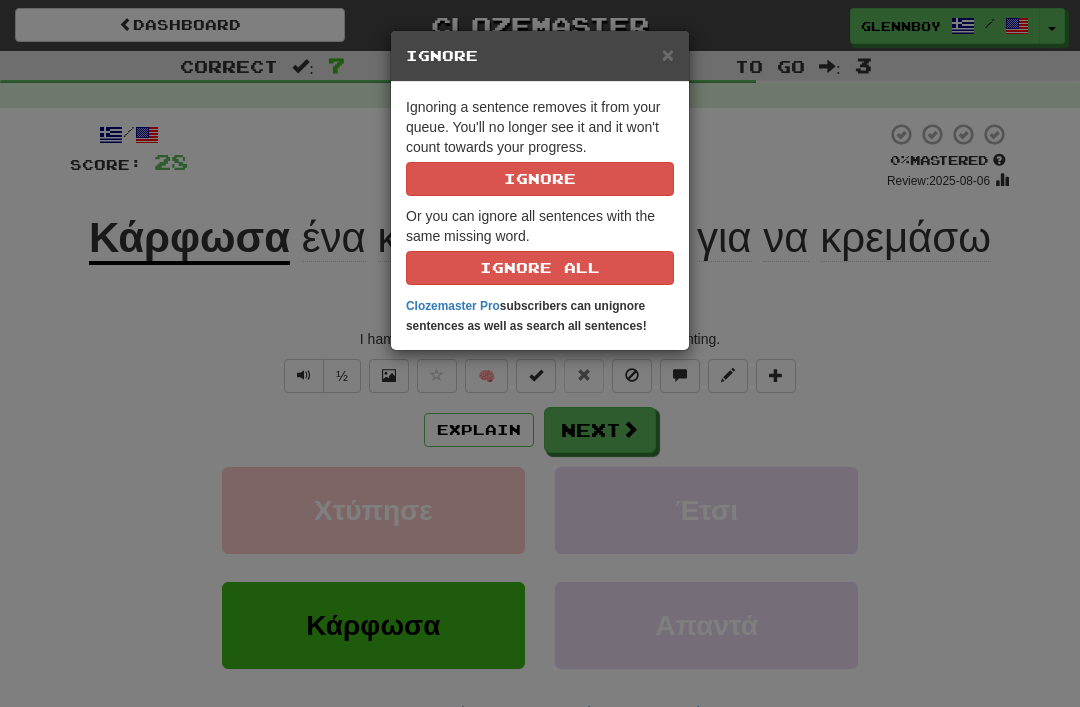 click on "Ignore" at bounding box center (540, 179) 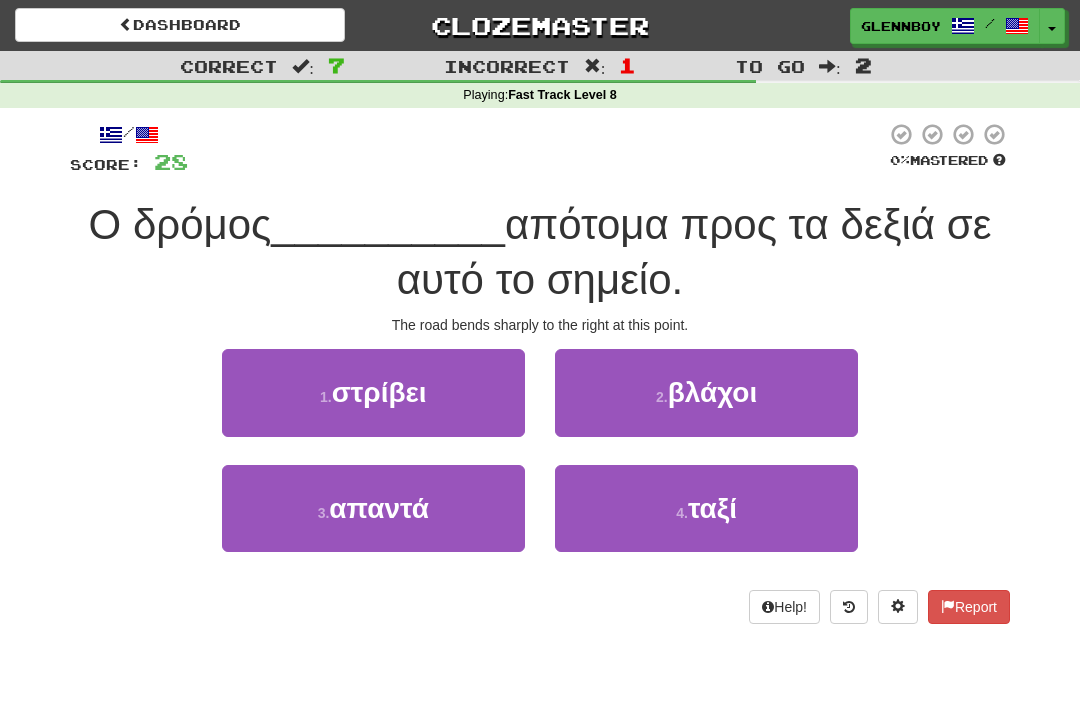 click on "1 .  στρίβει" at bounding box center (373, 392) 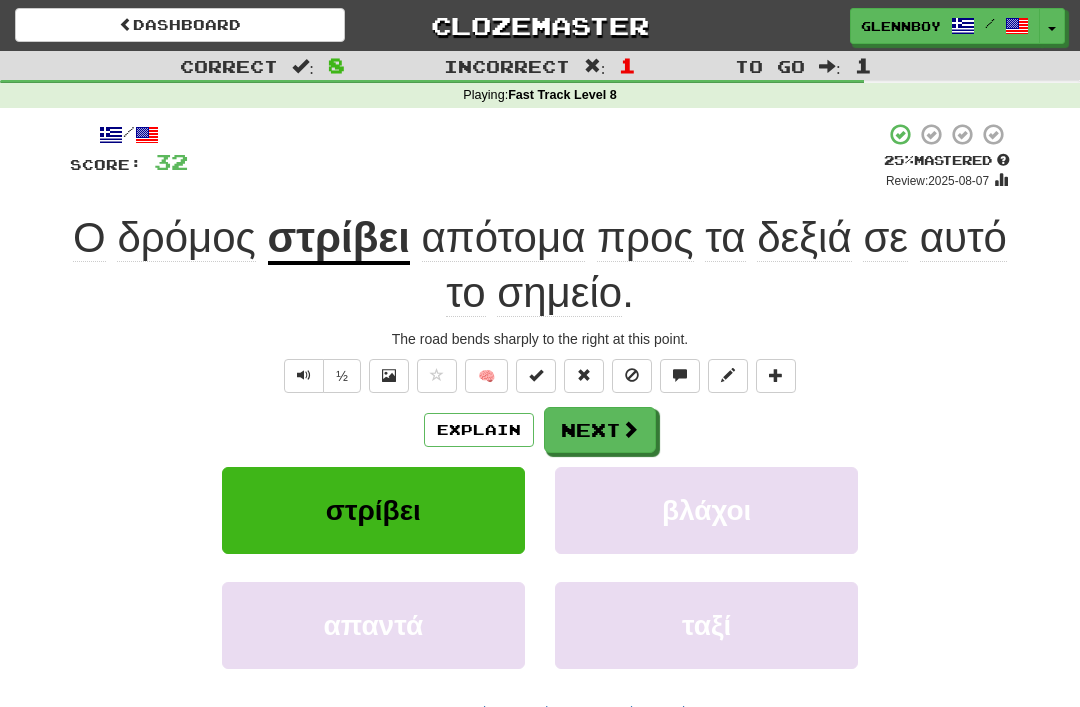 click at bounding box center (632, 376) 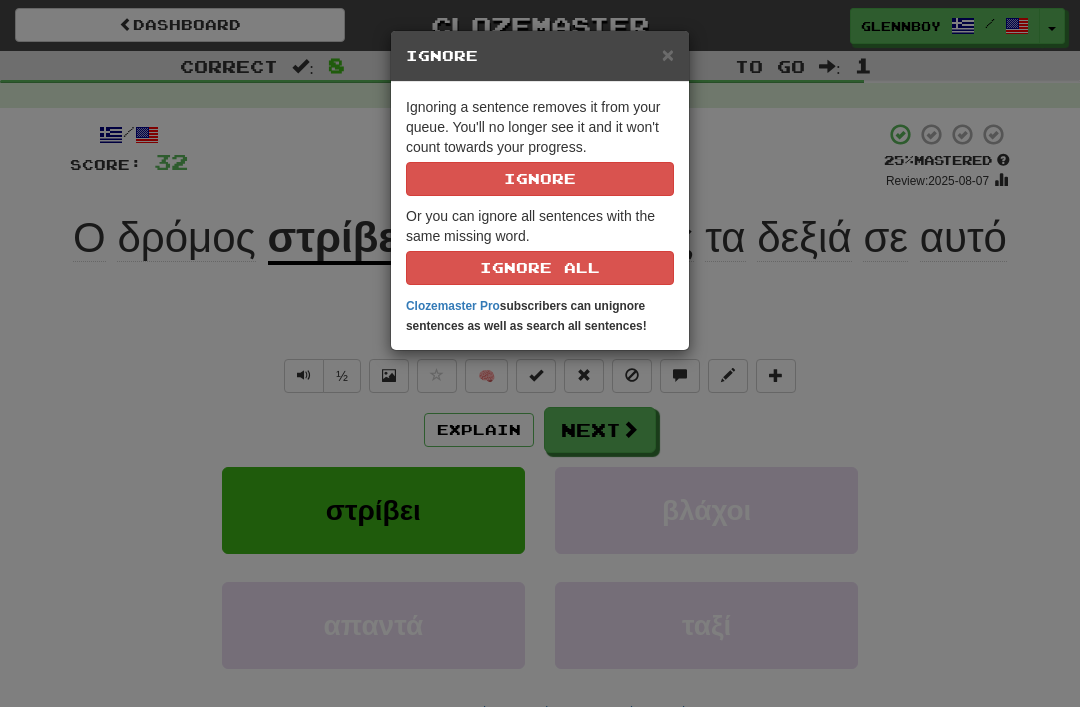 click on "Ignore" at bounding box center (540, 179) 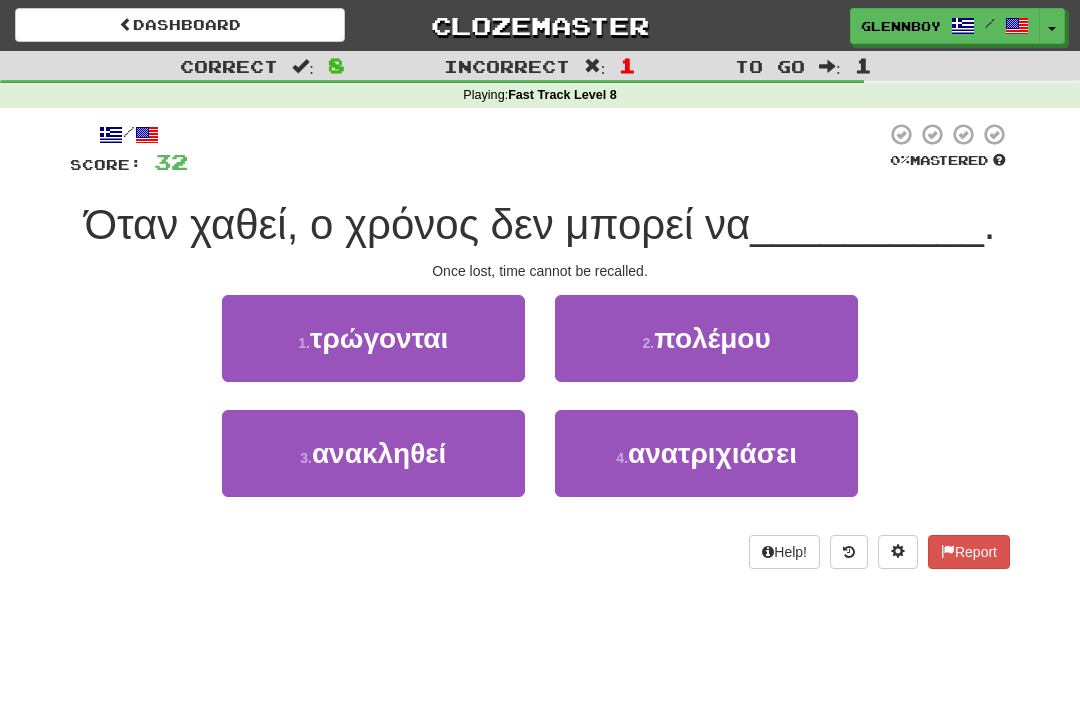 click on "3 .  ανακληθεί" at bounding box center (373, 453) 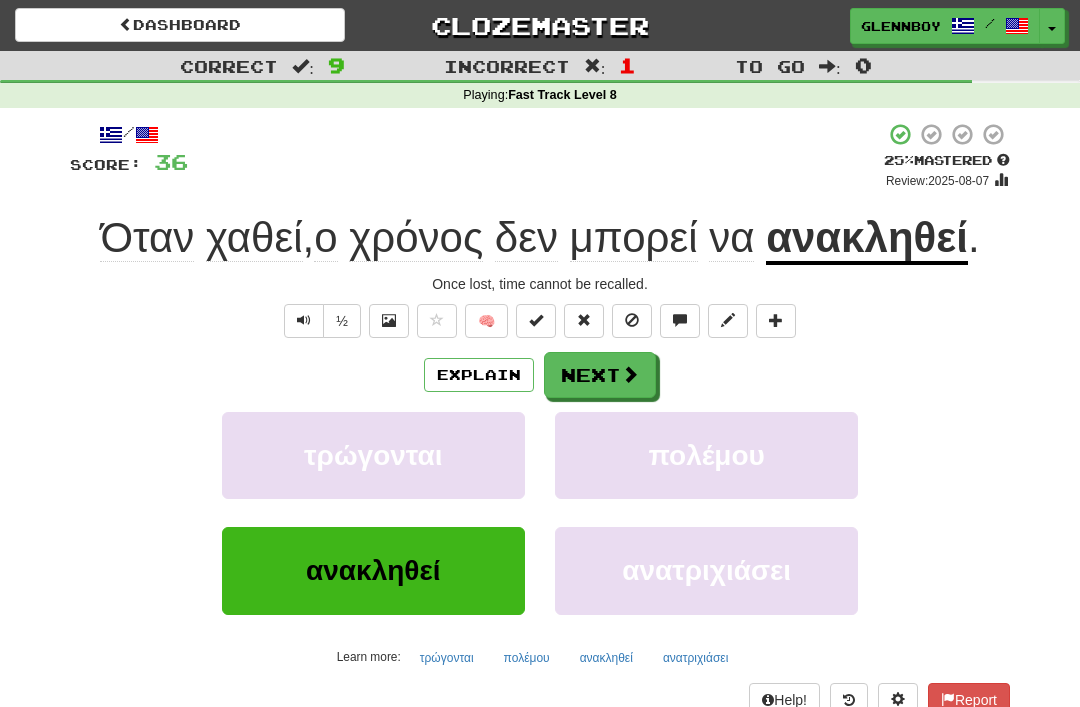 click on "Explain" at bounding box center (479, 375) 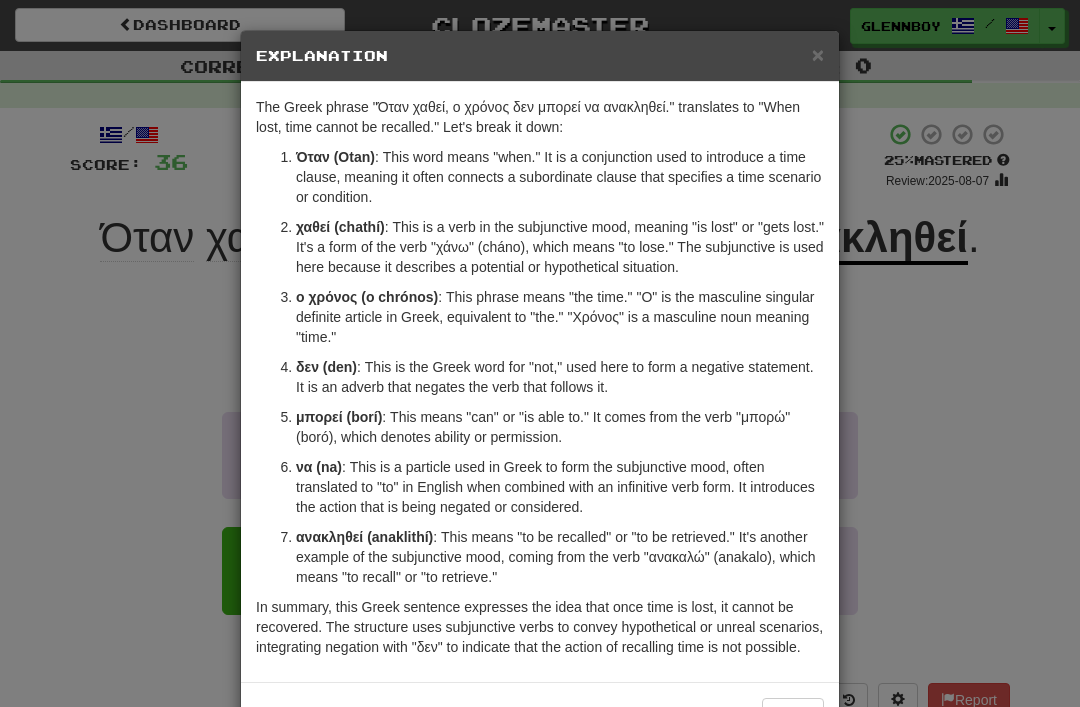 click on "×" at bounding box center [818, 54] 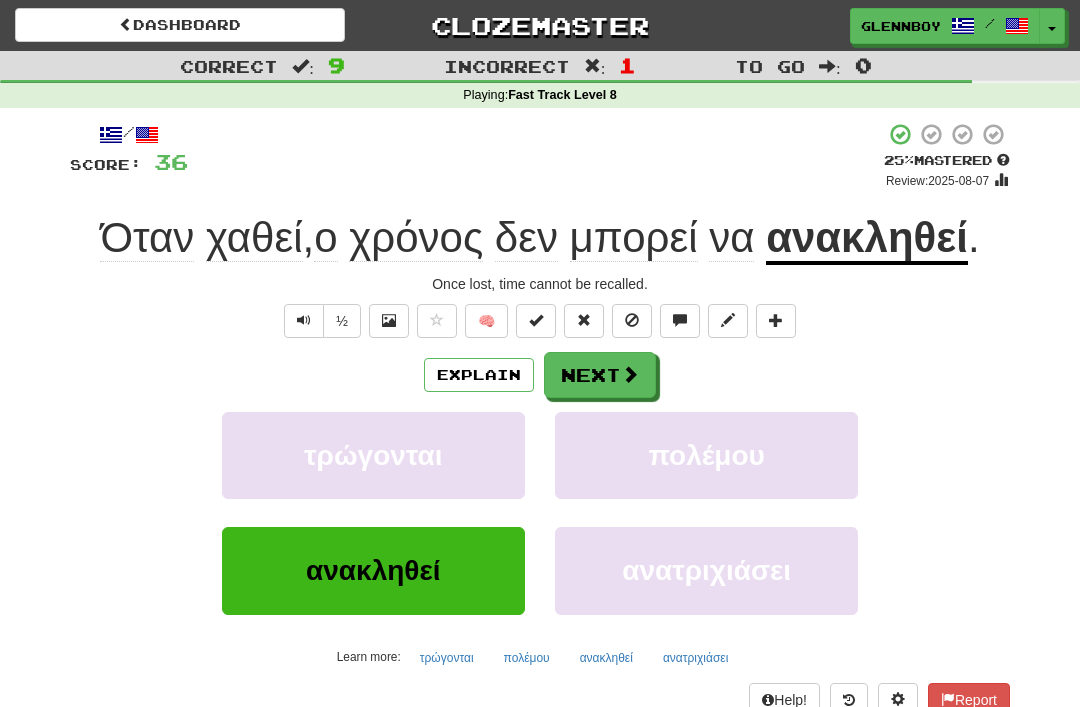 click at bounding box center [632, 321] 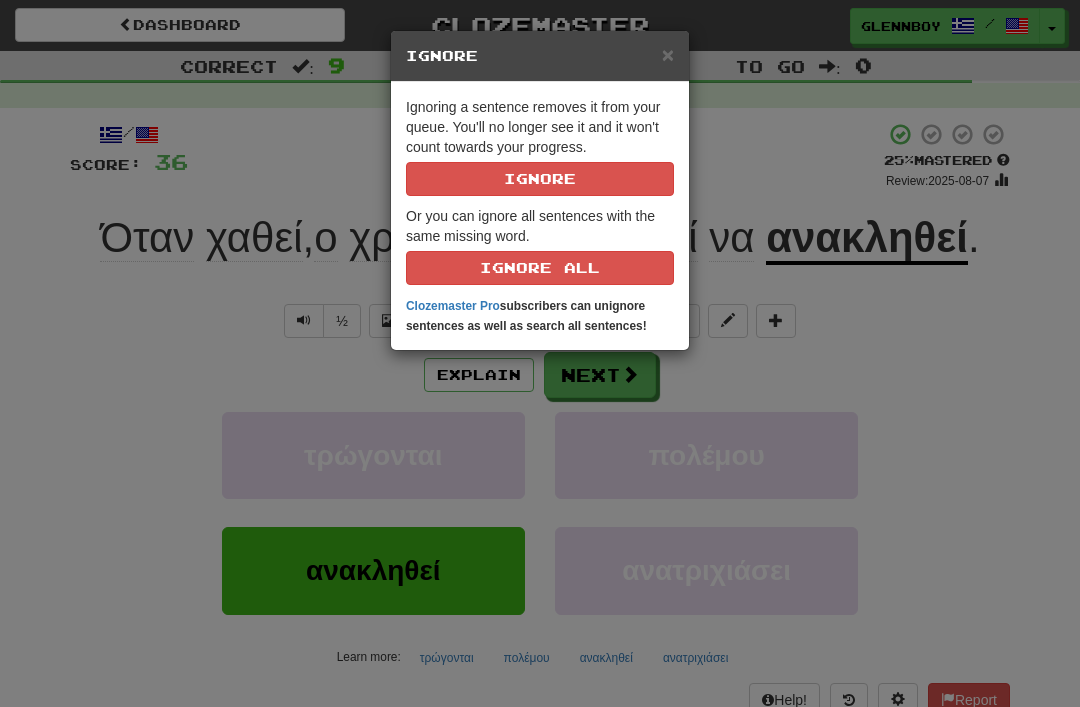 click on "Ignore" at bounding box center [540, 179] 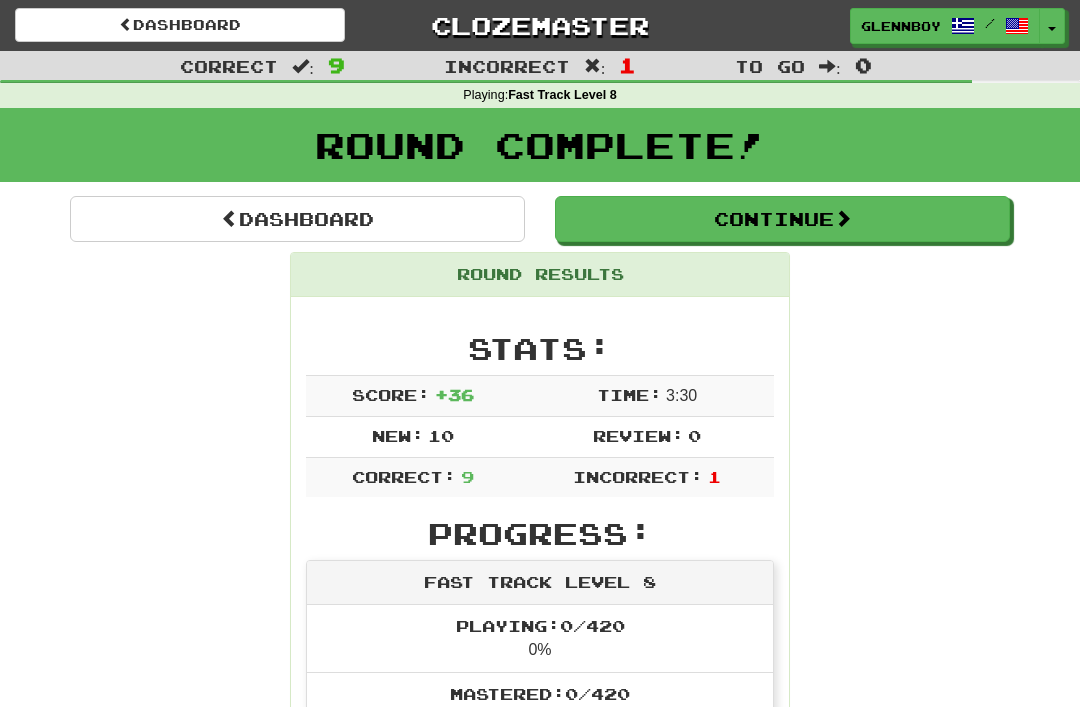 click on "Continue" at bounding box center (782, 219) 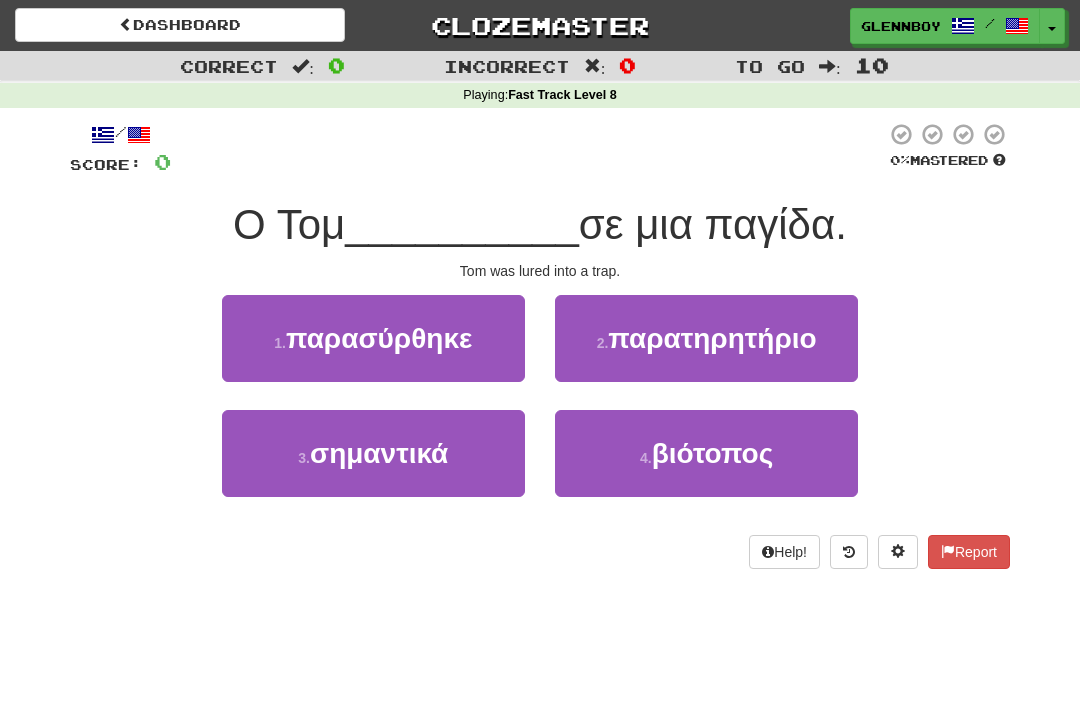 click on "παρασύρθηκε" at bounding box center (379, 338) 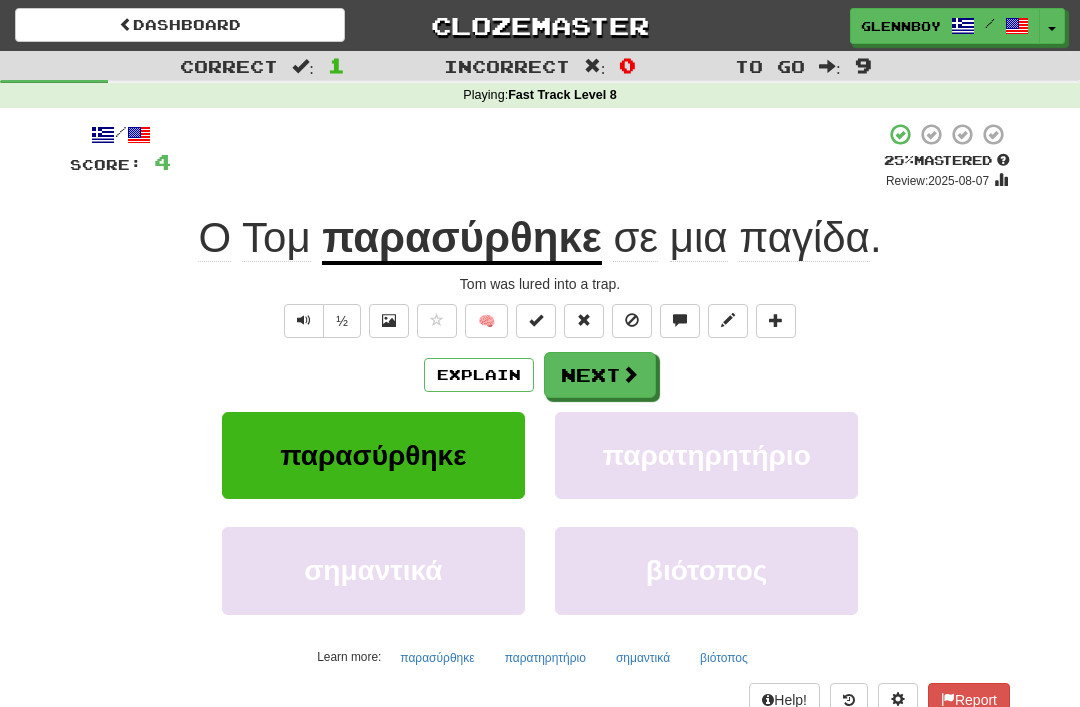 click on "Correct   :   1 Incorrect   :   0 To go   :   9 Playing :  Fast Track Level 8  /  Score:   4 + 4 25 %  Mastered Review:  2025-08-07 Ο   Τομ   παρασύρθηκε   σε   μια   παγίδα . Tom was lured into a trap. ½ 🧠 Explain Next παρασύρθηκε παρατηρητήριο σημαντικά βιότοπος Learn more: παρασύρθηκε παρατηρητήριο σημαντικά βιότοπος  Help!  Report" at bounding box center [540, 398] 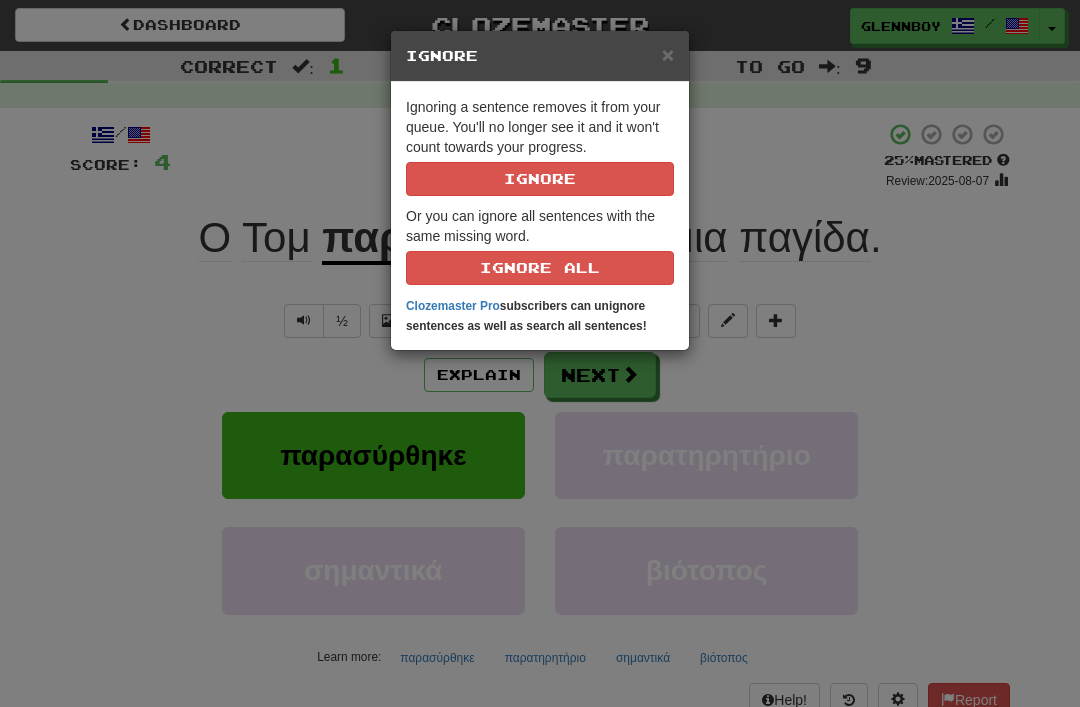 click on "Ignore" at bounding box center (540, 179) 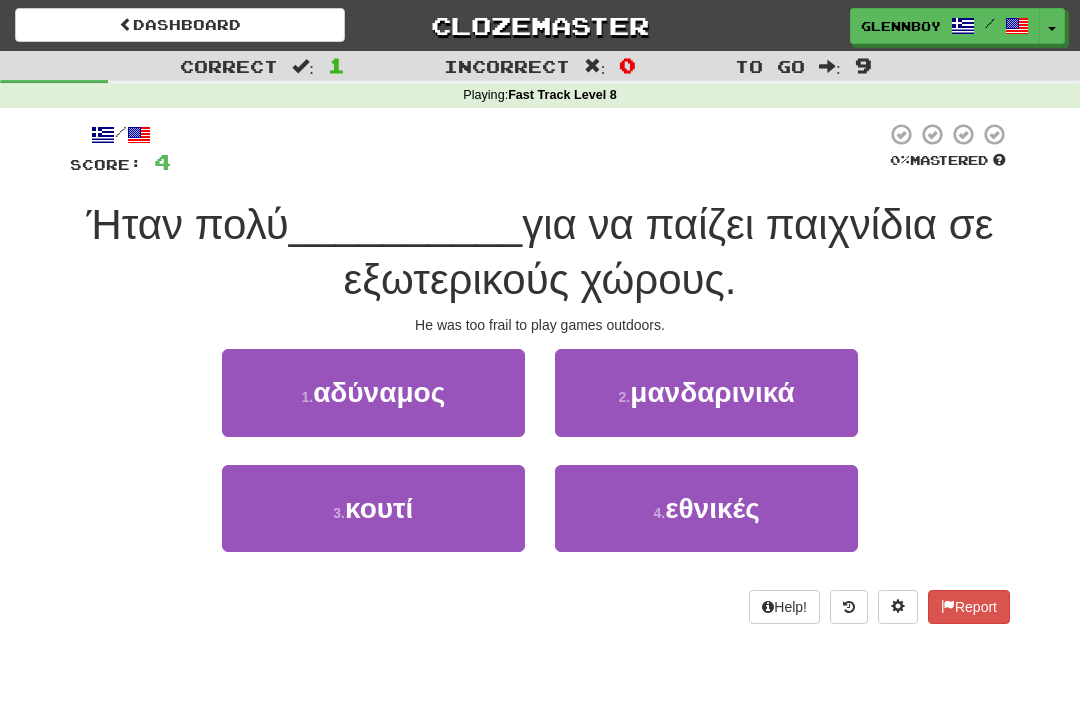 click on "αδύναμος" at bounding box center (379, 392) 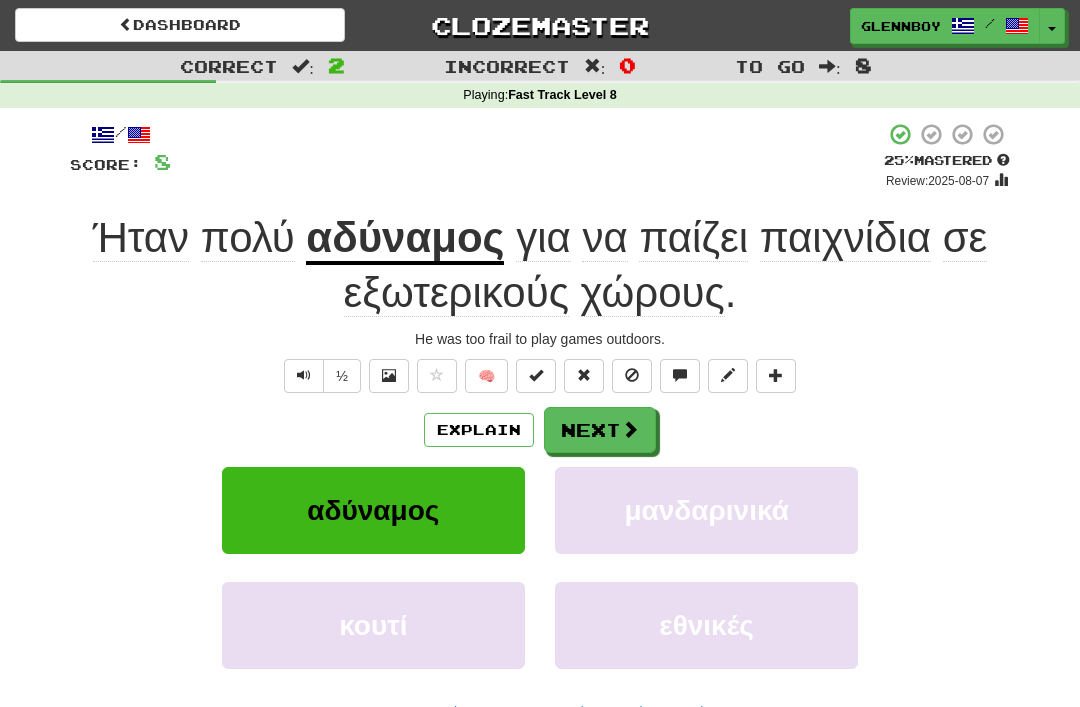 click on "κουτί" at bounding box center (373, 625) 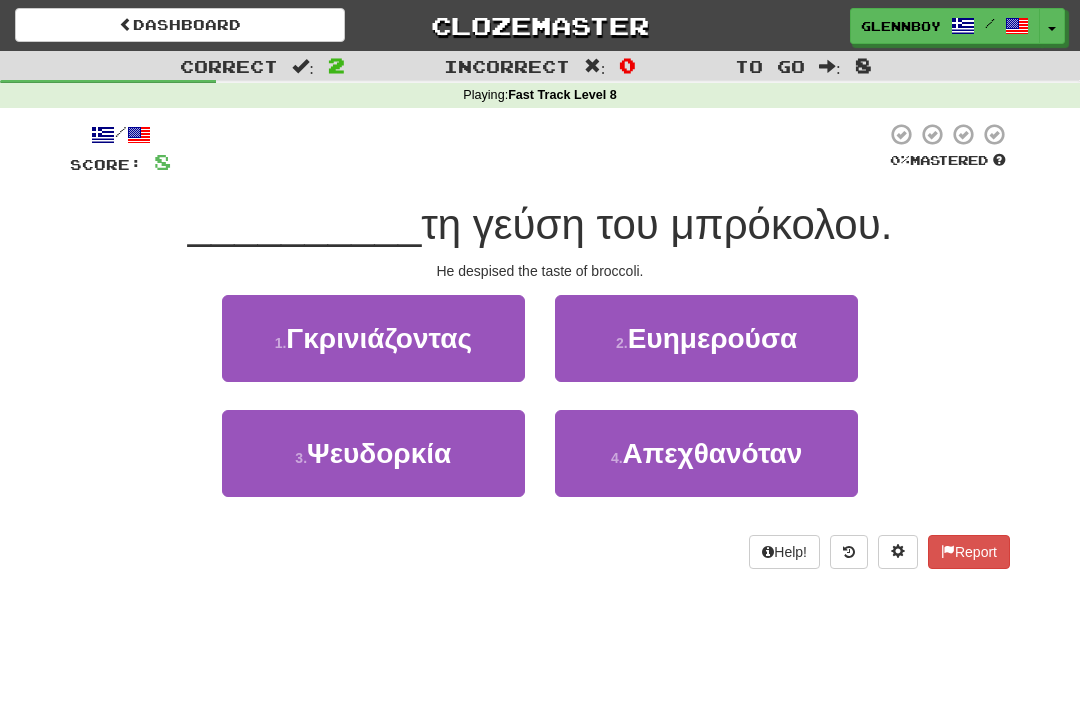 click at bounding box center [849, 552] 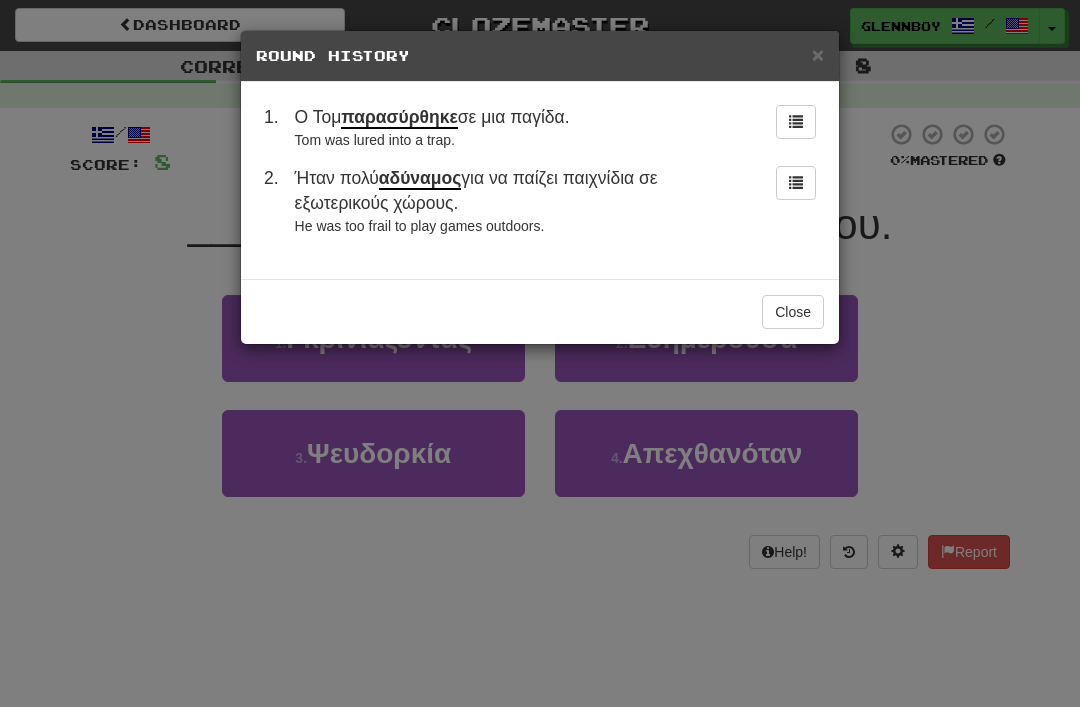 click on "Close" at bounding box center (793, 312) 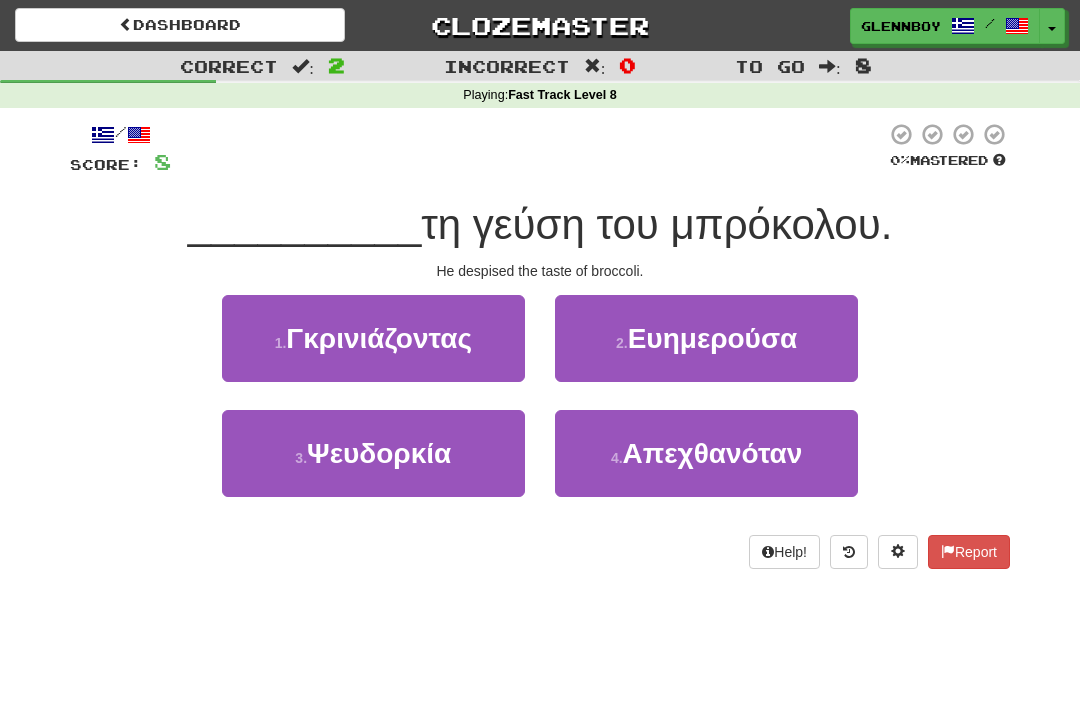 click on "Ευημερούσα" at bounding box center (713, 338) 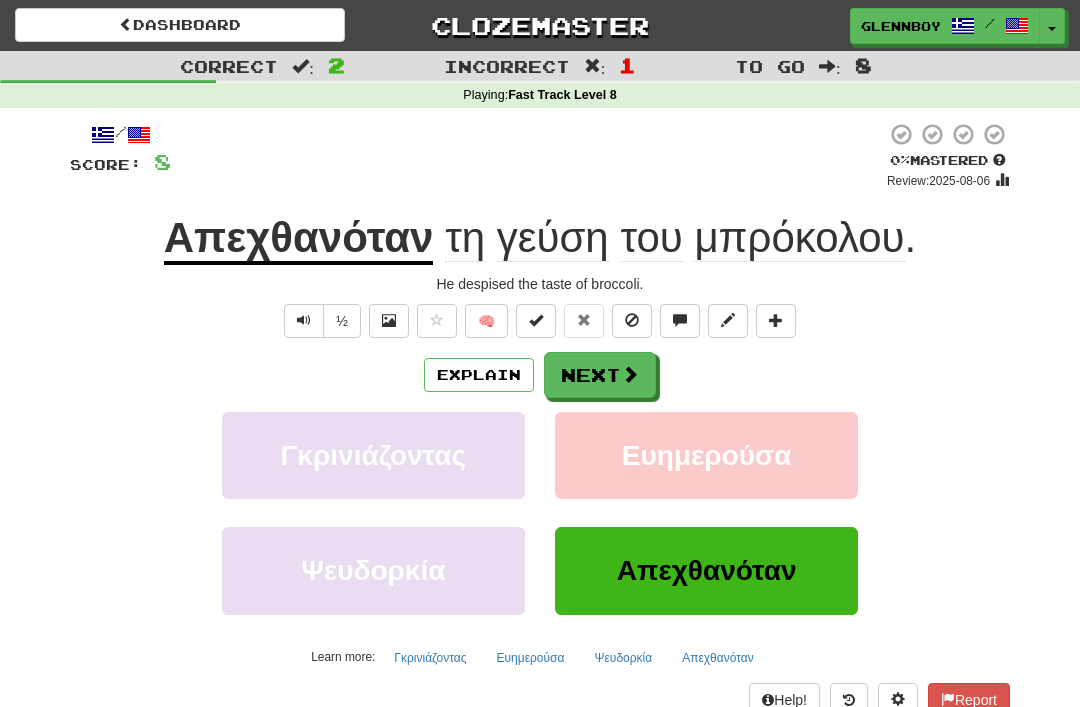 click on "Explain" at bounding box center [479, 375] 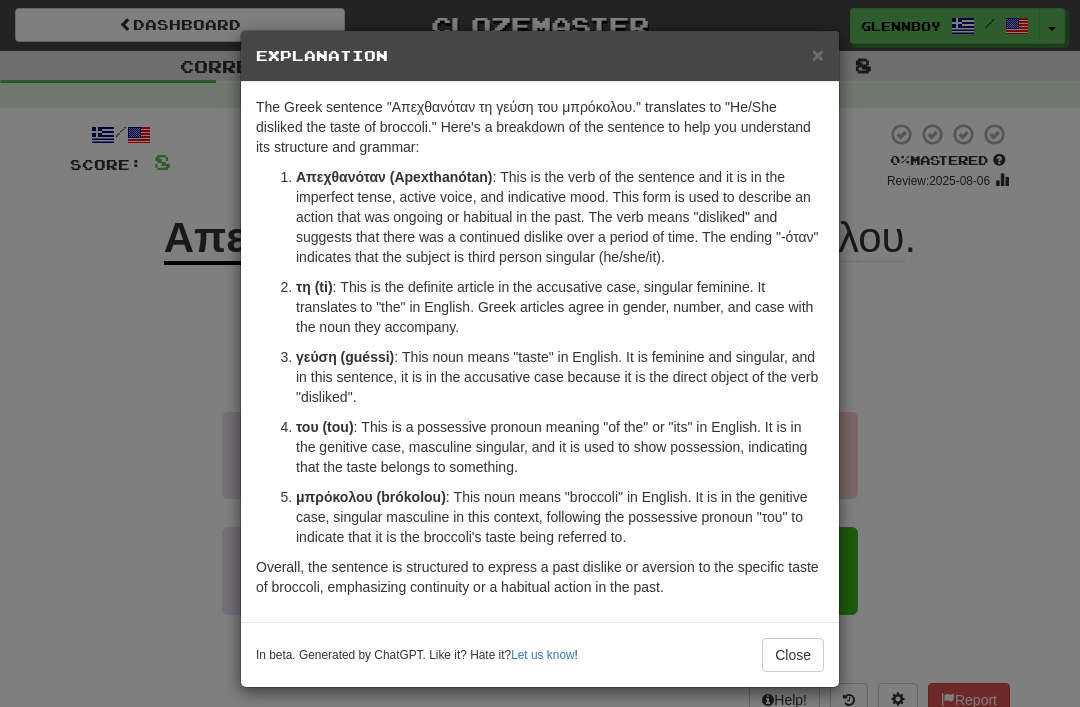 click on "In beta. Generated by ChatGPT. Like it? Hate it?  Let us know ! Close" at bounding box center (540, 654) 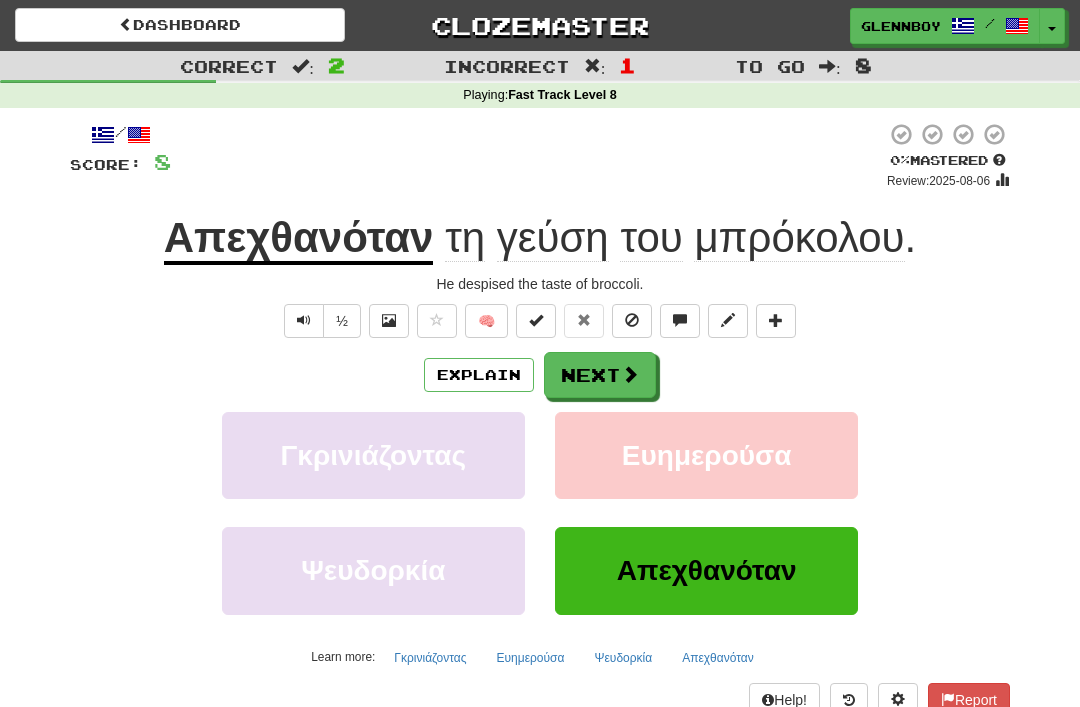 click at bounding box center [632, 321] 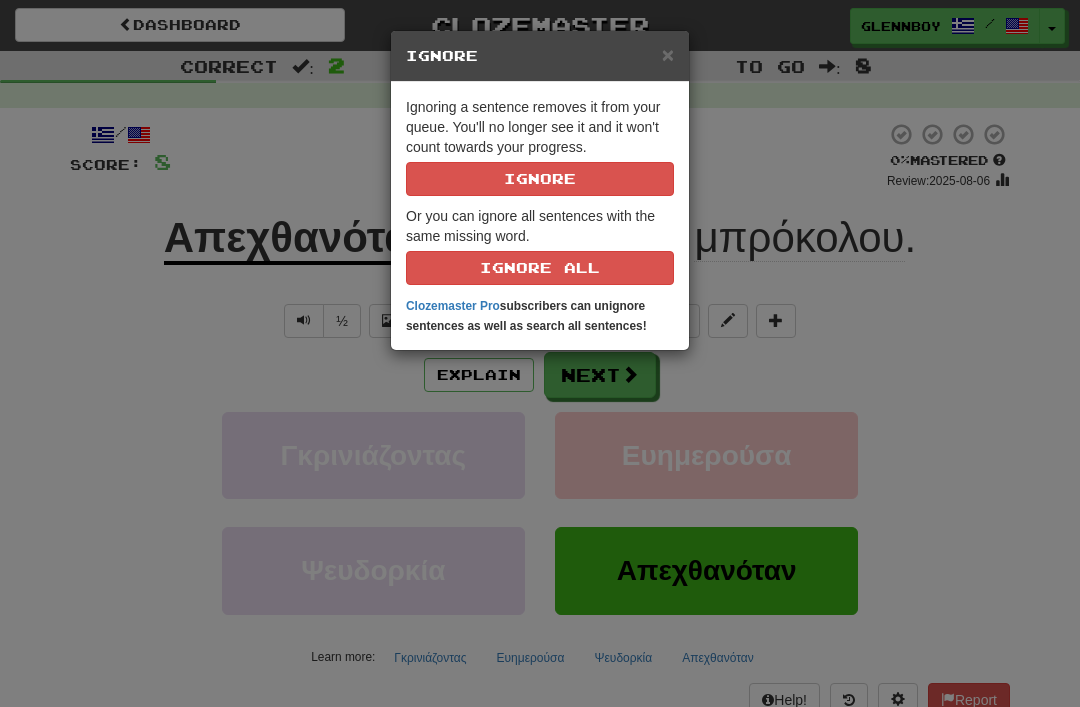 click on "Ignore" at bounding box center (540, 179) 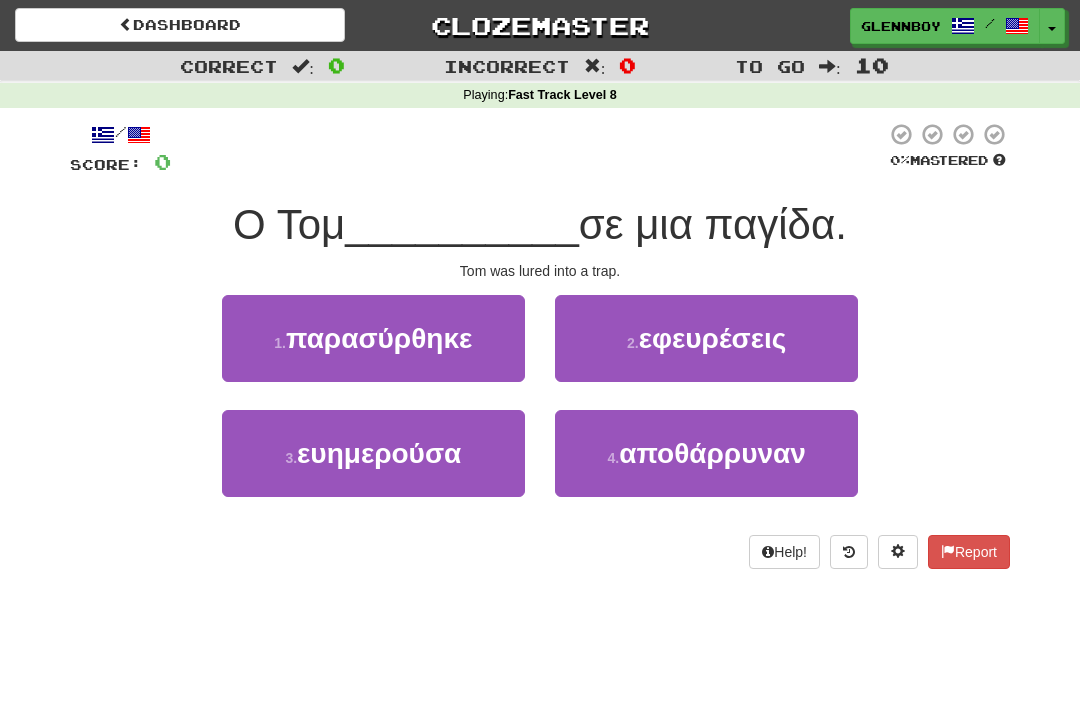 scroll, scrollTop: 0, scrollLeft: 0, axis: both 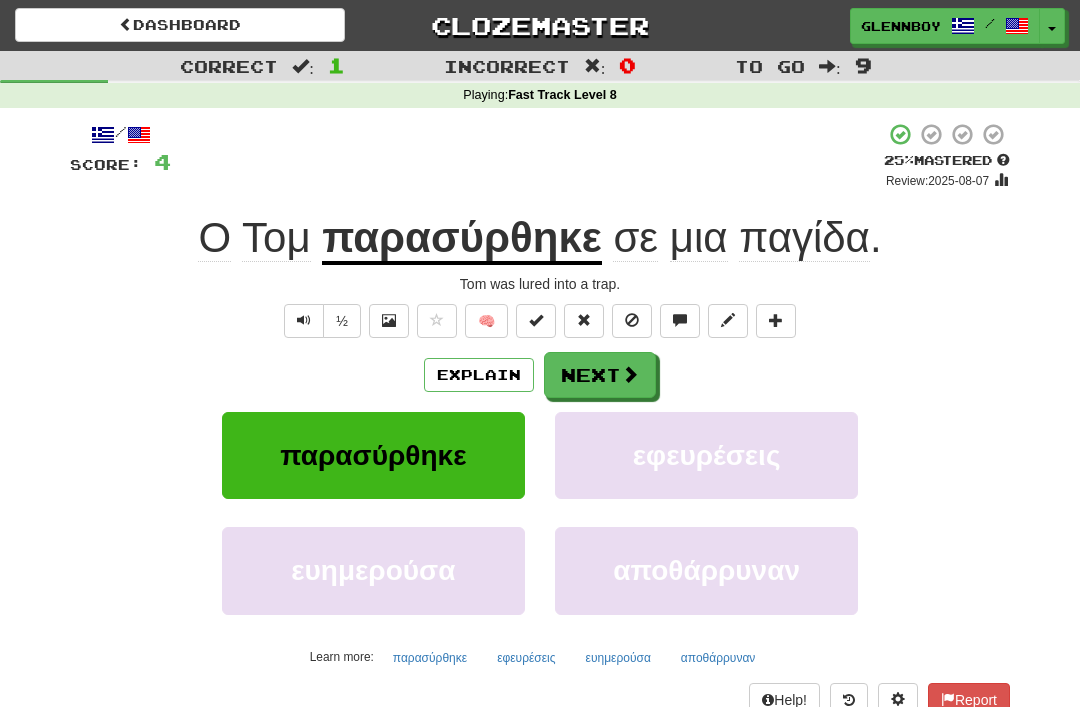 click at bounding box center (632, 320) 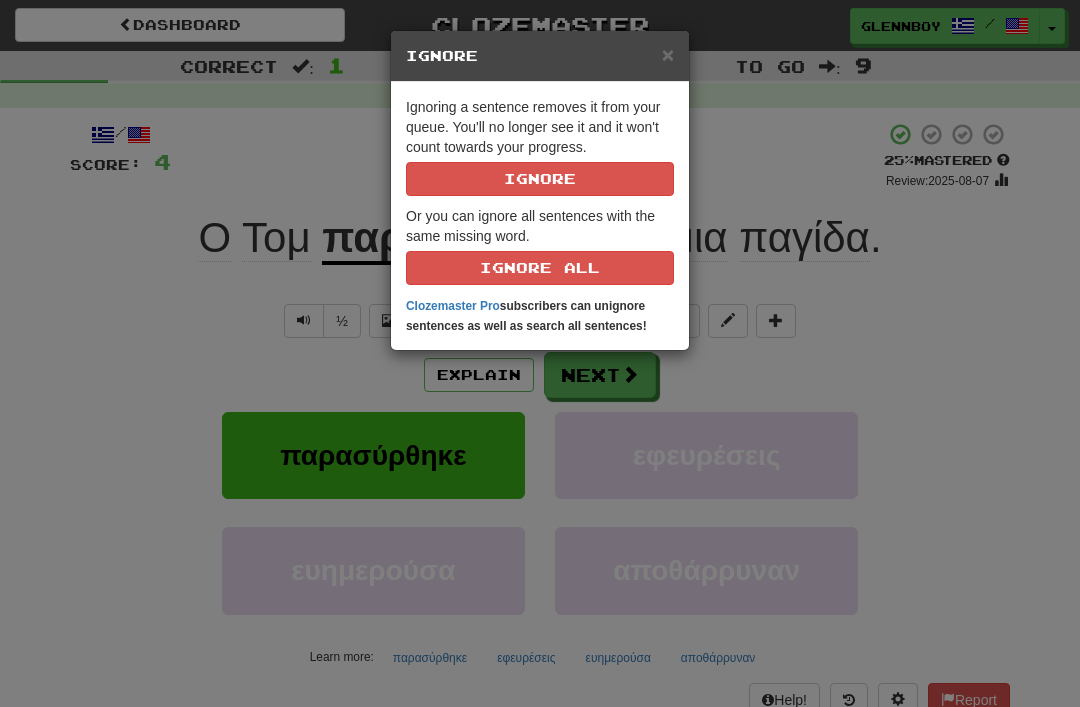 click on "Ignore" at bounding box center (540, 179) 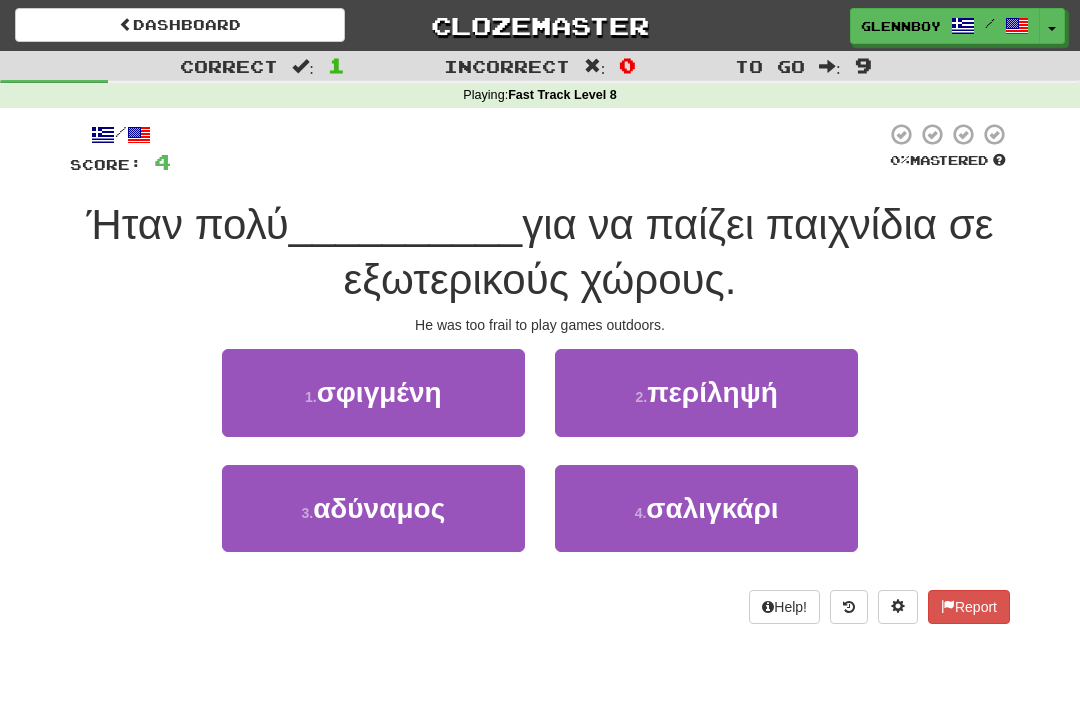 click on "αδύναμος" at bounding box center [379, 508] 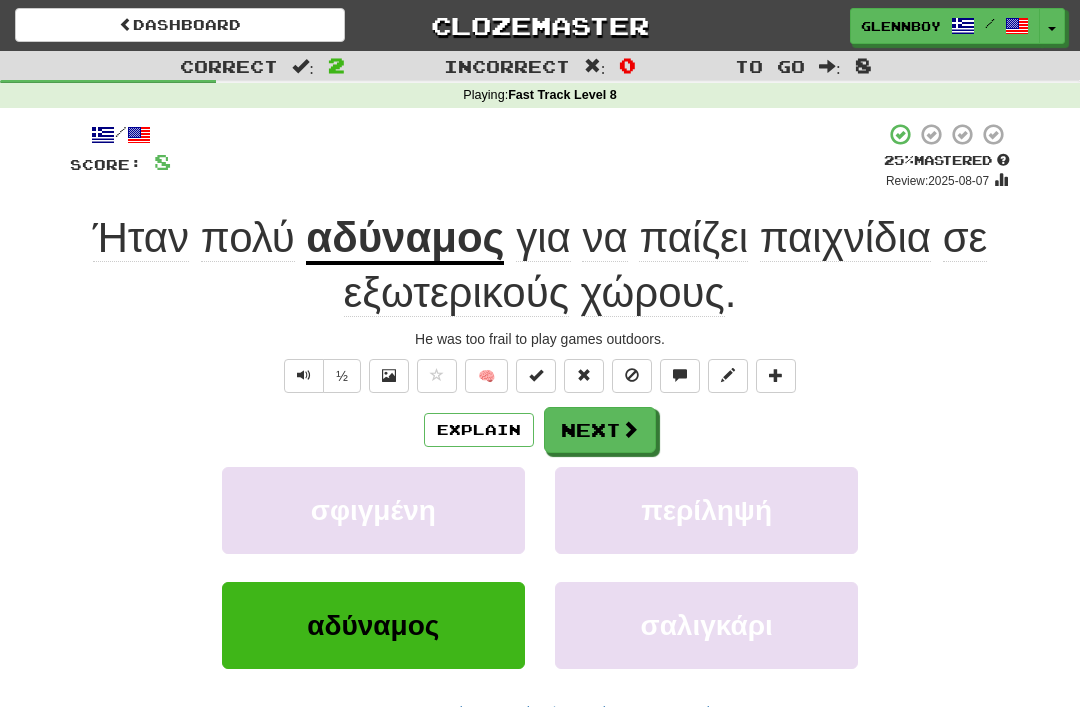 click at bounding box center [632, 376] 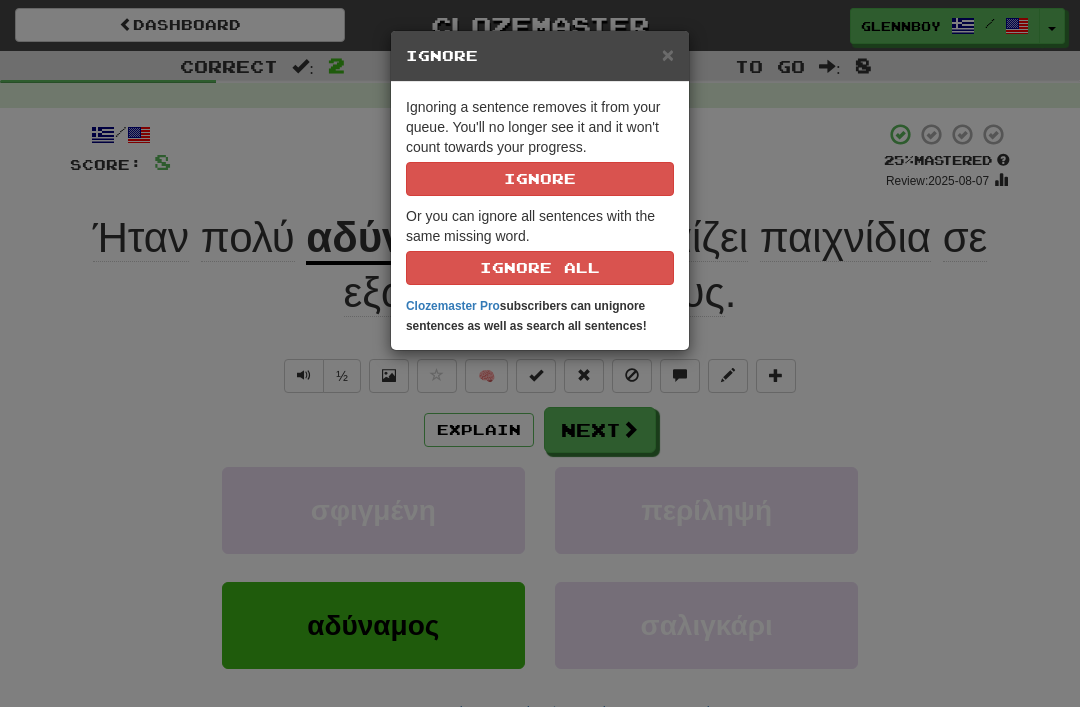 click on "Ignore" at bounding box center (540, 179) 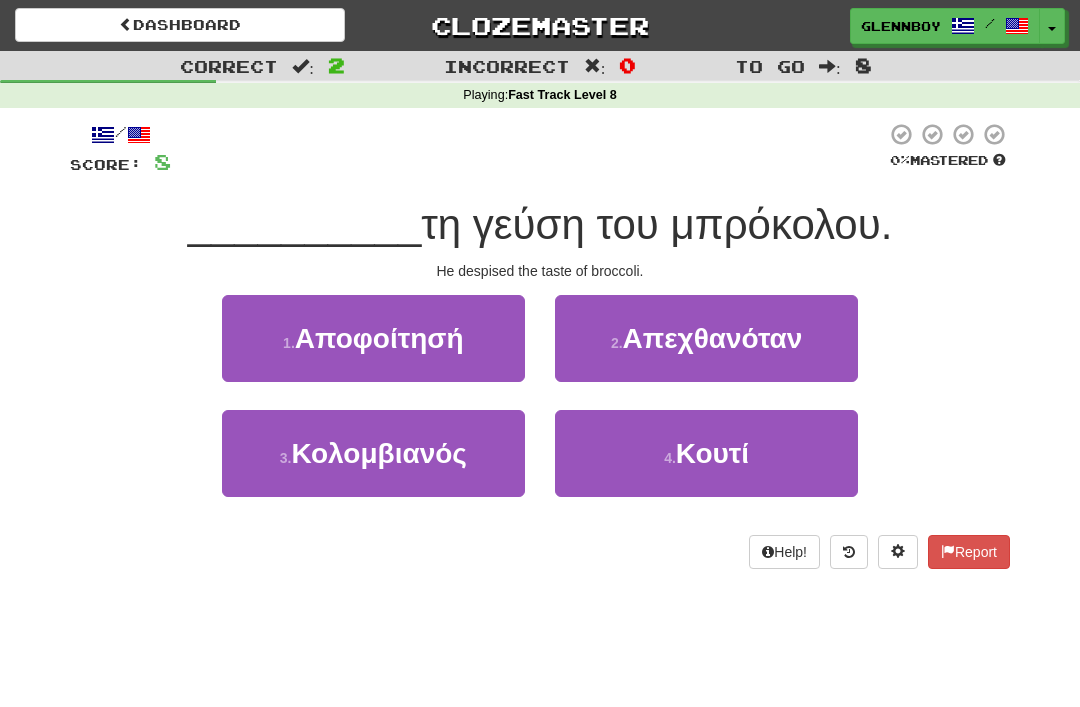 click on "Dashboard" at bounding box center [180, 25] 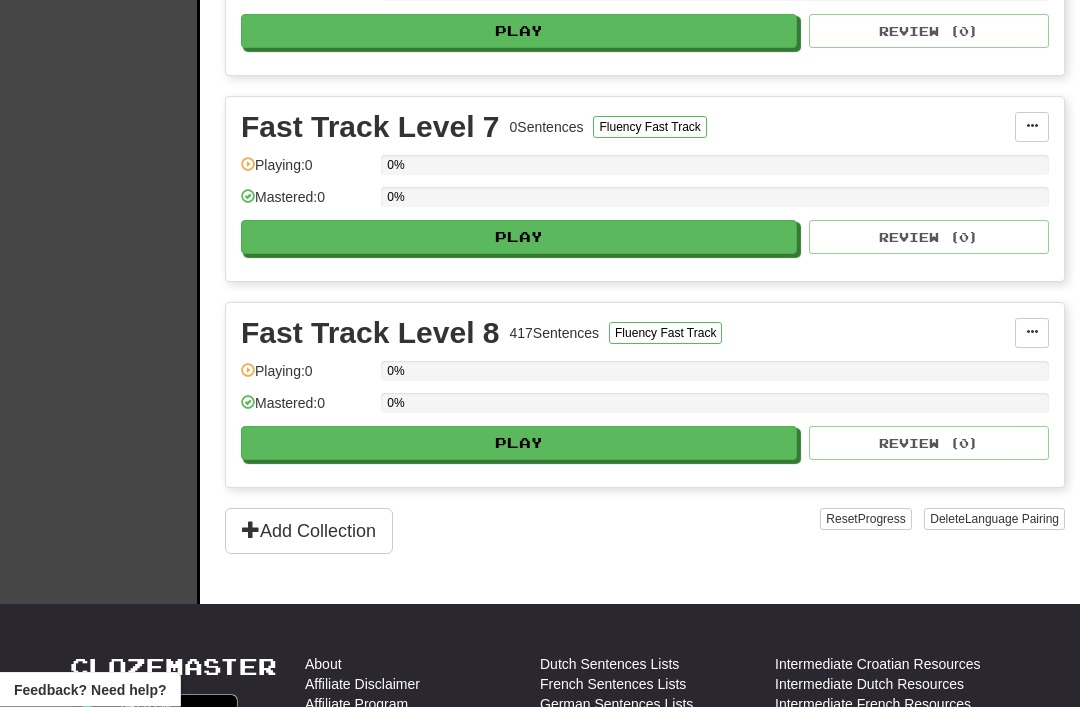 scroll, scrollTop: 1637, scrollLeft: 0, axis: vertical 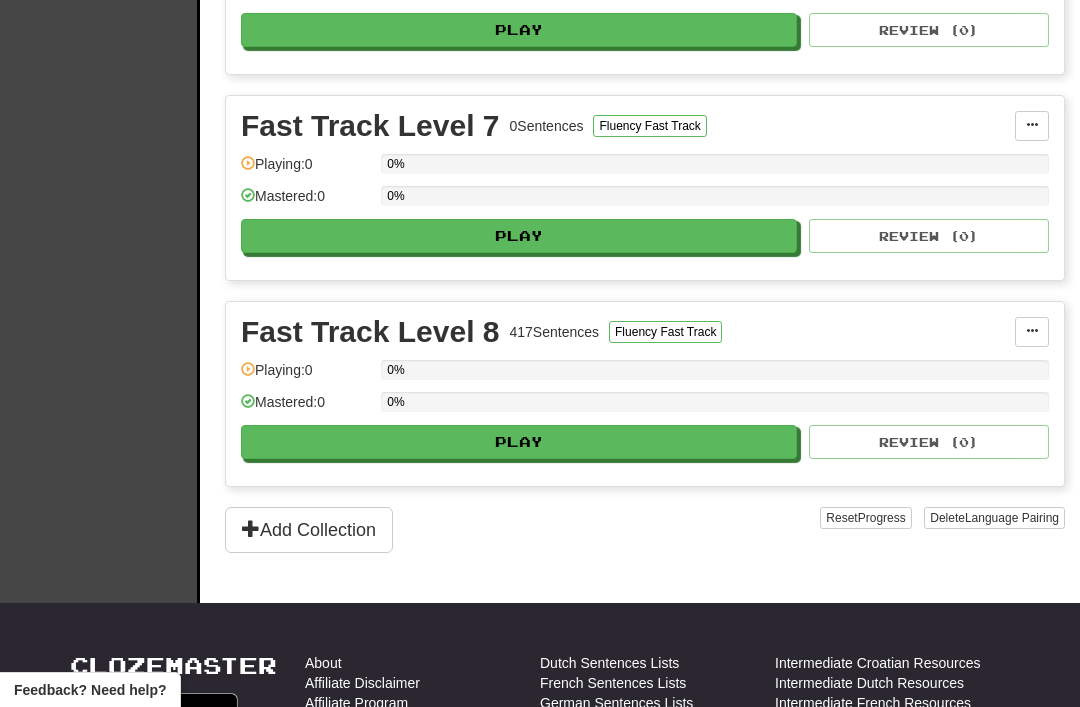click on "Play" at bounding box center [519, 442] 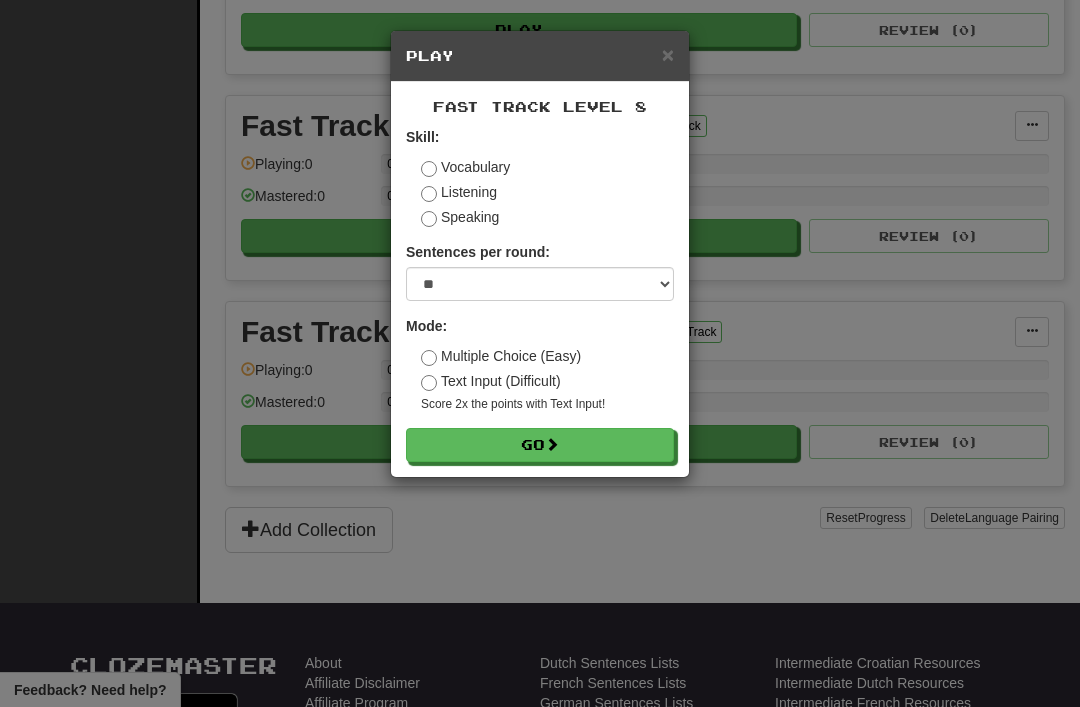 click on "Go" at bounding box center (540, 445) 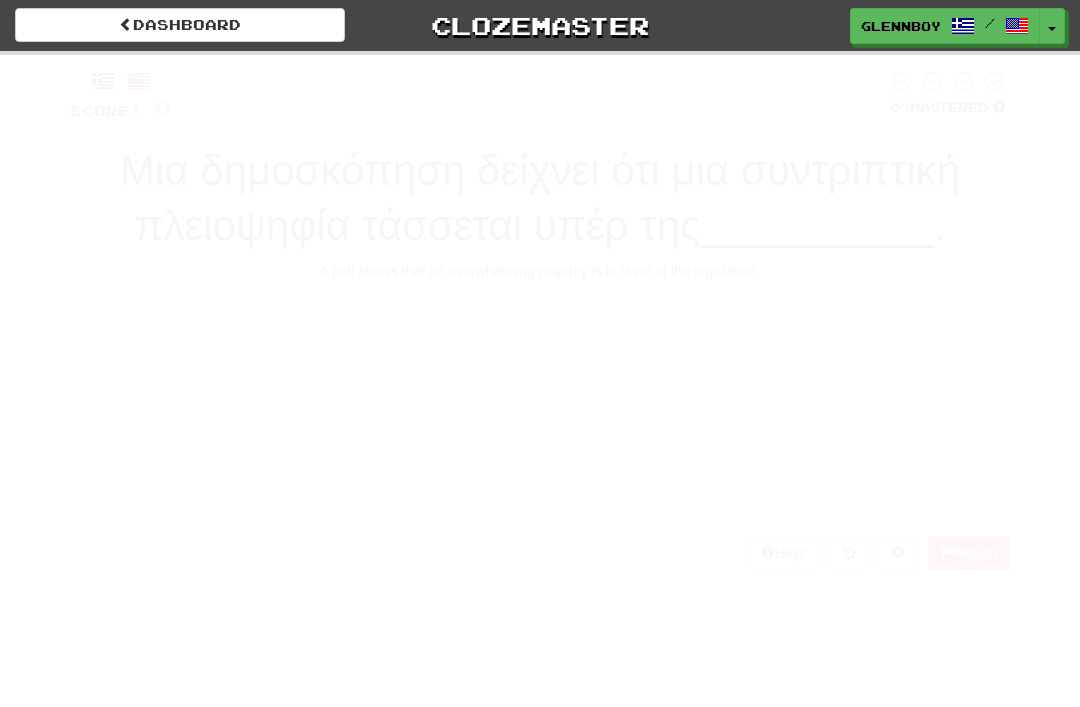 scroll, scrollTop: 0, scrollLeft: 0, axis: both 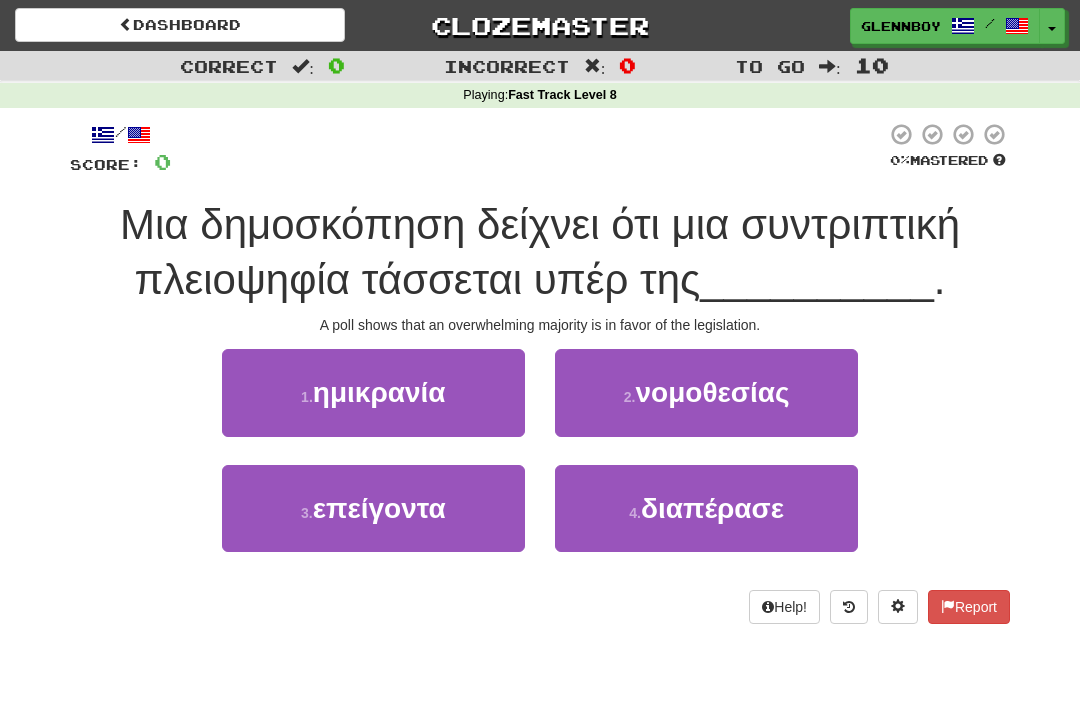 click on "νομοθεσίας" at bounding box center [712, 392] 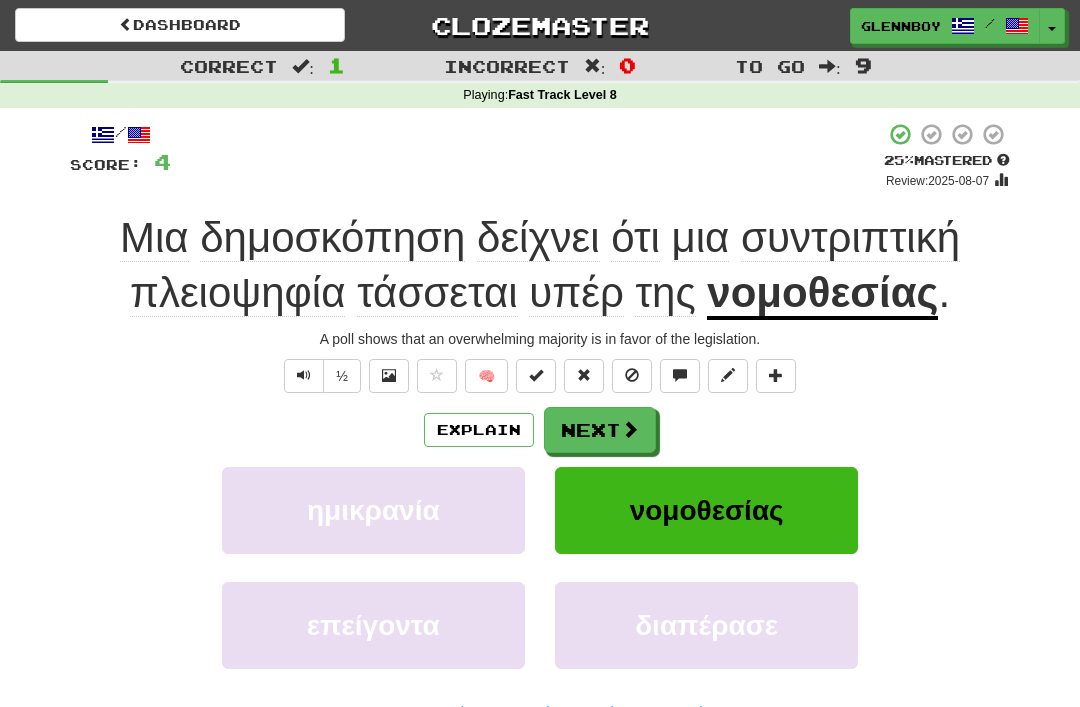 click on "Explain" at bounding box center [479, 430] 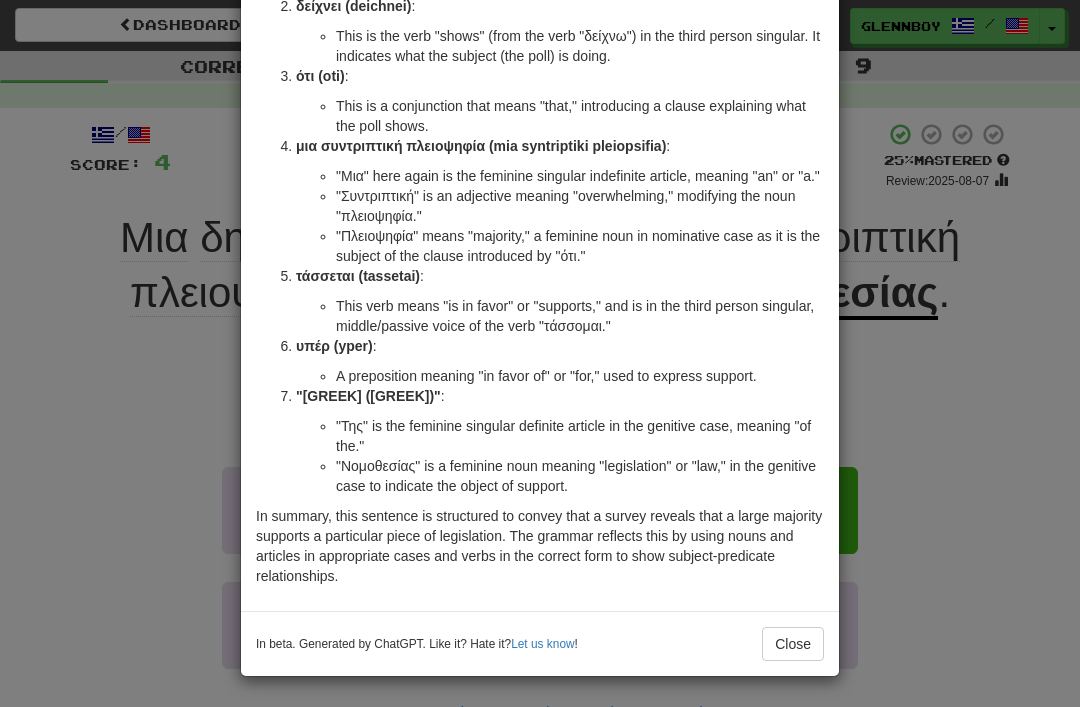 scroll, scrollTop: 281, scrollLeft: 0, axis: vertical 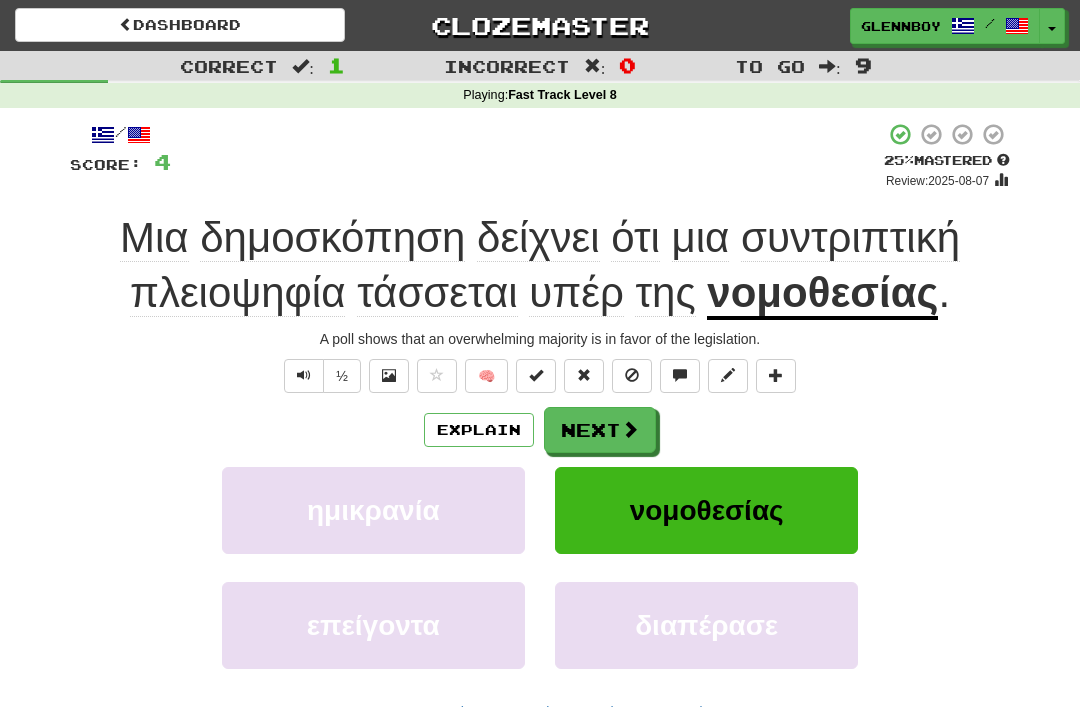 click at bounding box center [632, 375] 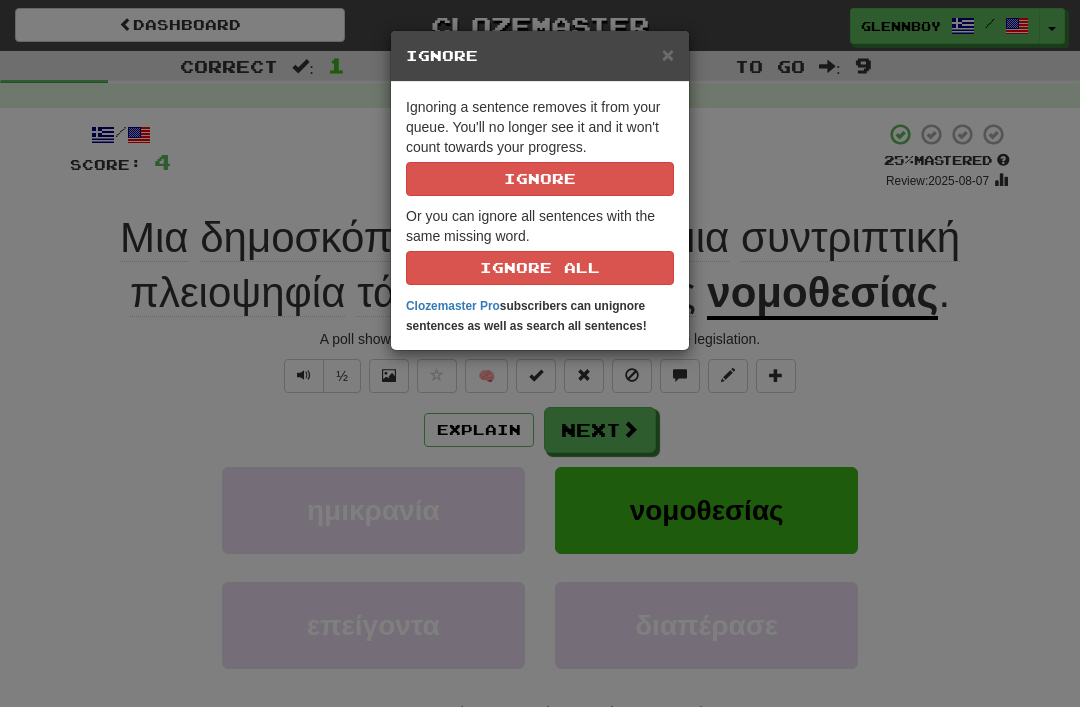 click on "Ignore" at bounding box center (540, 179) 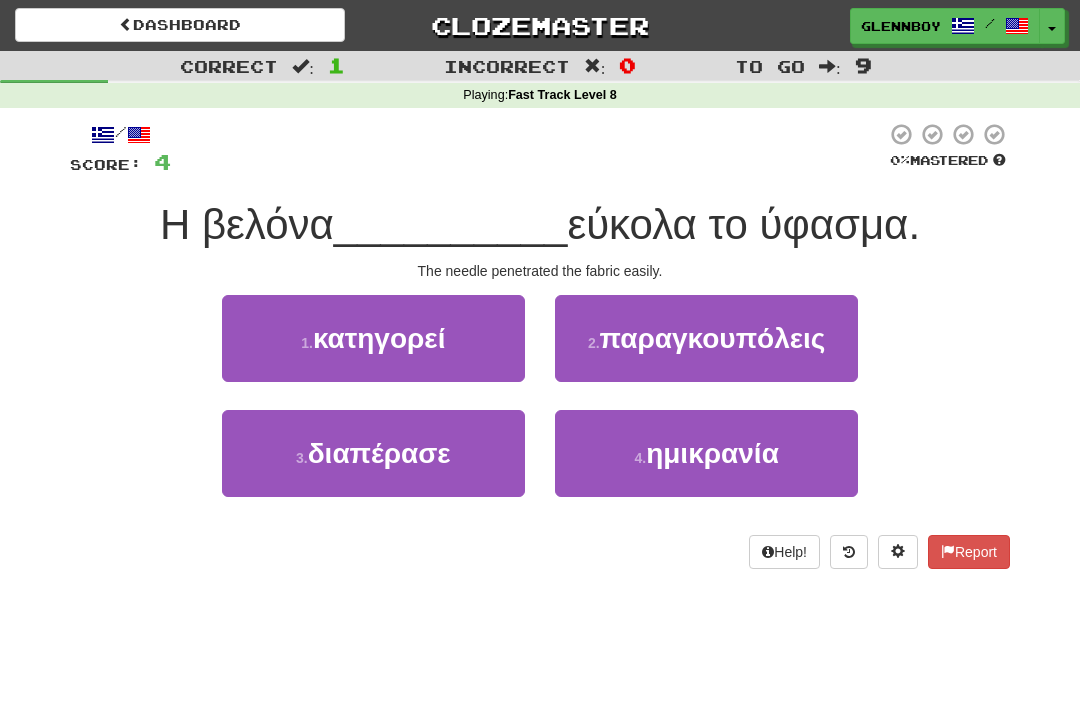 click on "διαπέρασε" at bounding box center (379, 453) 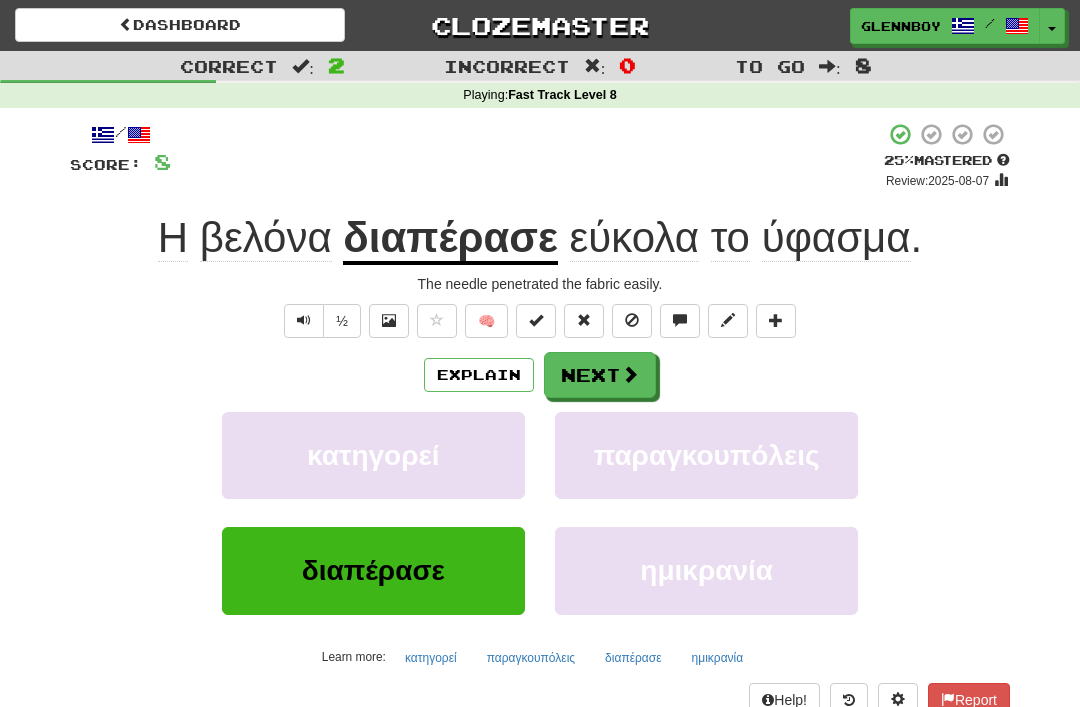 click at bounding box center (632, 320) 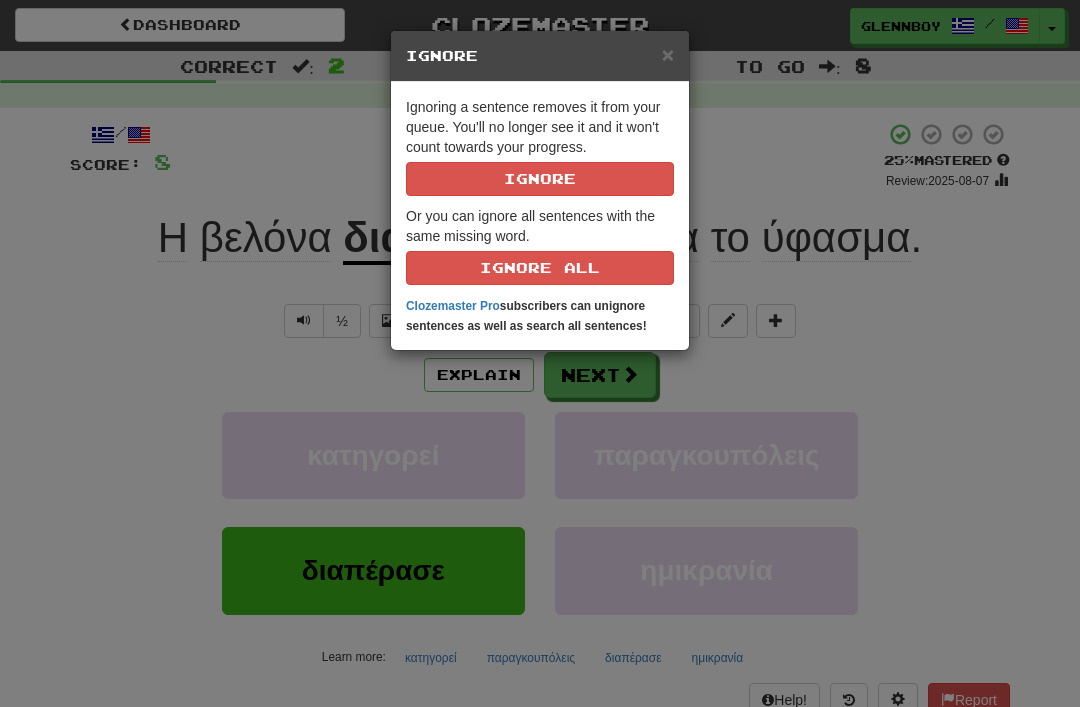 click on "Ignore" at bounding box center [540, 179] 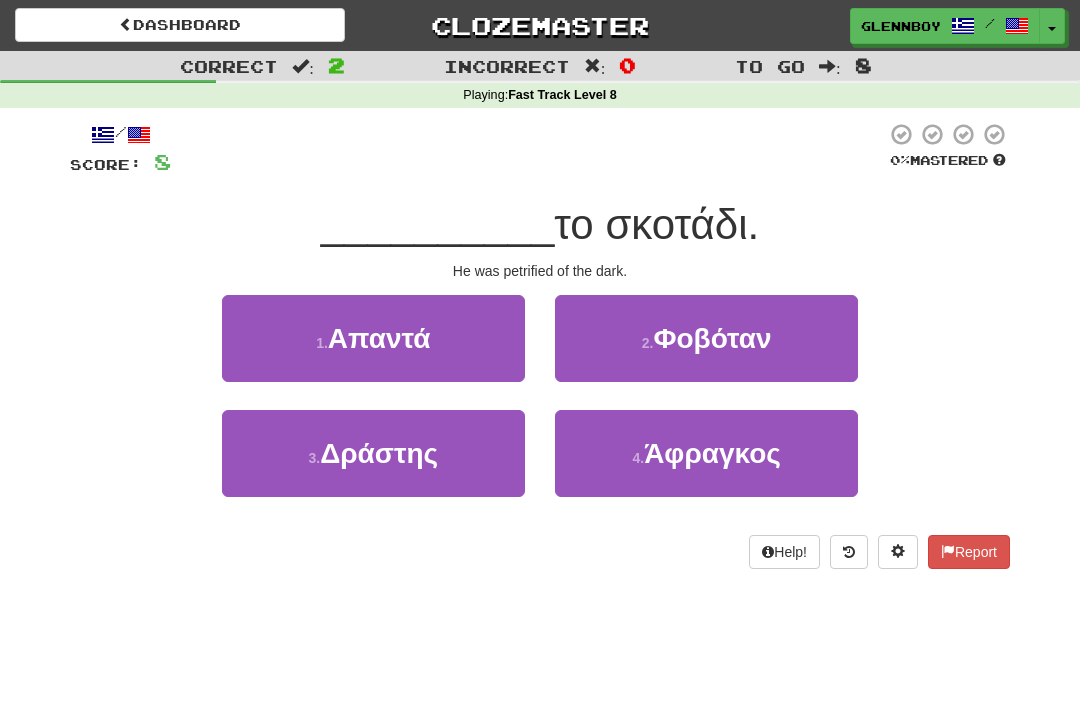 click on "2 .  Φοβόταν" at bounding box center [706, 338] 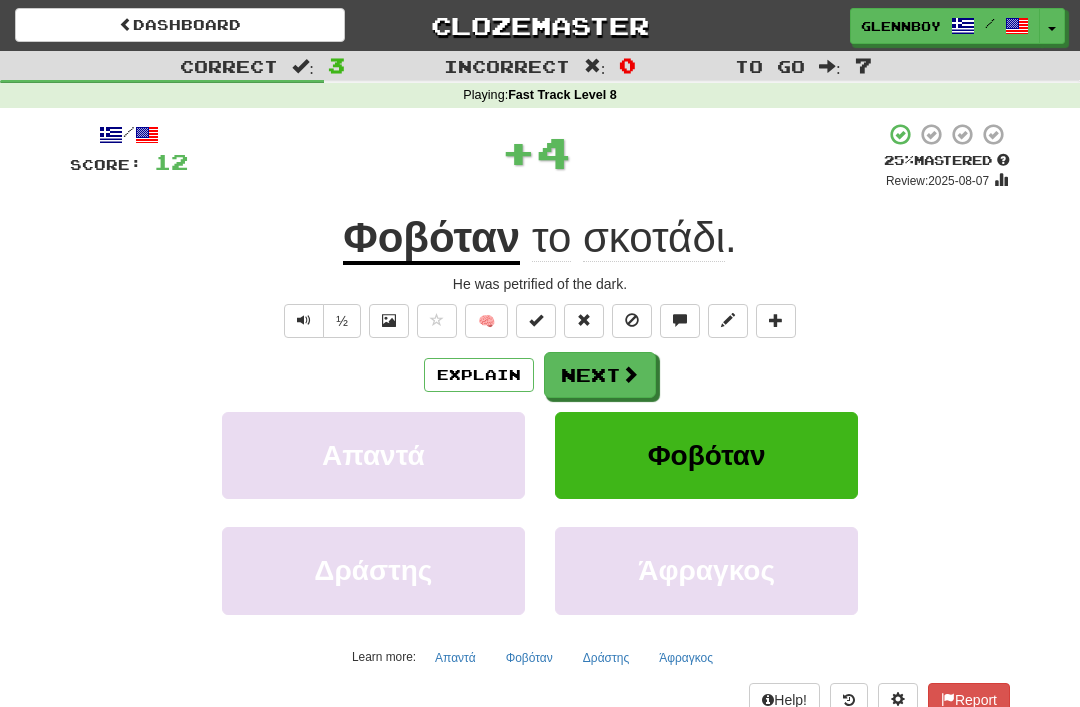 click at bounding box center [632, 321] 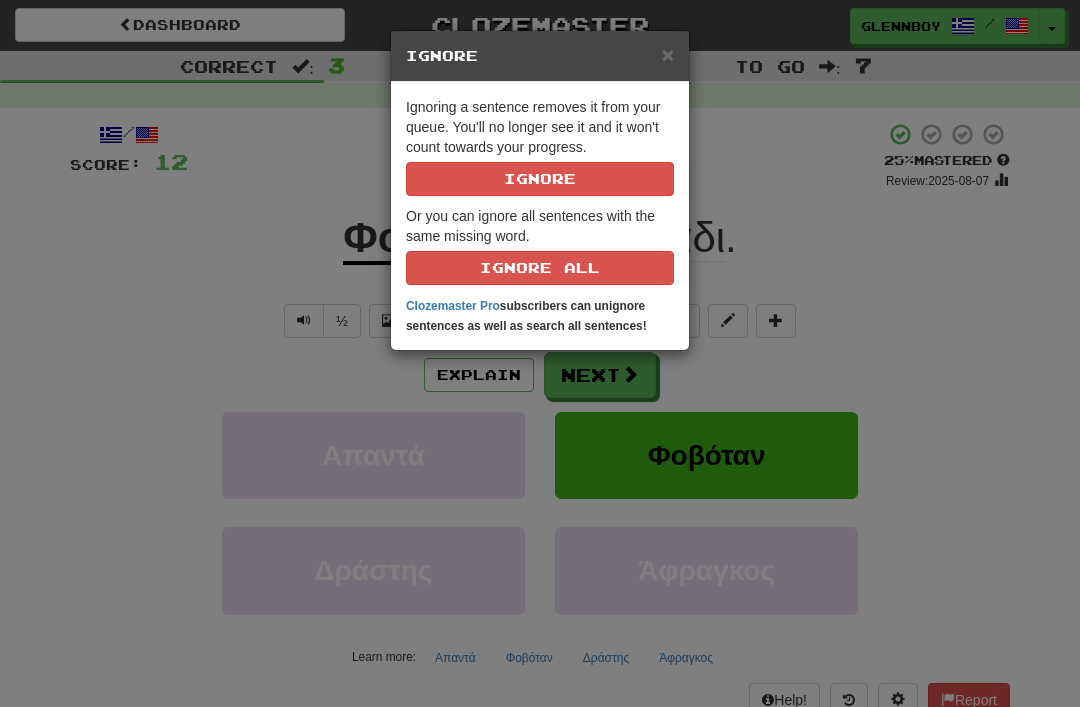 click on "Ignore" at bounding box center (540, 179) 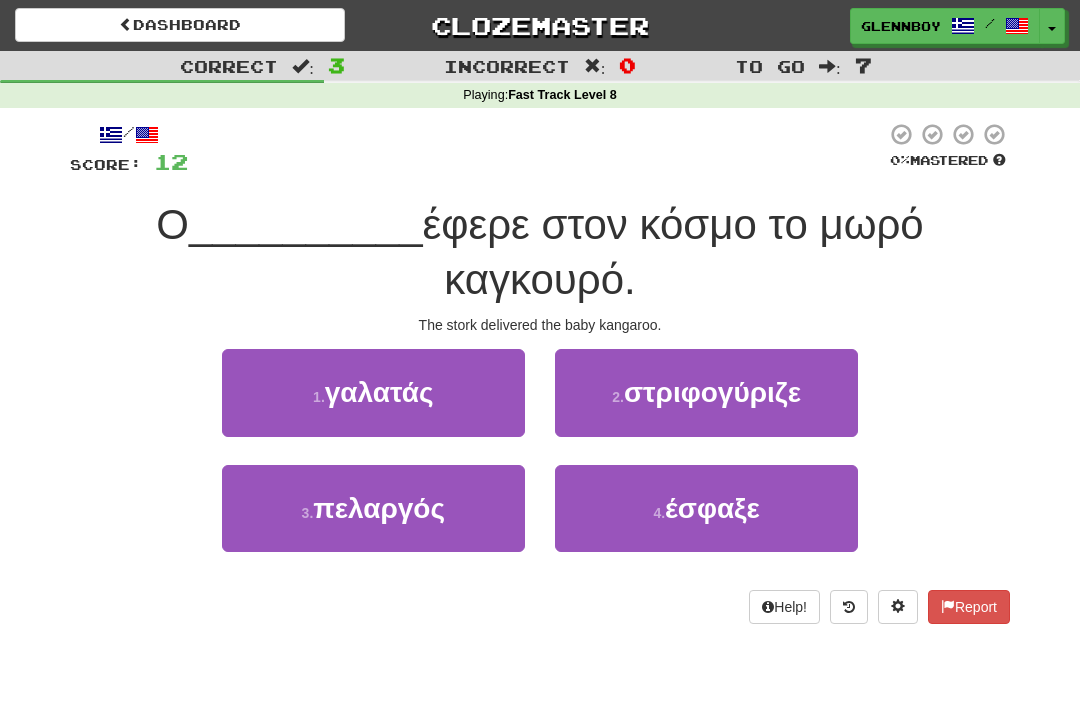 click on "πελαργός" at bounding box center (379, 508) 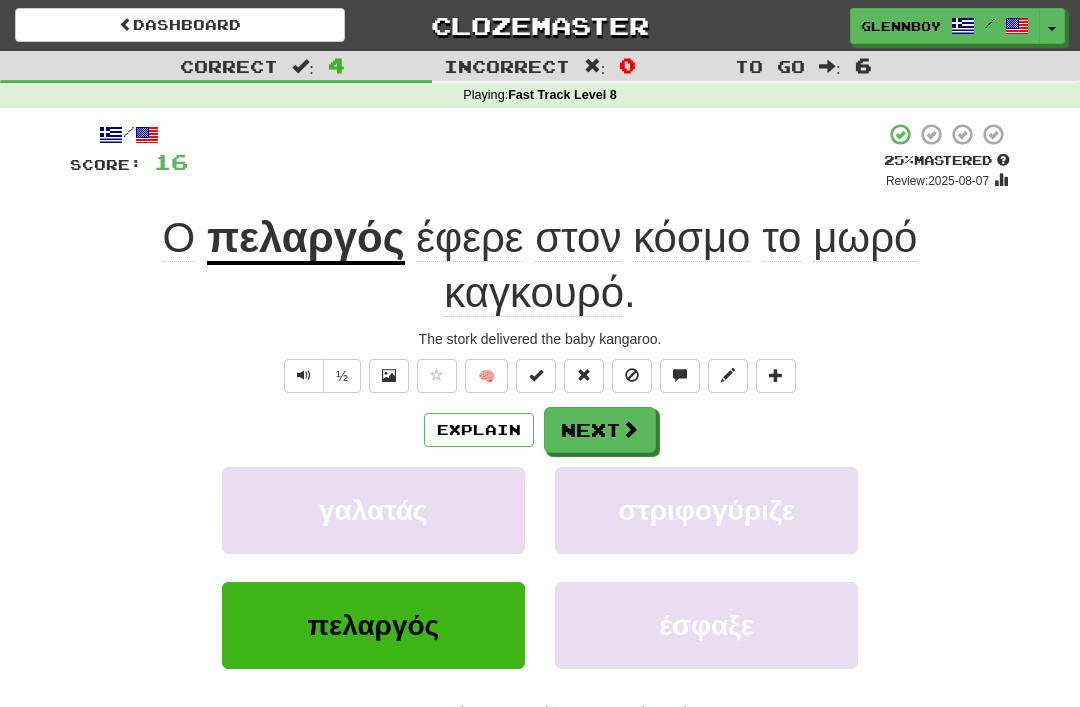 click at bounding box center [632, 376] 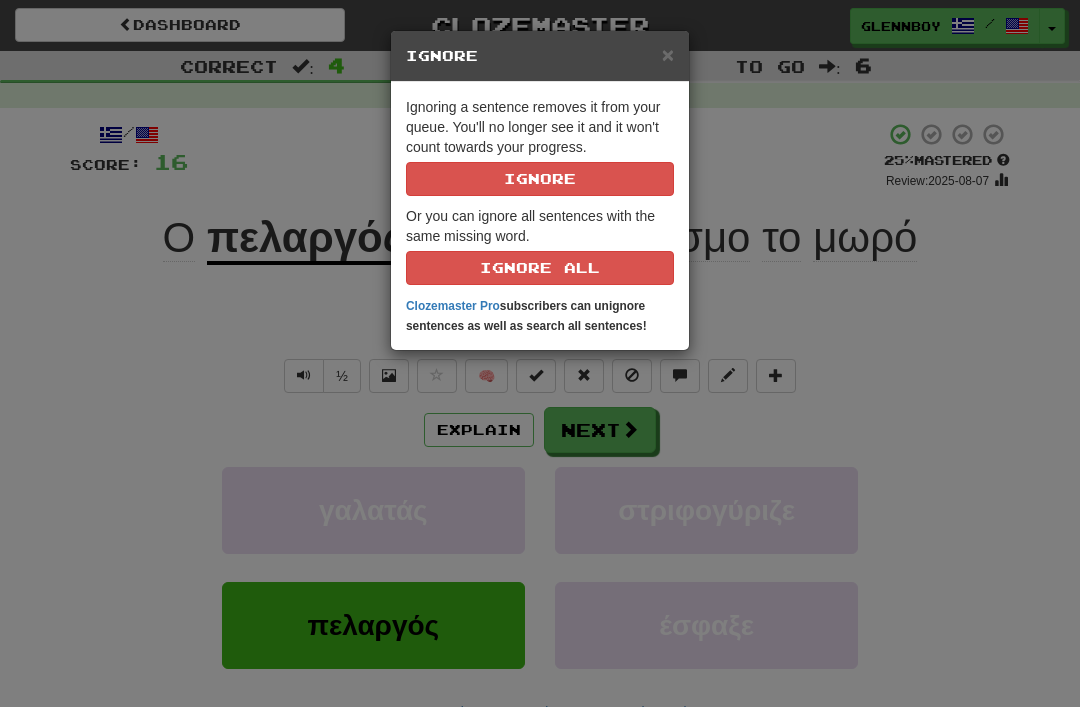 click on "Ignore" at bounding box center [540, 179] 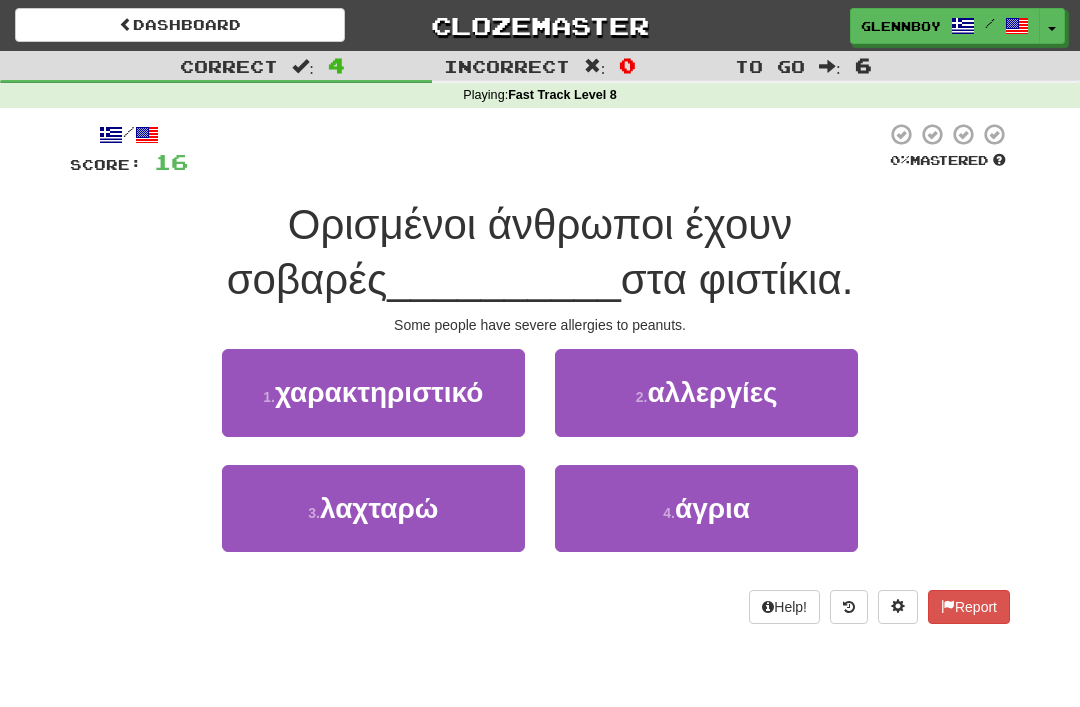 click on "2 ." at bounding box center (642, 397) 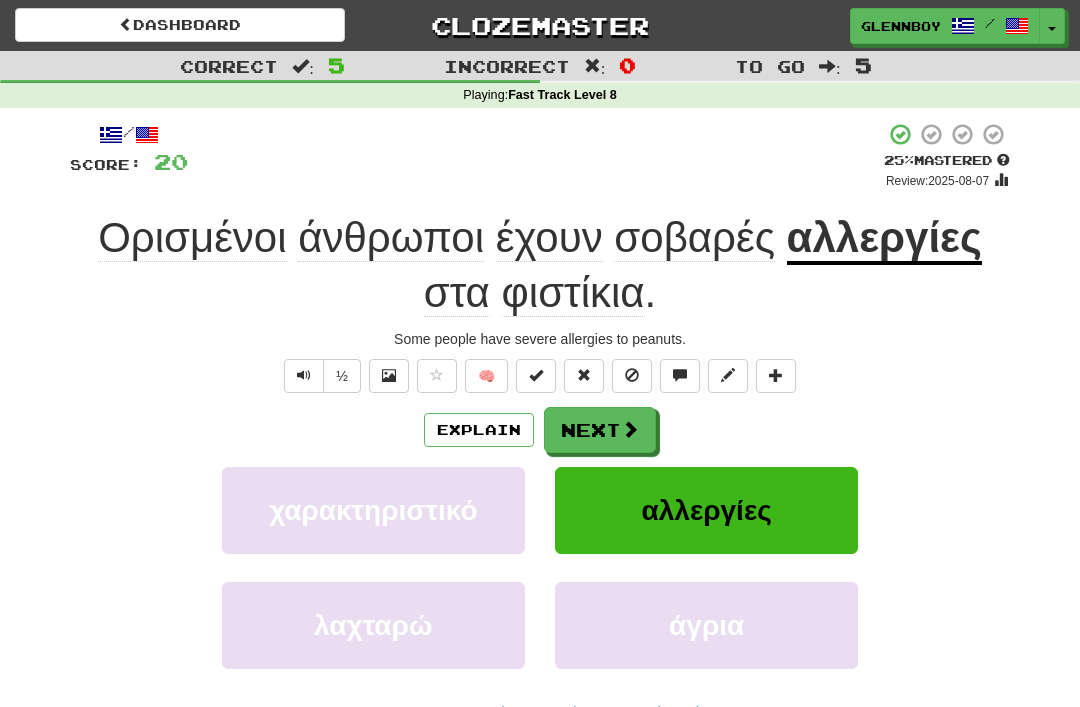 click on "Explain" at bounding box center [479, 430] 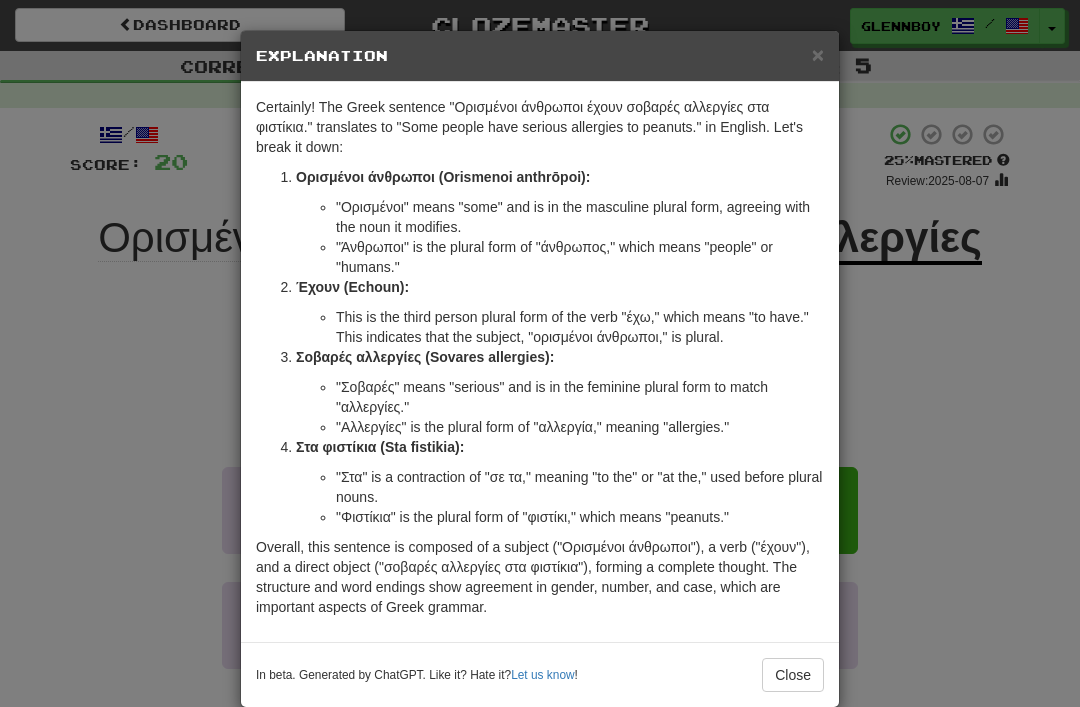 click on "Close" at bounding box center [793, 675] 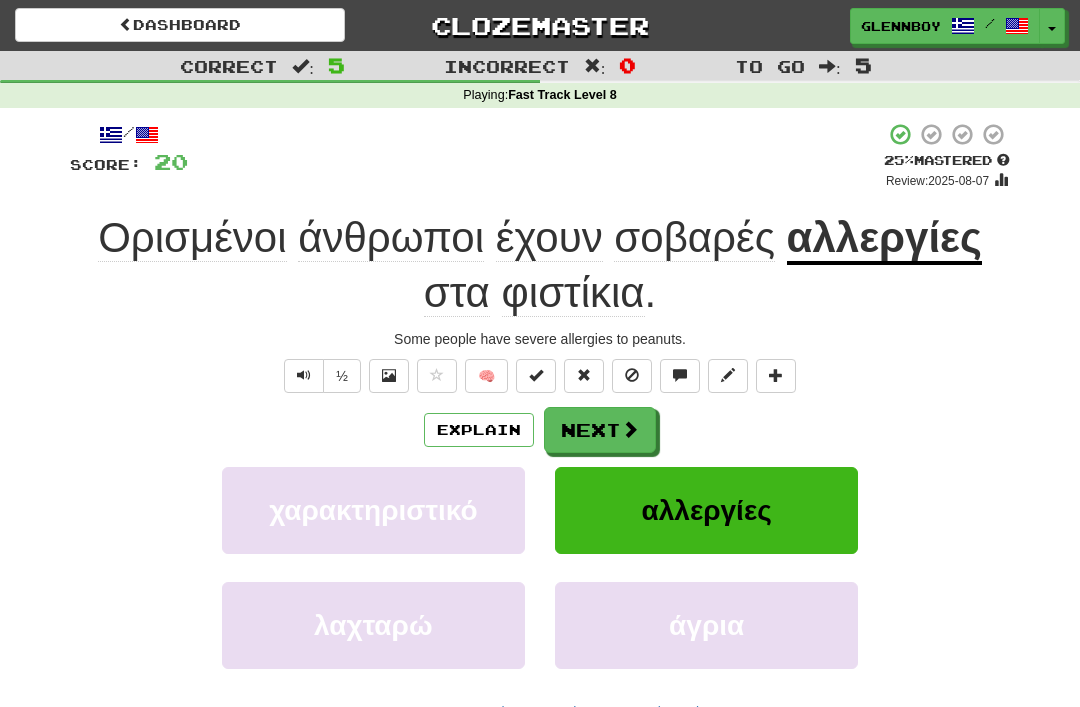 click at bounding box center [632, 376] 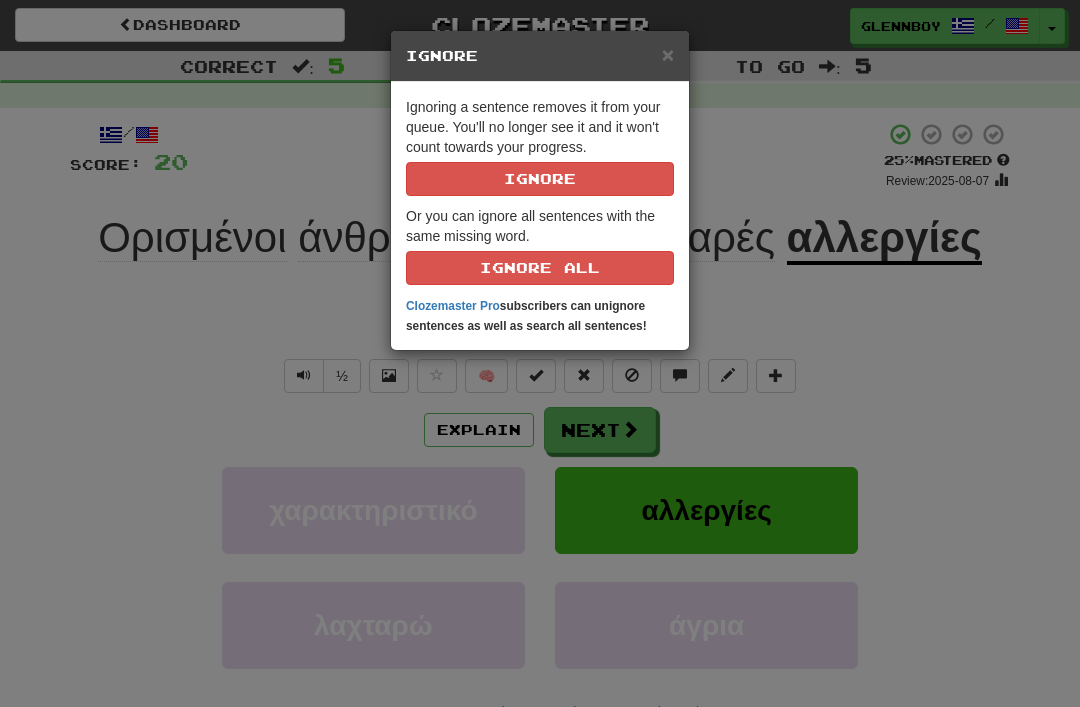 click on "Ignore" at bounding box center (540, 179) 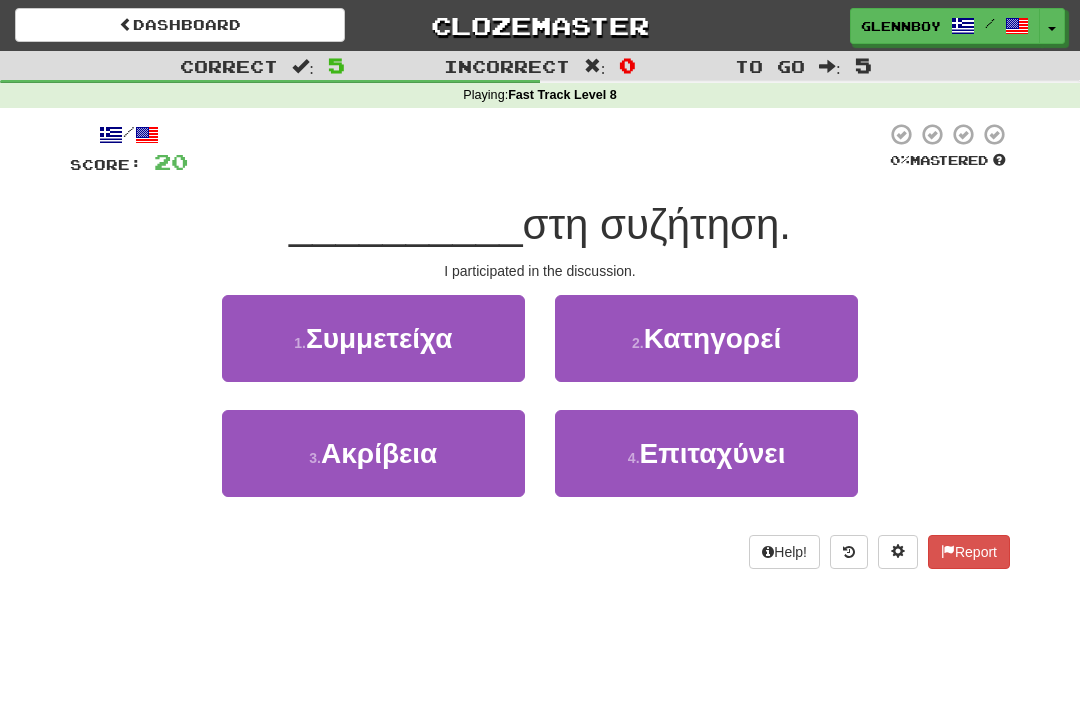 click on "Συμμετείχα" at bounding box center (379, 338) 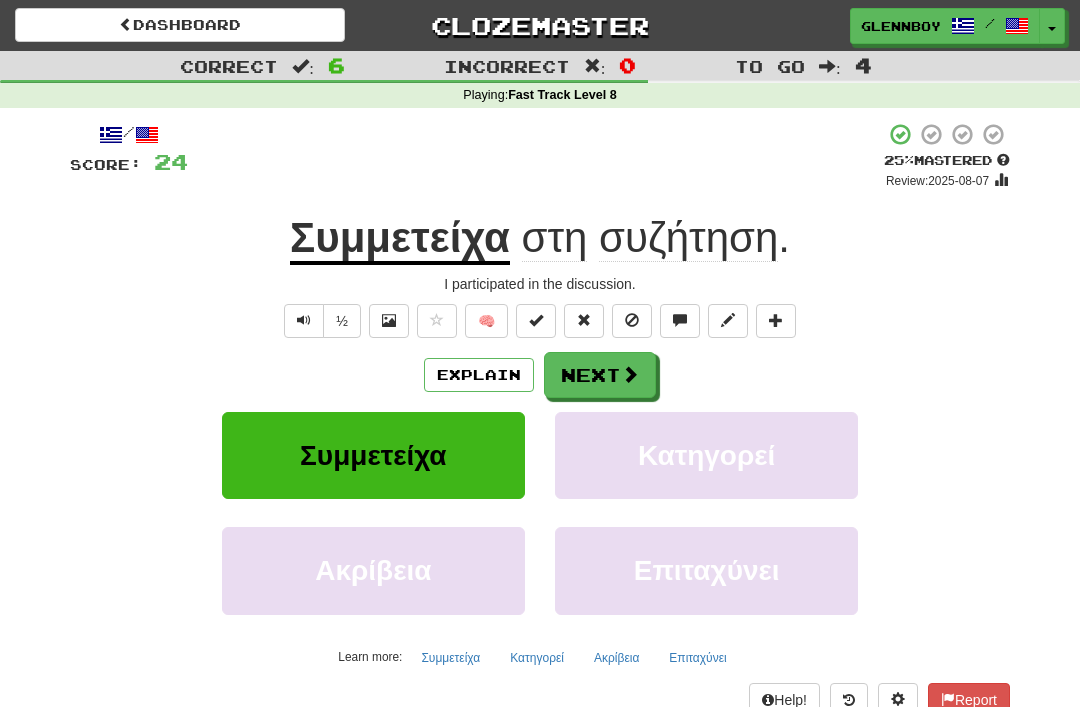 click at bounding box center (632, 321) 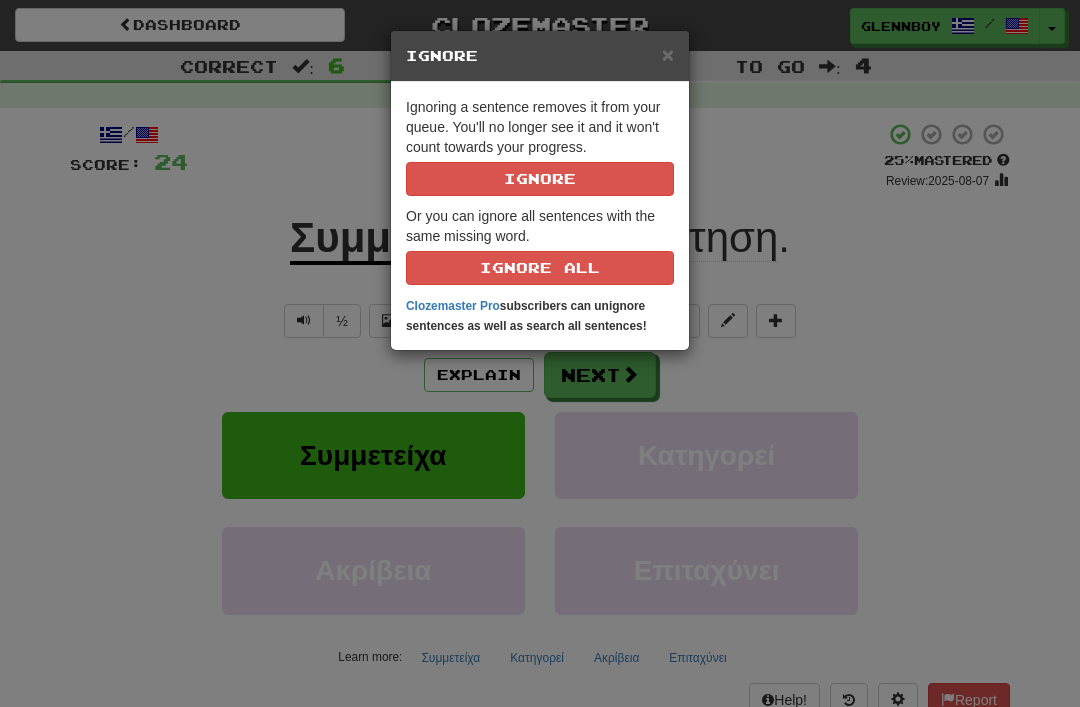 click on "Ignore" at bounding box center [540, 179] 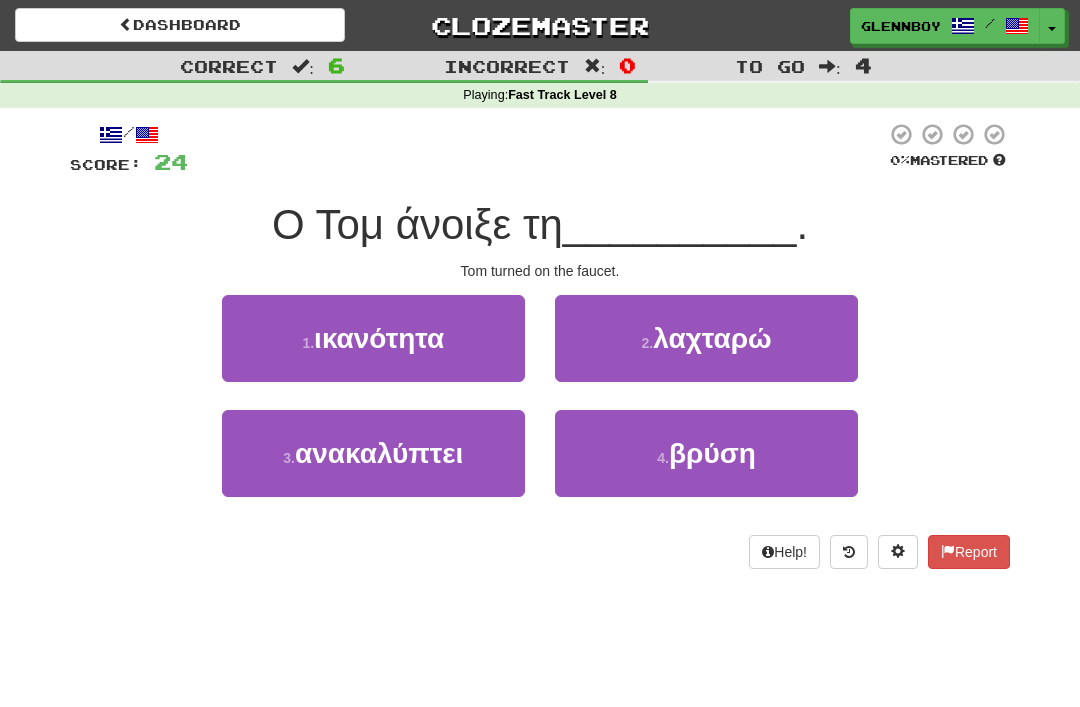 click on "βρύση" at bounding box center [712, 453] 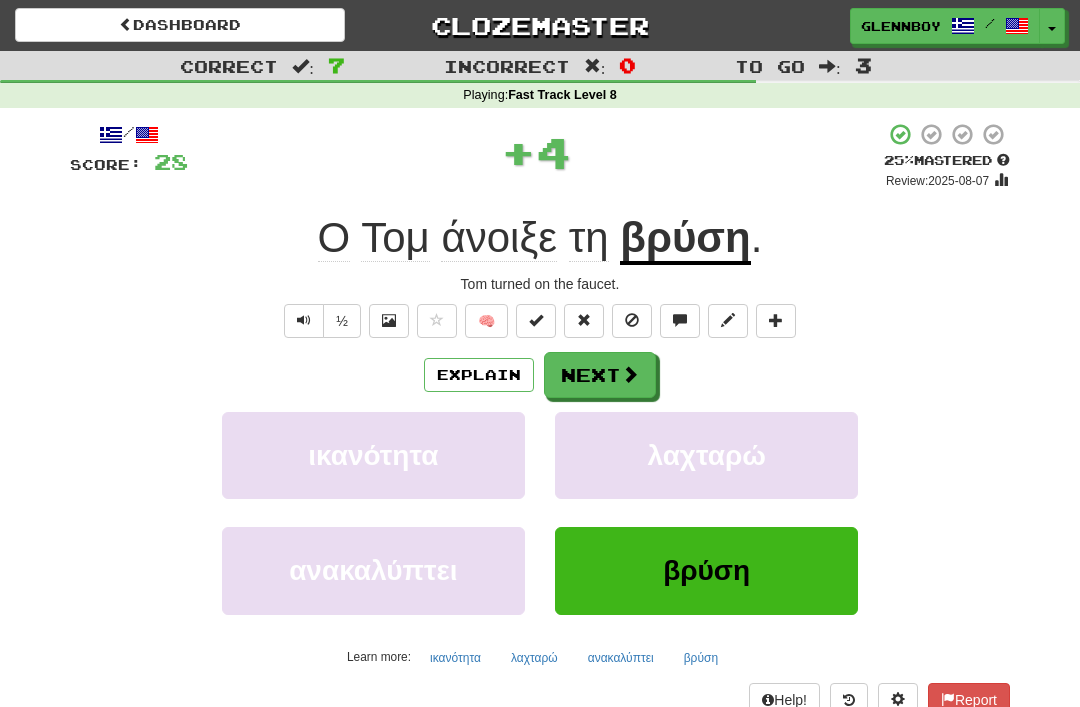 click at bounding box center [632, 321] 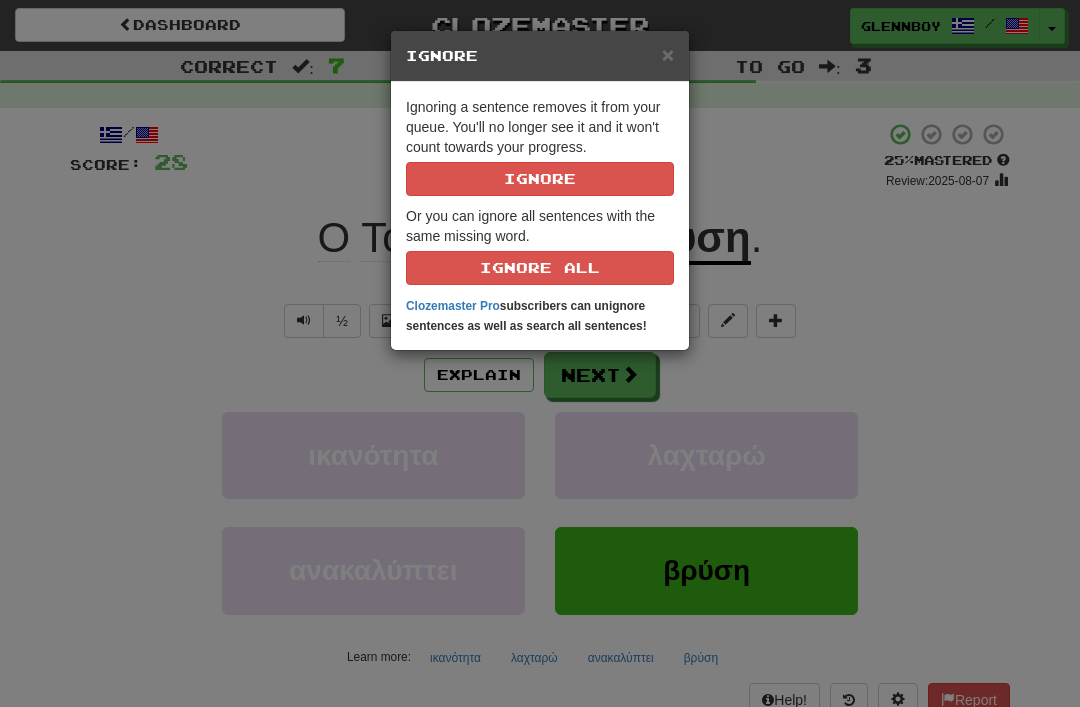 click on "Ignore" at bounding box center [540, 179] 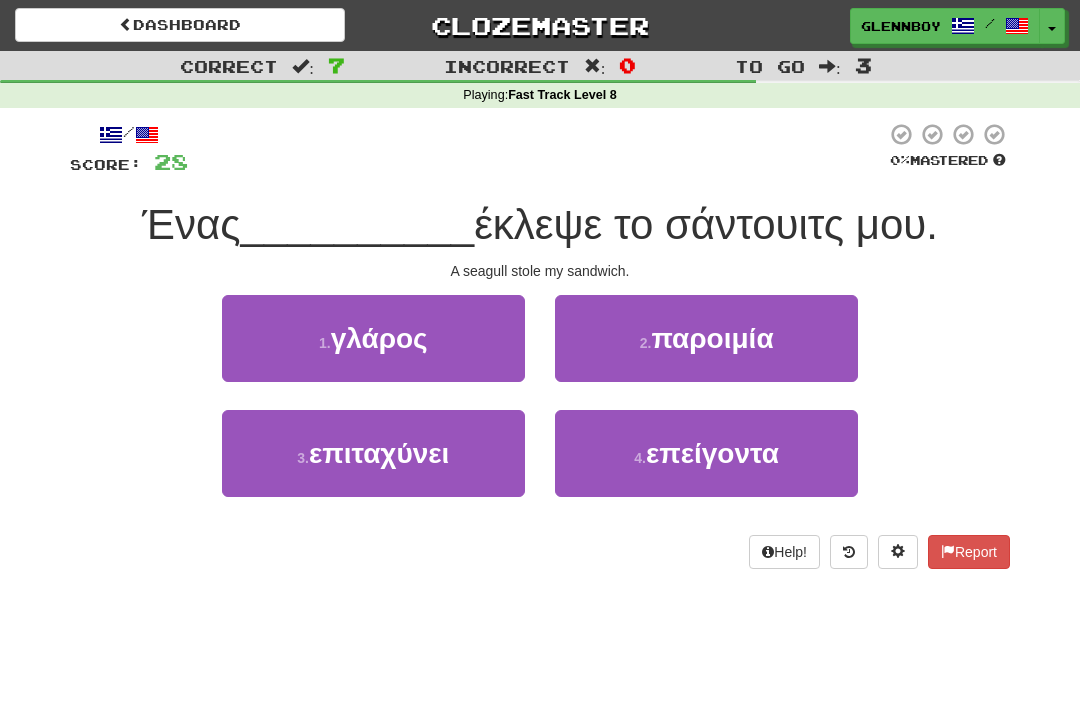 click on "1 .  γλάρος" at bounding box center (373, 338) 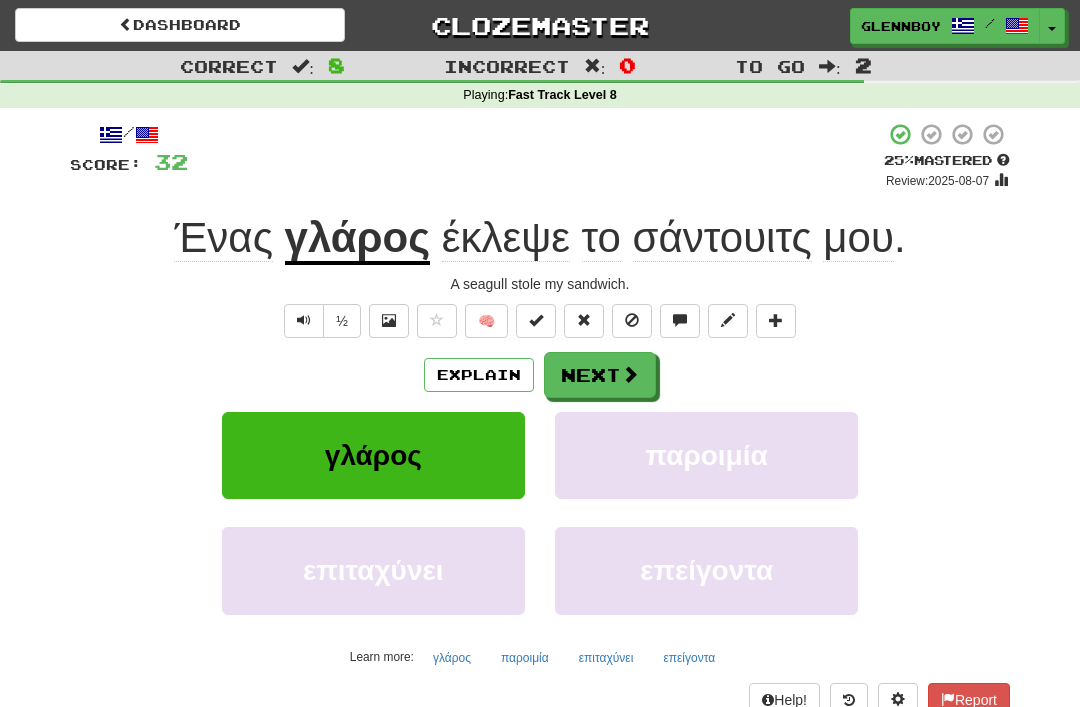 click at bounding box center [632, 321] 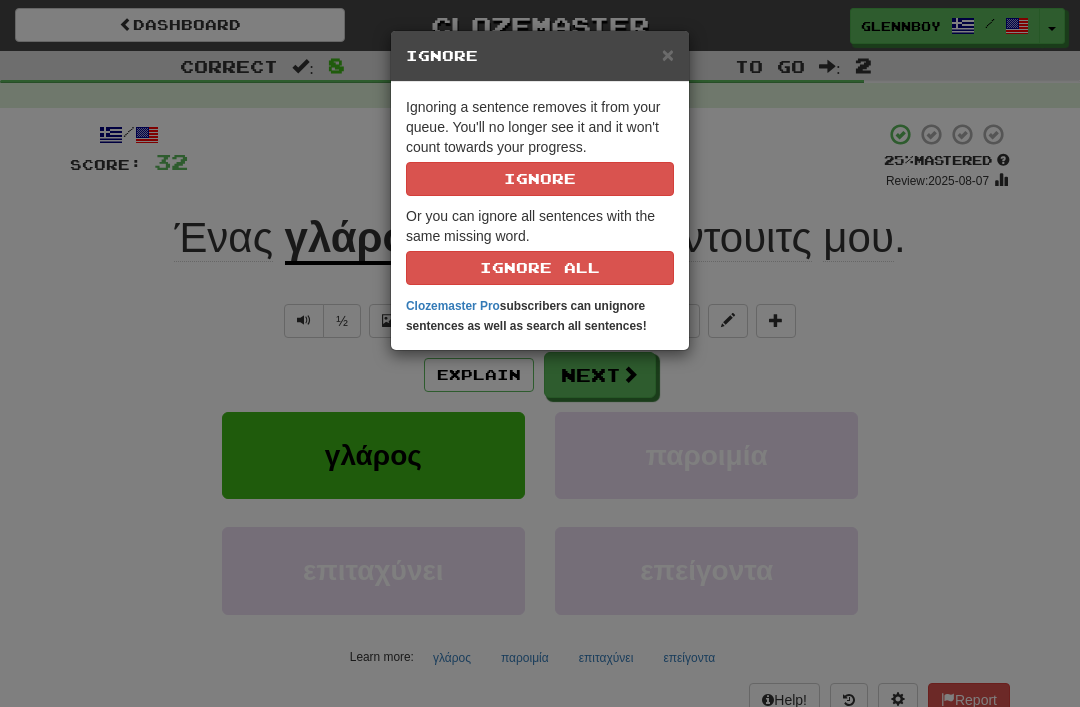 click on "Ignore" at bounding box center [540, 179] 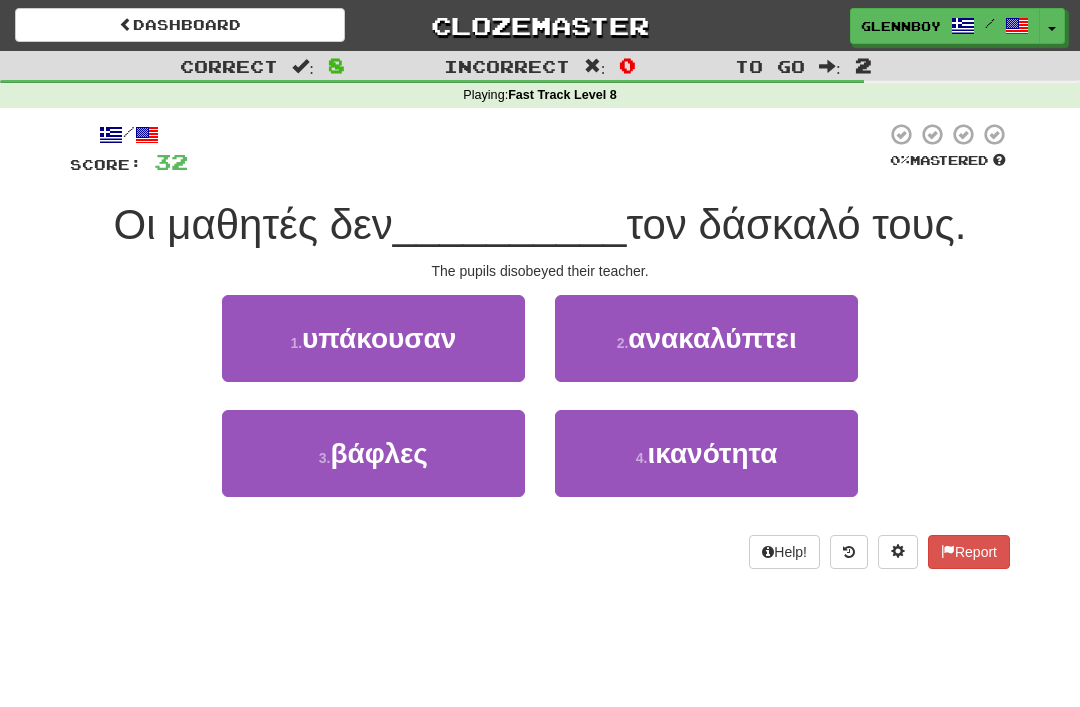 click on "1 .  υπάκουσαν" at bounding box center (373, 338) 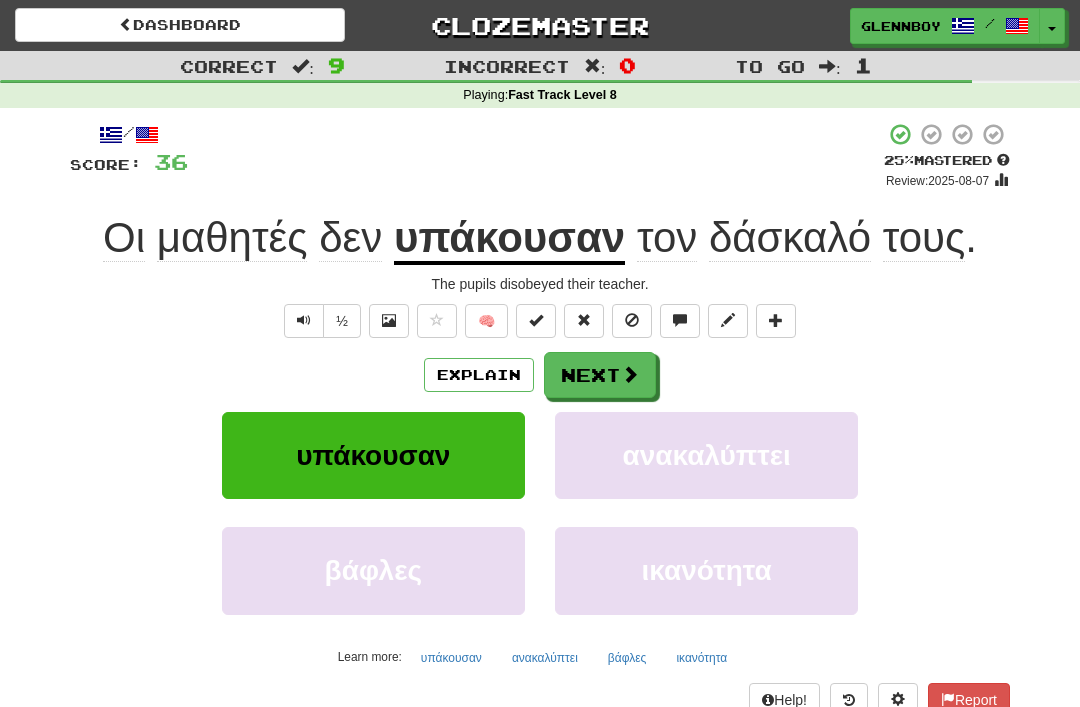 click on "Explain" at bounding box center [479, 375] 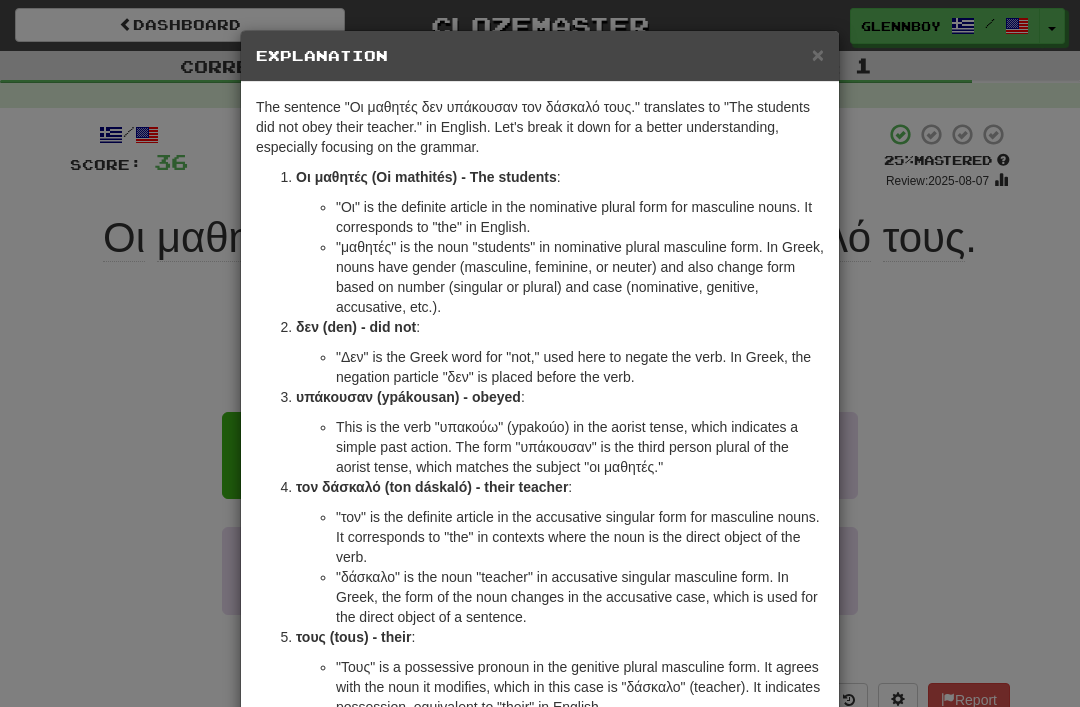 click on "×" at bounding box center (818, 54) 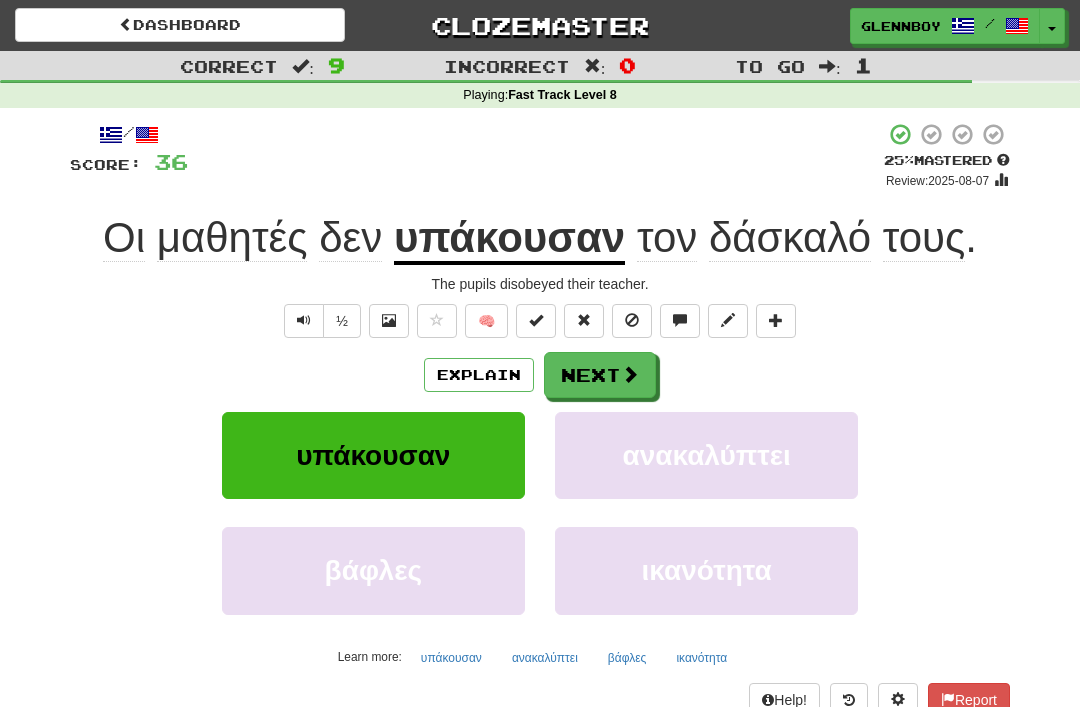 click at bounding box center [632, 321] 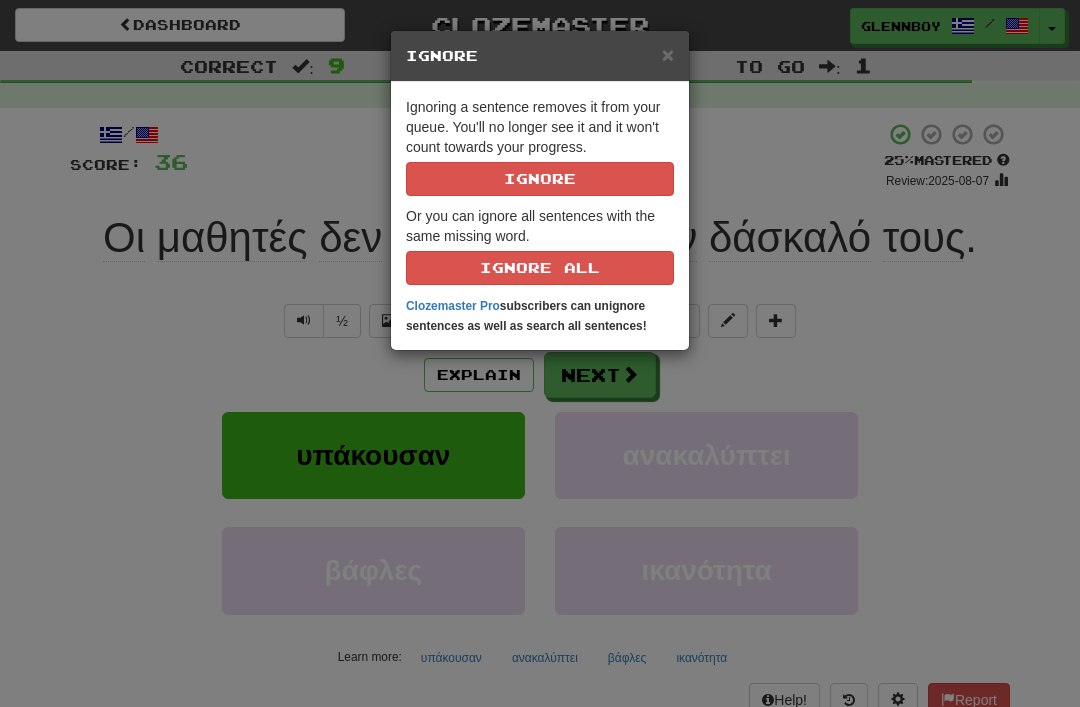 click on "Ignore" at bounding box center (540, 179) 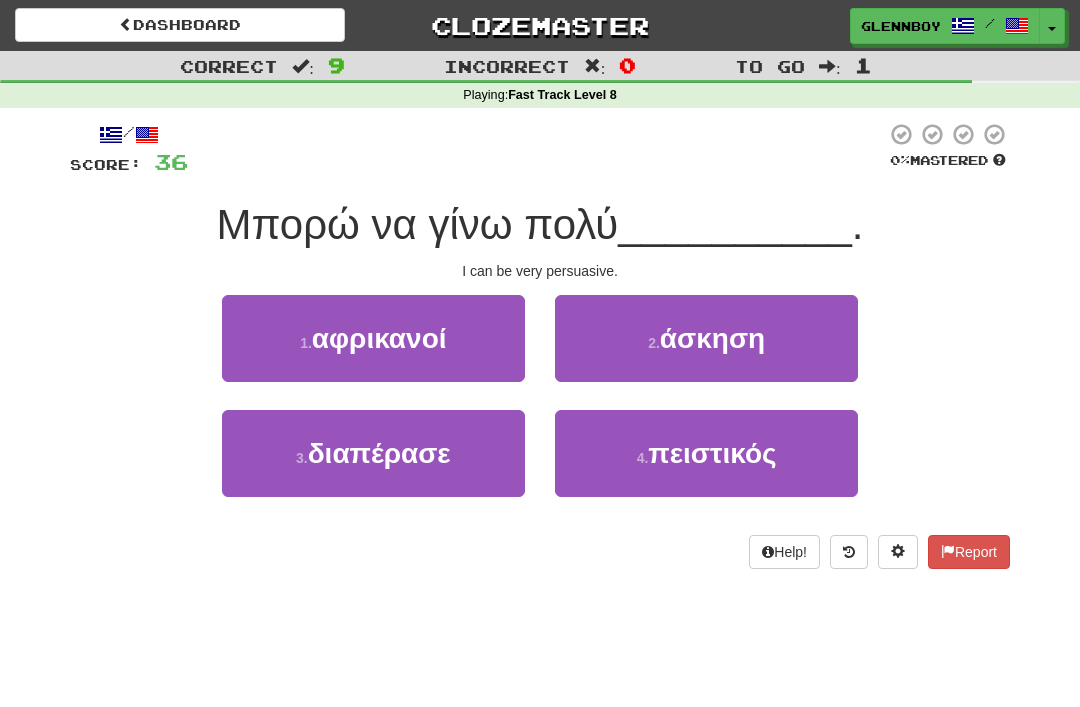 click on "4 .  πειστικός" at bounding box center (706, 453) 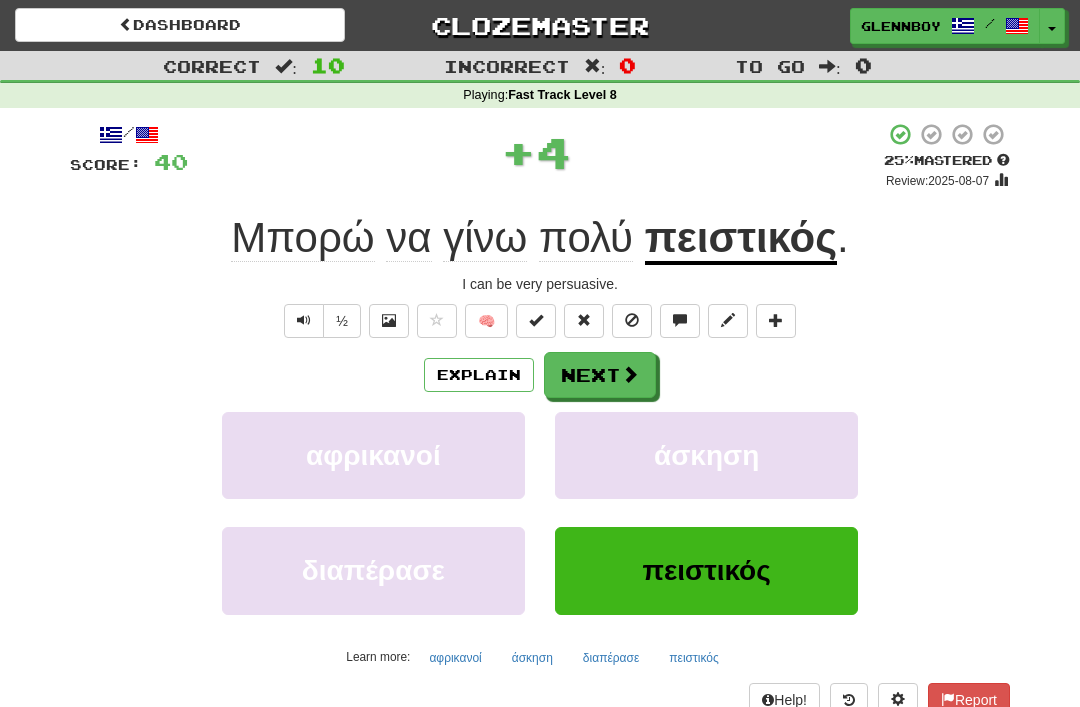 click on "Explain" at bounding box center (479, 375) 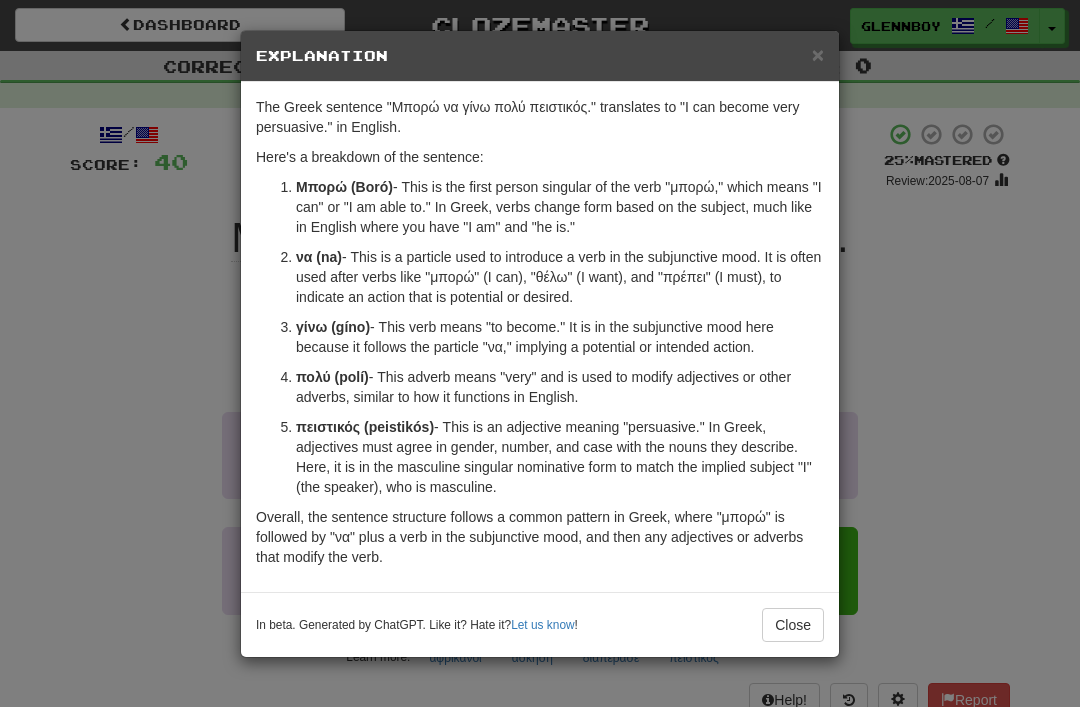 click on "Close" at bounding box center (793, 625) 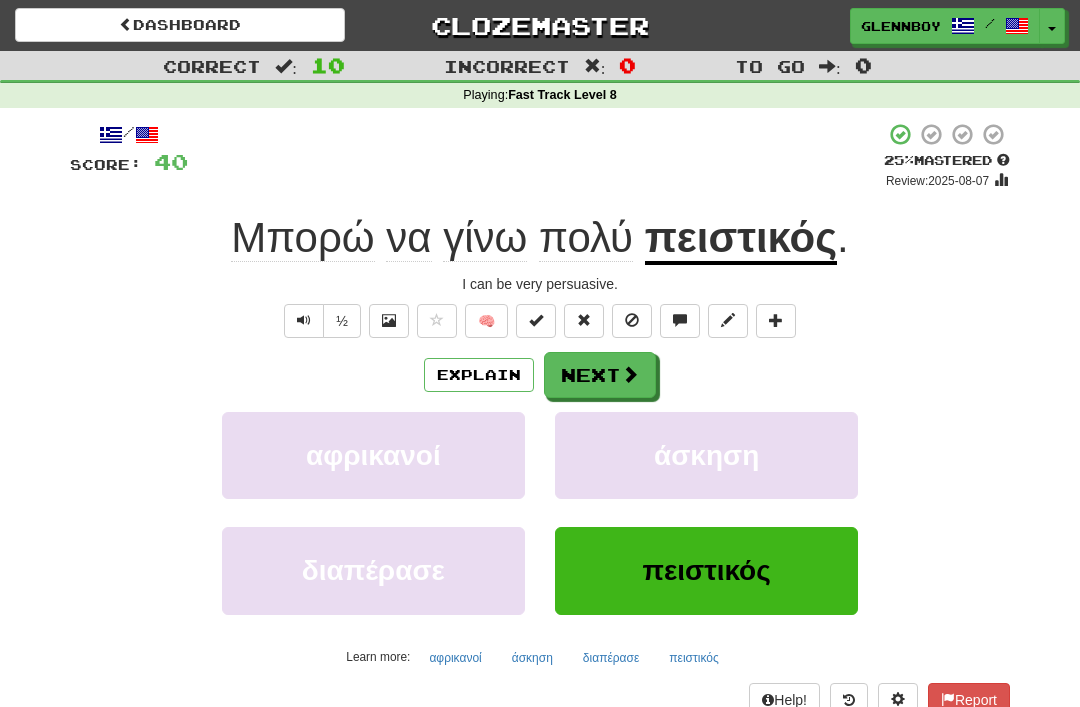 click at bounding box center [632, 320] 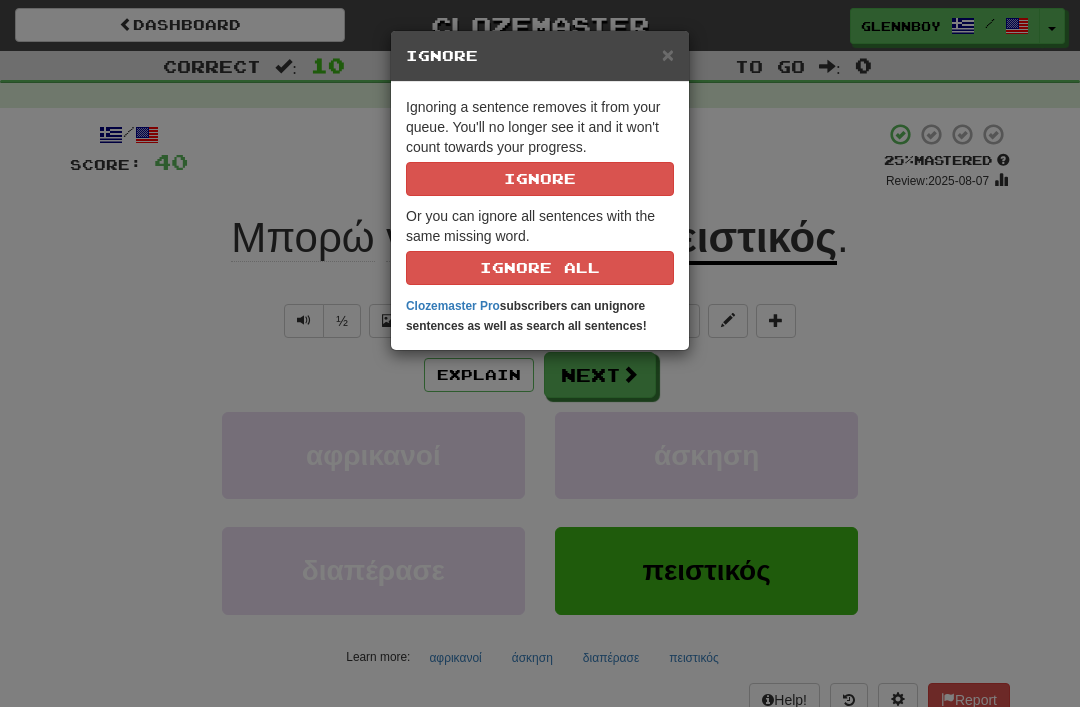click on "Ignore" at bounding box center [540, 179] 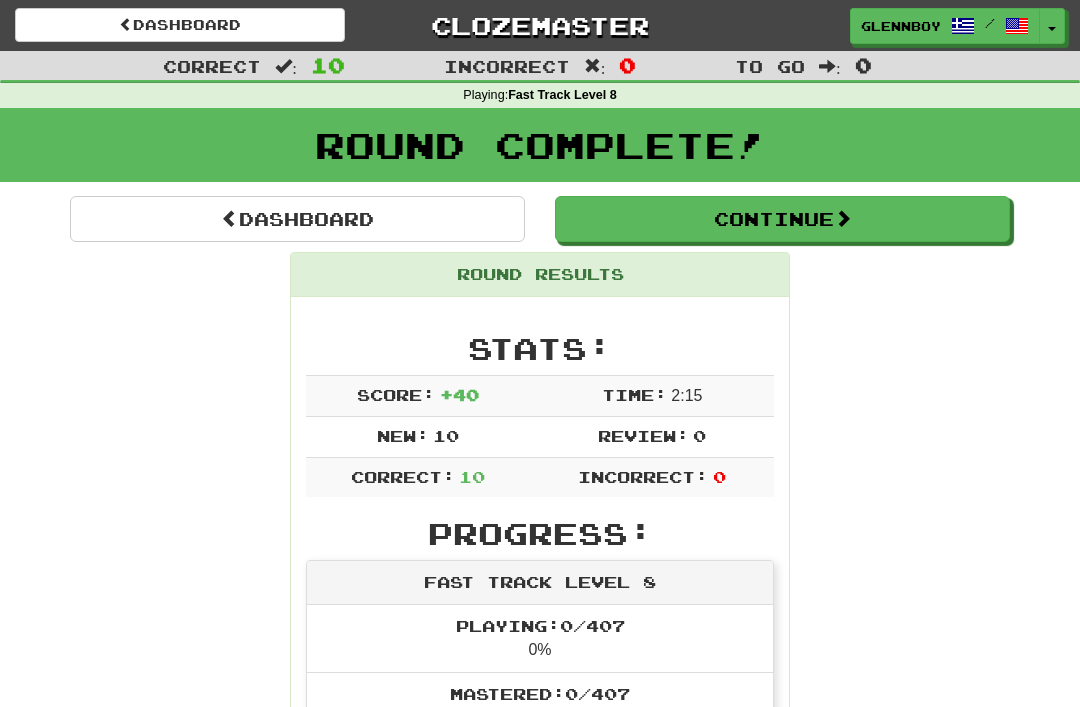 click on "Dashboard" at bounding box center [180, 25] 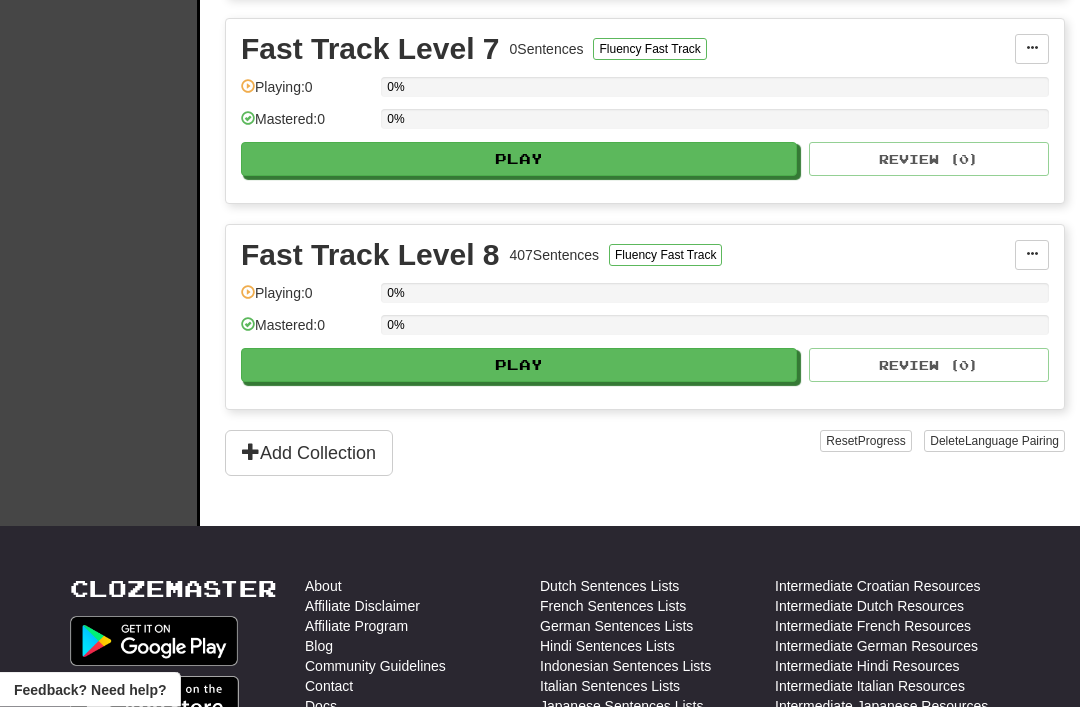 scroll, scrollTop: 1714, scrollLeft: 0, axis: vertical 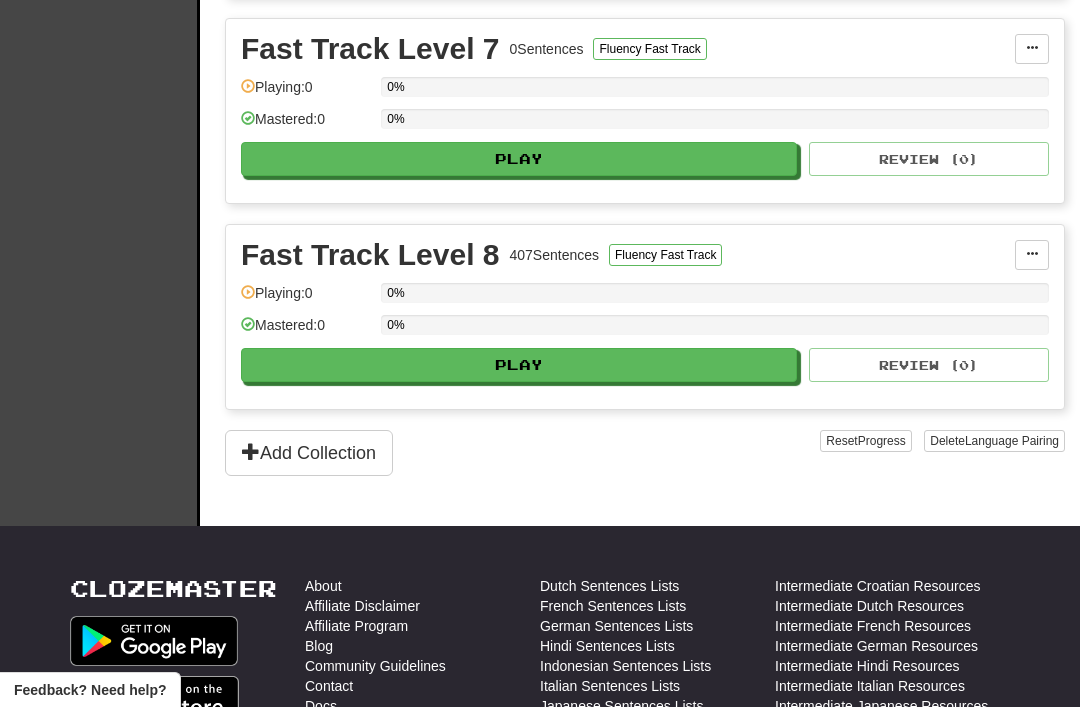 click on "Play" at bounding box center (519, 365) 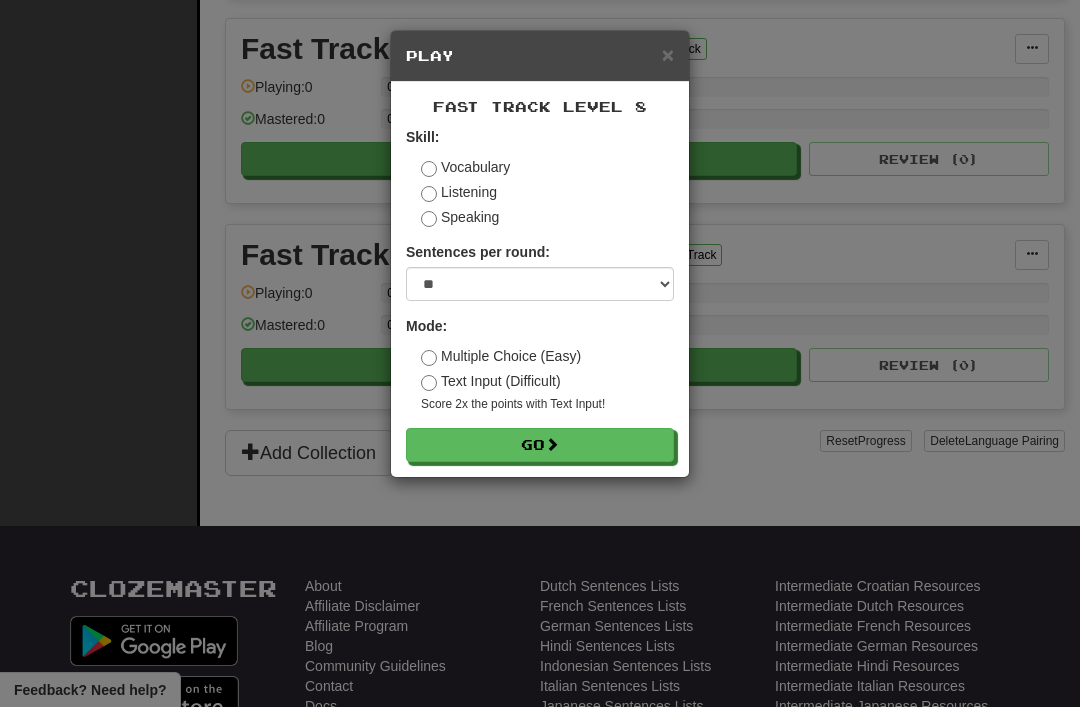 click on "Go" at bounding box center (540, 445) 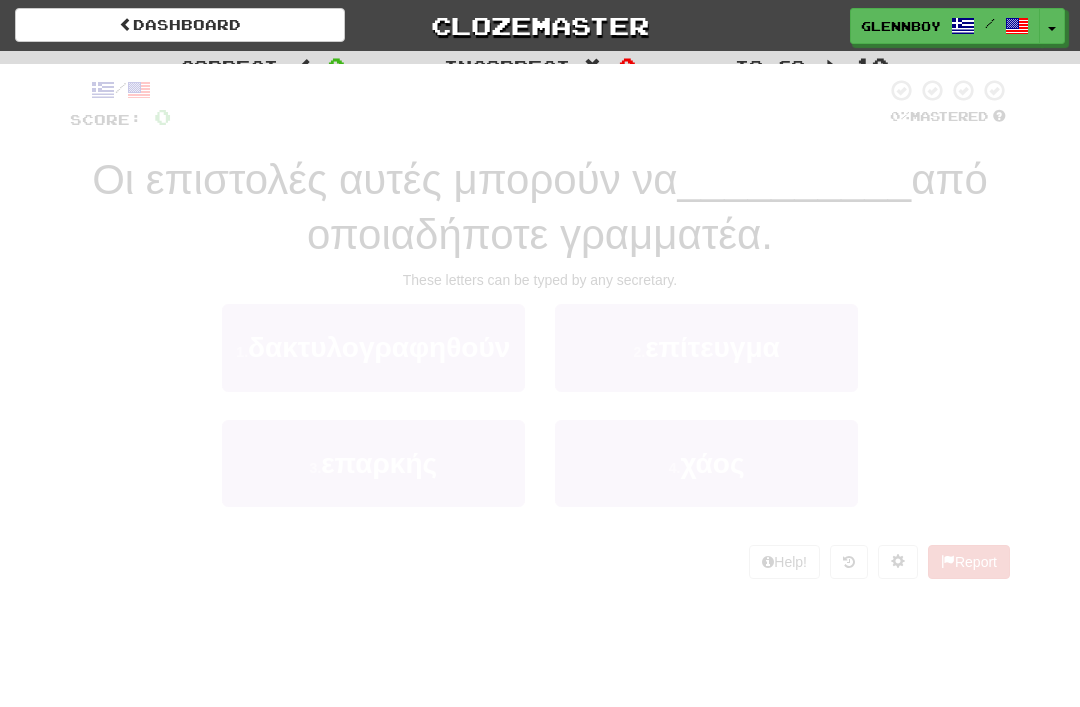 scroll, scrollTop: 0, scrollLeft: 0, axis: both 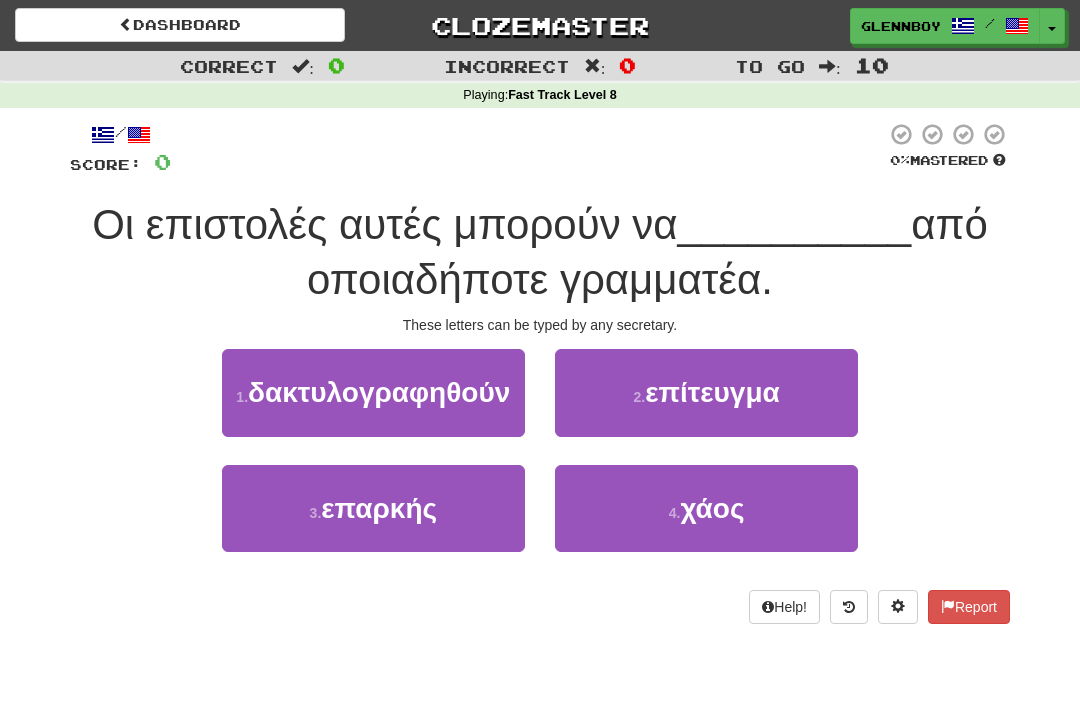 click on "δακτυλογραφηθούν" at bounding box center [379, 392] 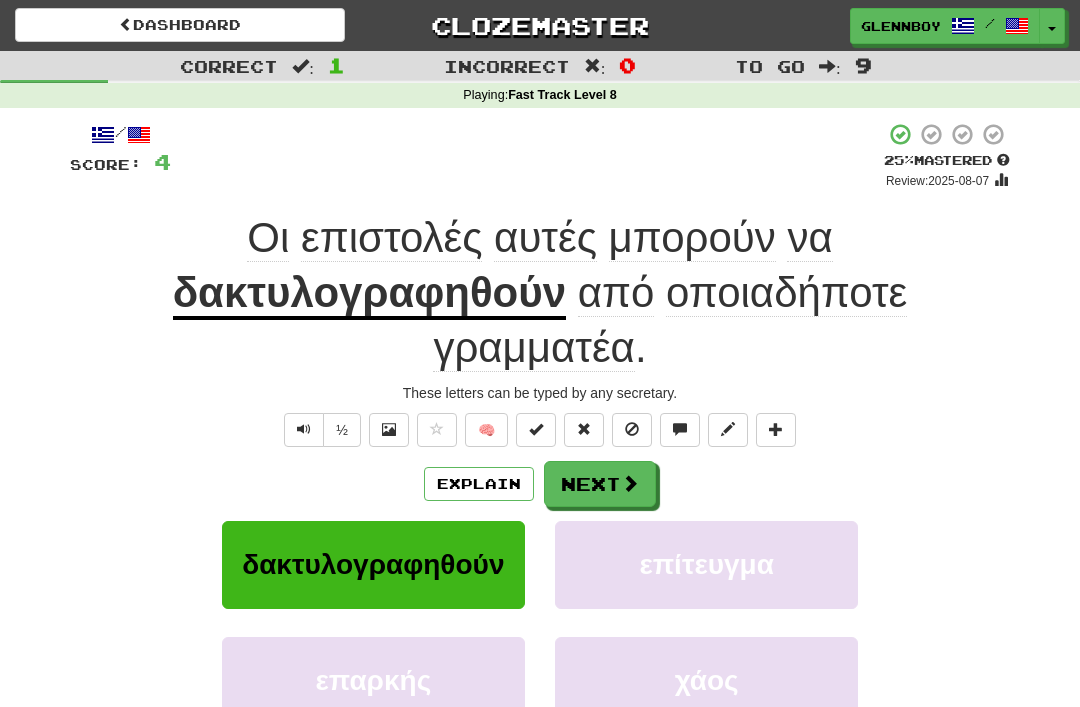 click at bounding box center (632, 429) 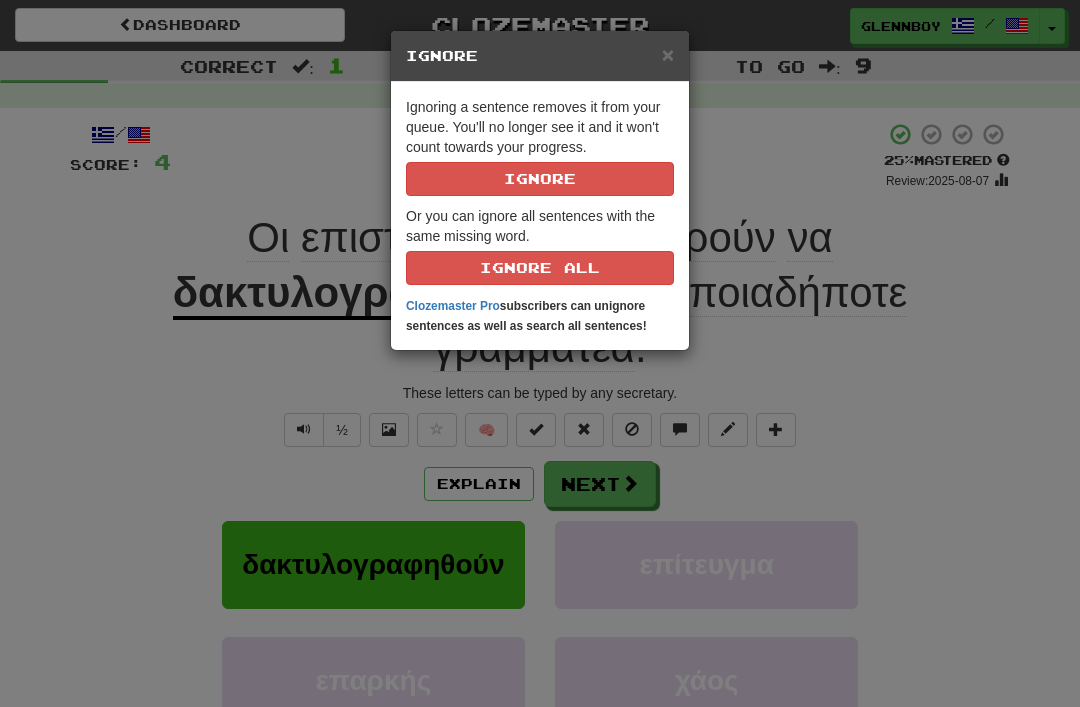 click on "Ignore" at bounding box center [540, 179] 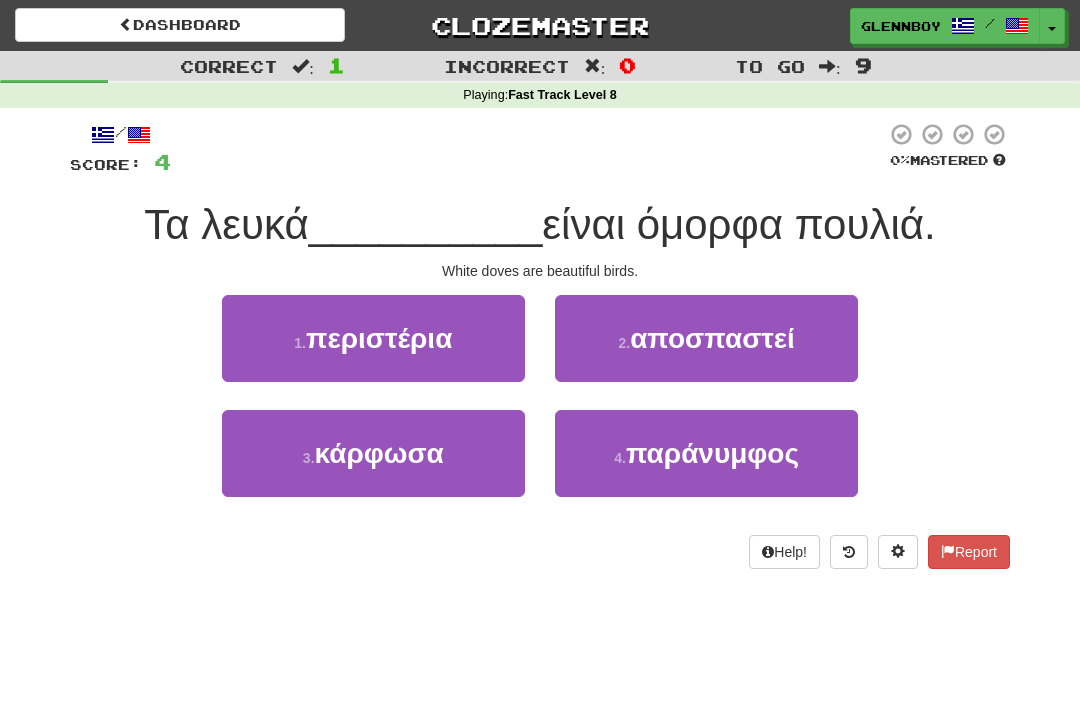 click on "κάρφωσα" at bounding box center (379, 453) 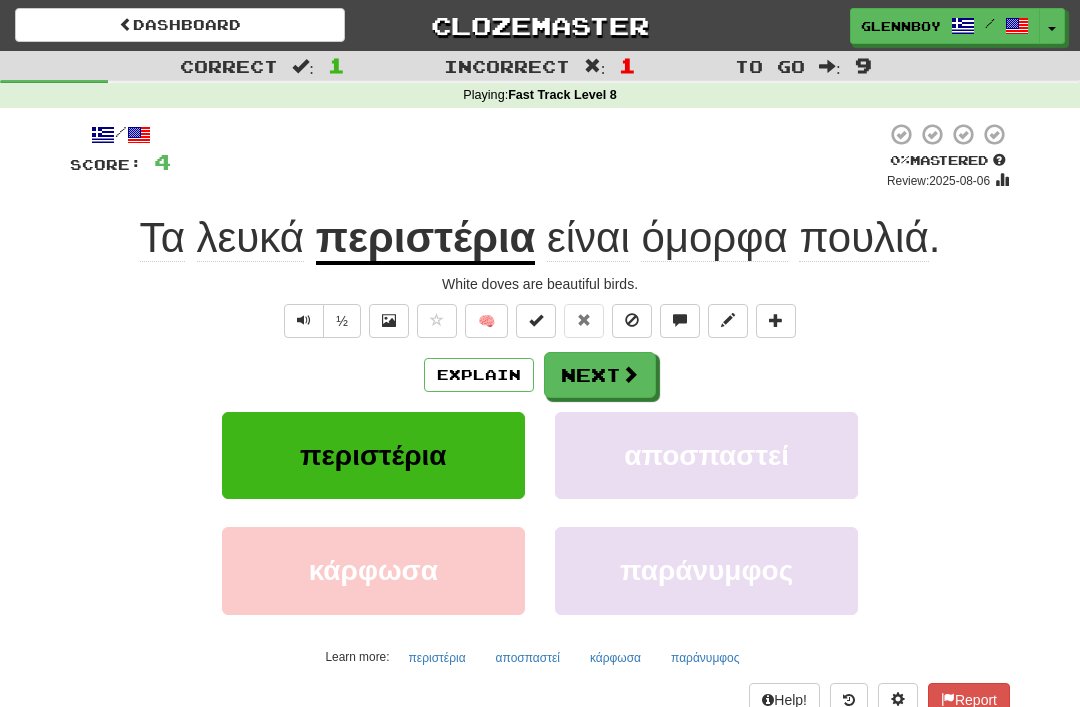 click at bounding box center (632, 321) 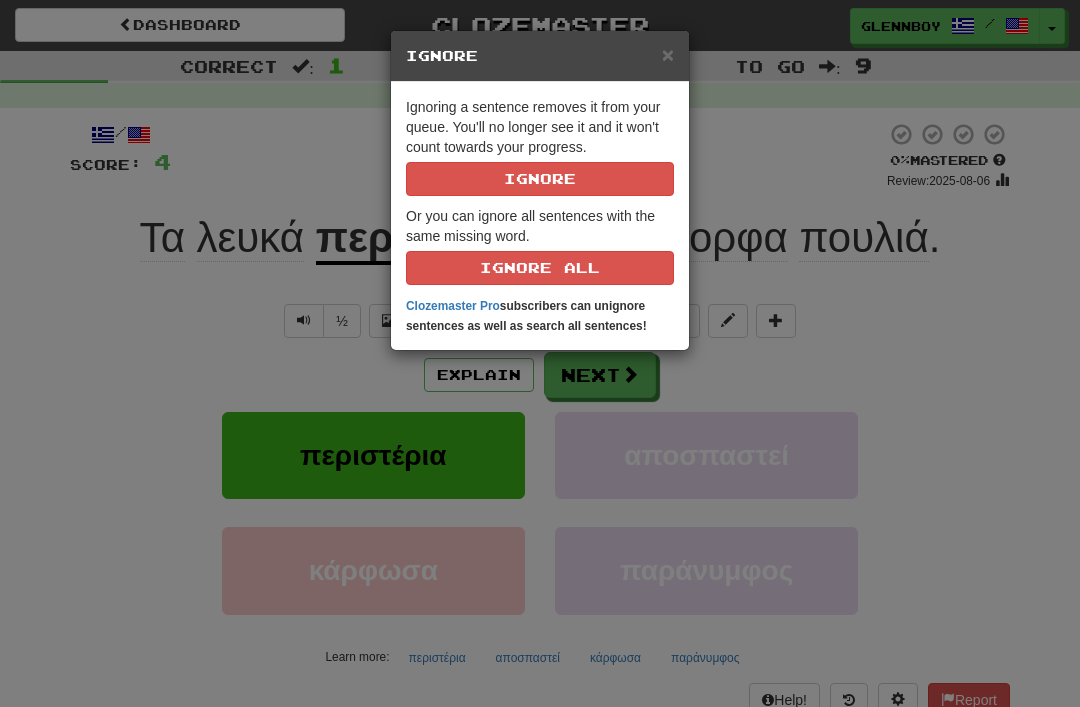 click on "Ignore" at bounding box center (540, 179) 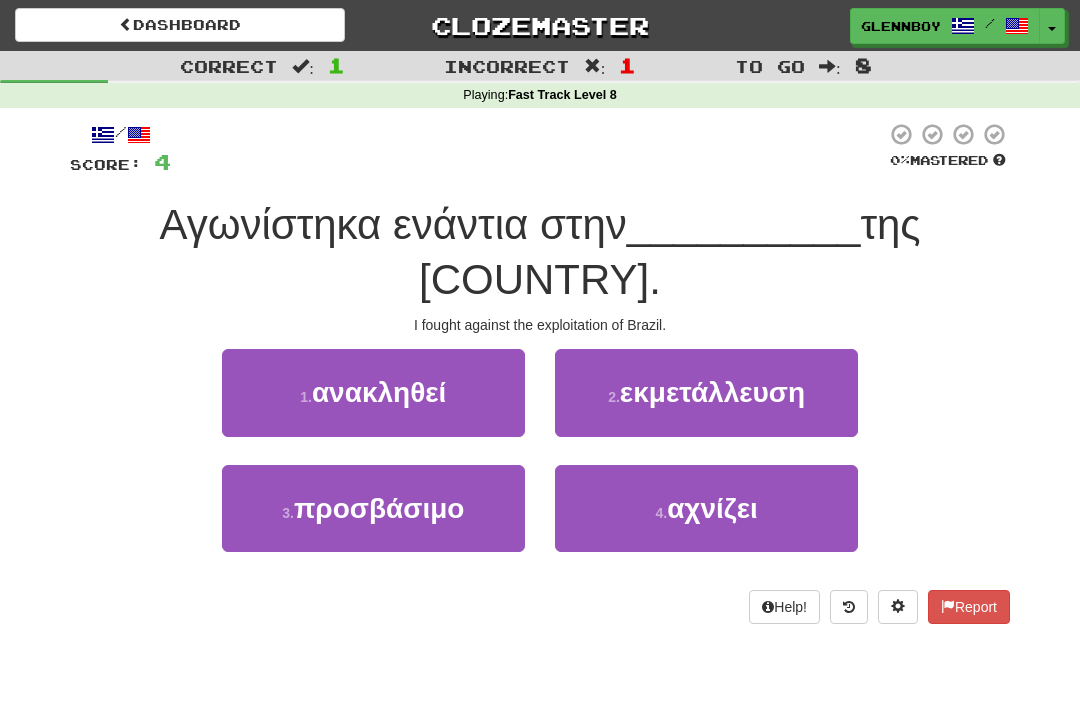 click on "εκμετάλλευση" at bounding box center (712, 392) 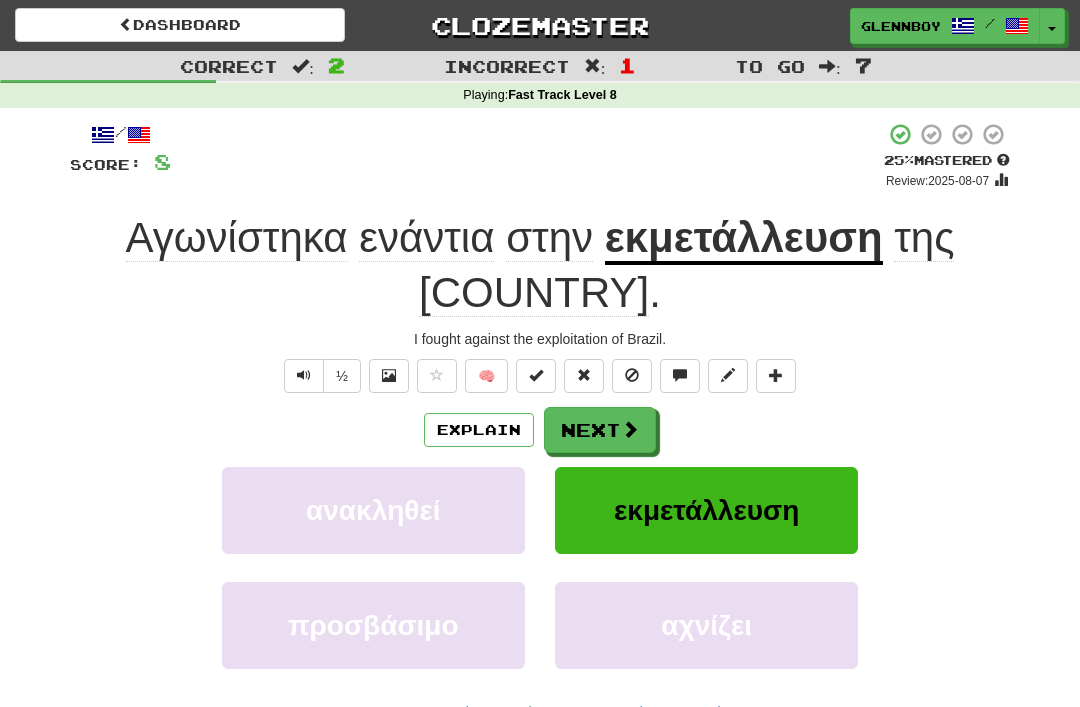 click on "Explain" at bounding box center (479, 430) 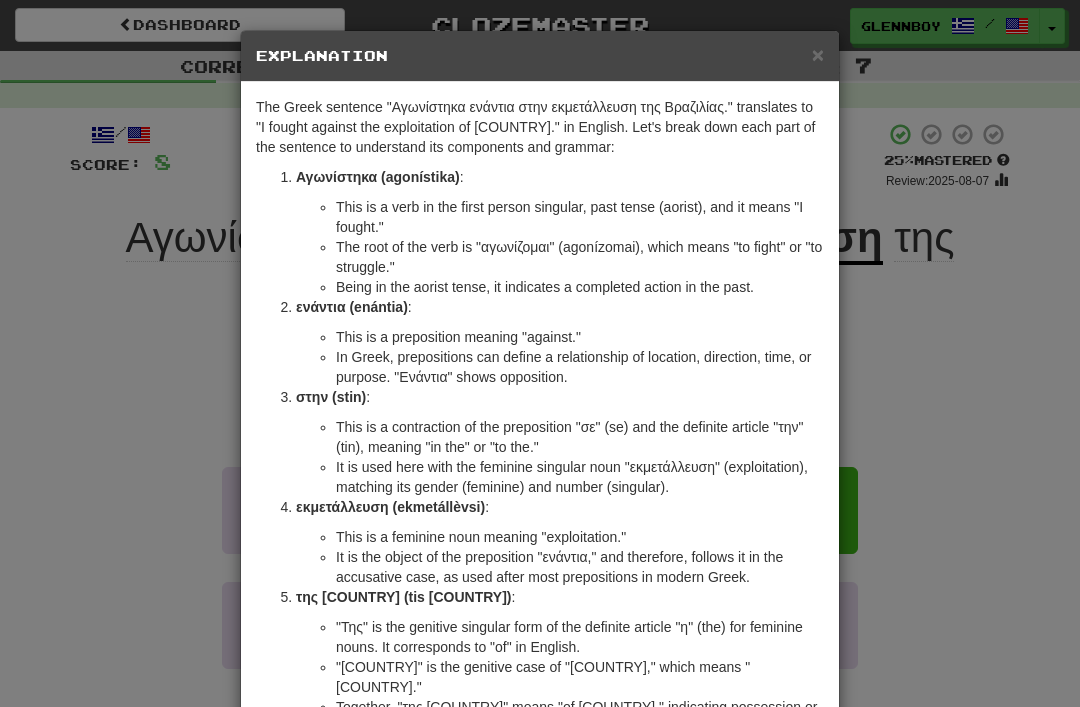 click on "×" at bounding box center [818, 54] 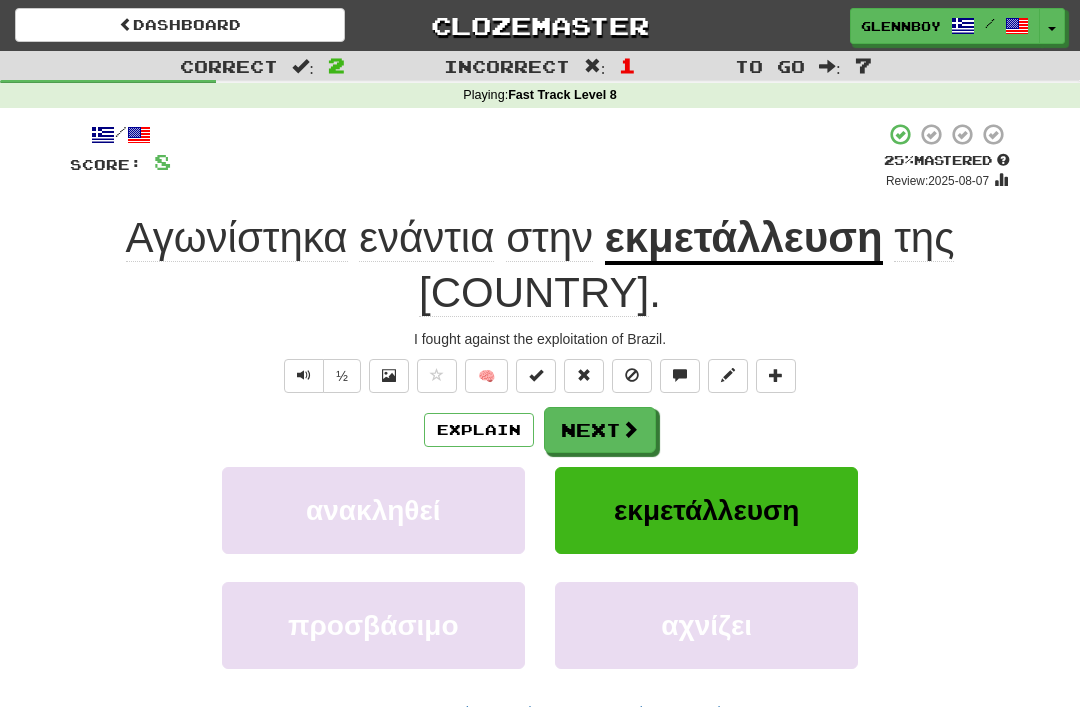 click at bounding box center (632, 376) 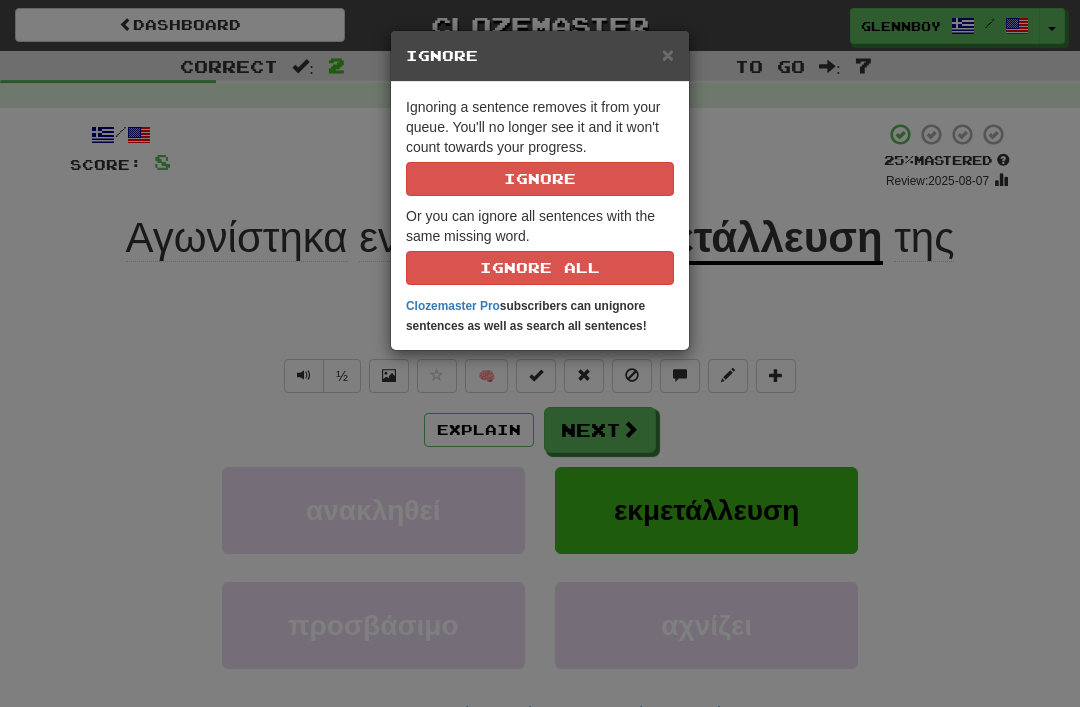click on "Ignore" at bounding box center [540, 179] 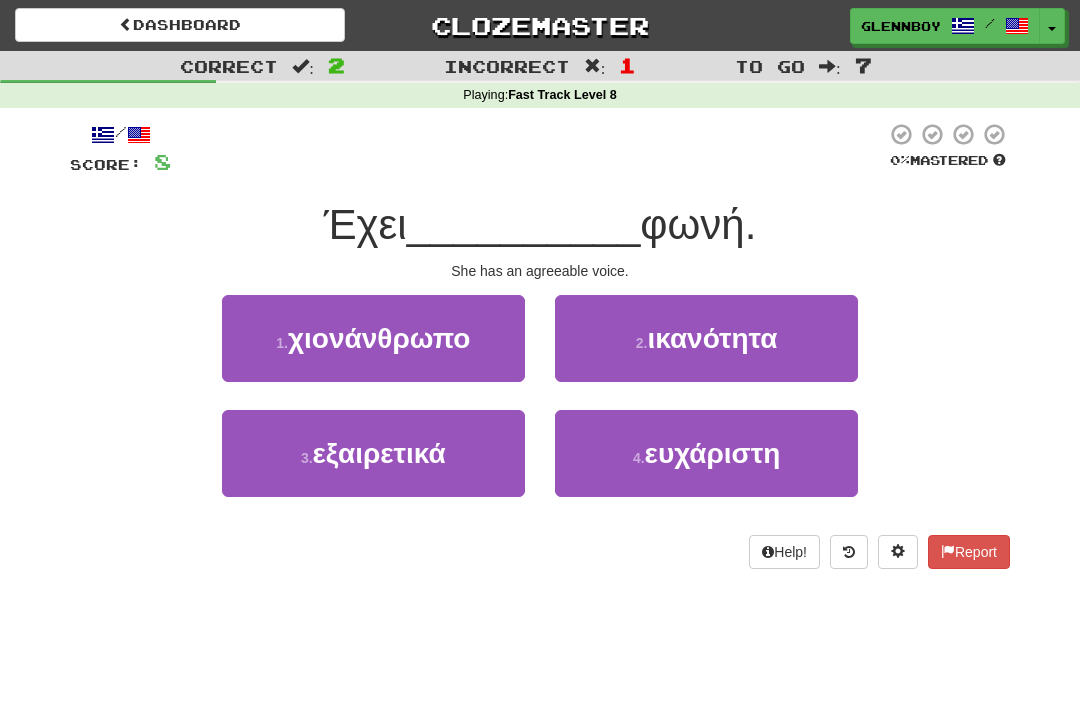 click on "ευχάριστη" at bounding box center [713, 453] 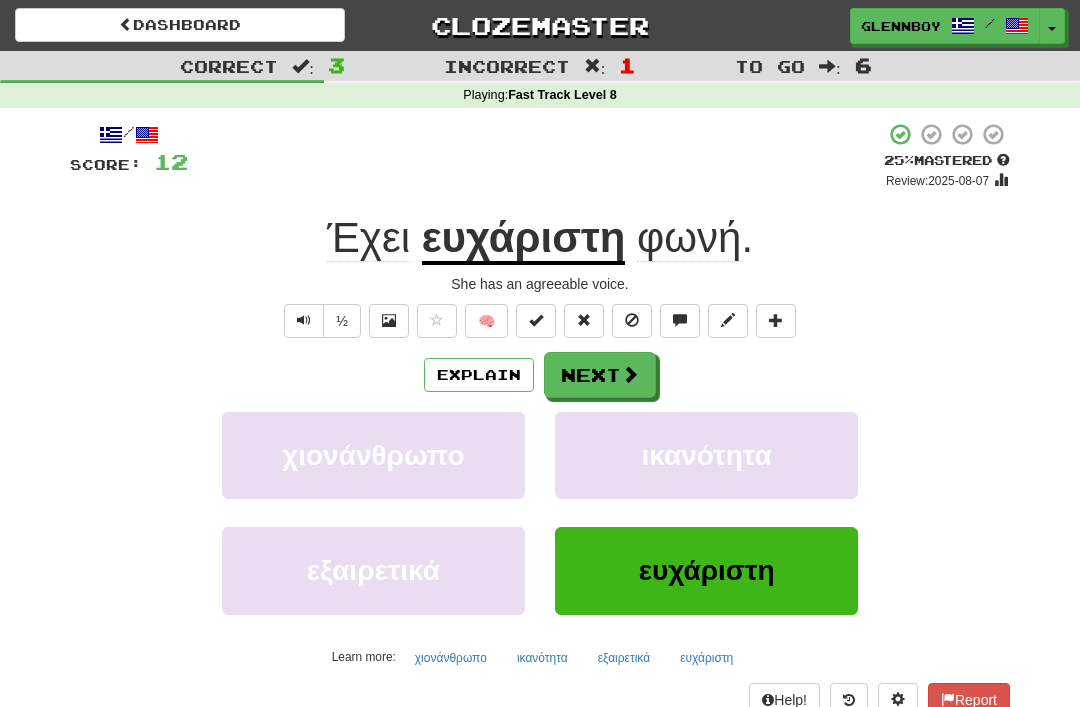 click at bounding box center (632, 320) 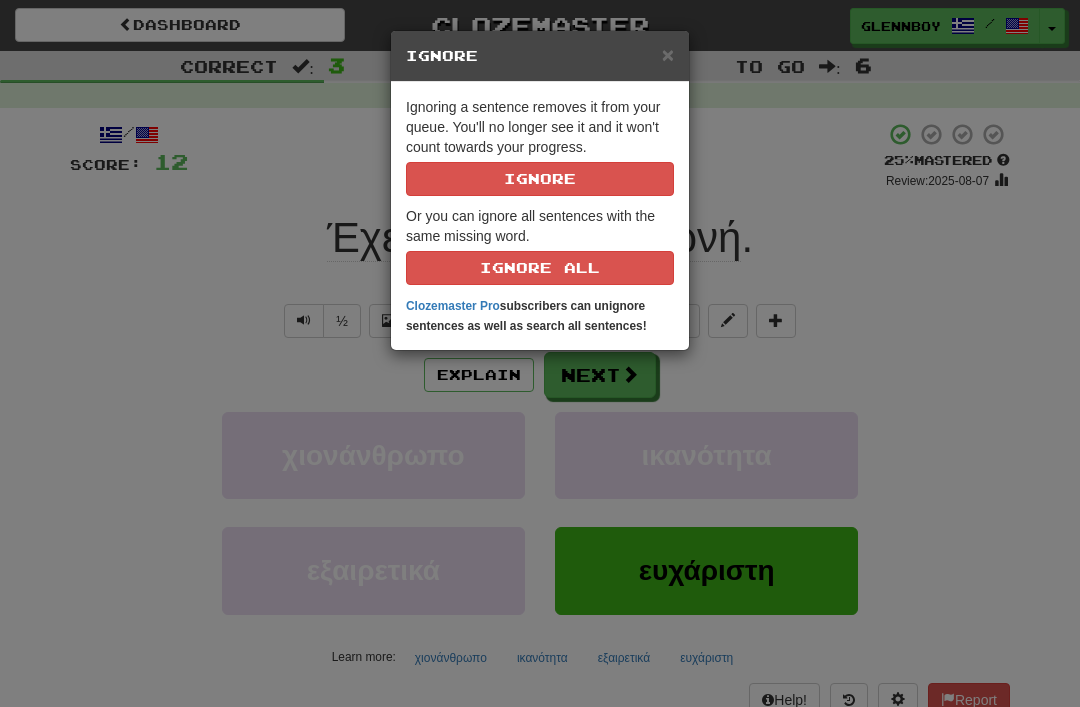 click on "Ignore" at bounding box center (540, 179) 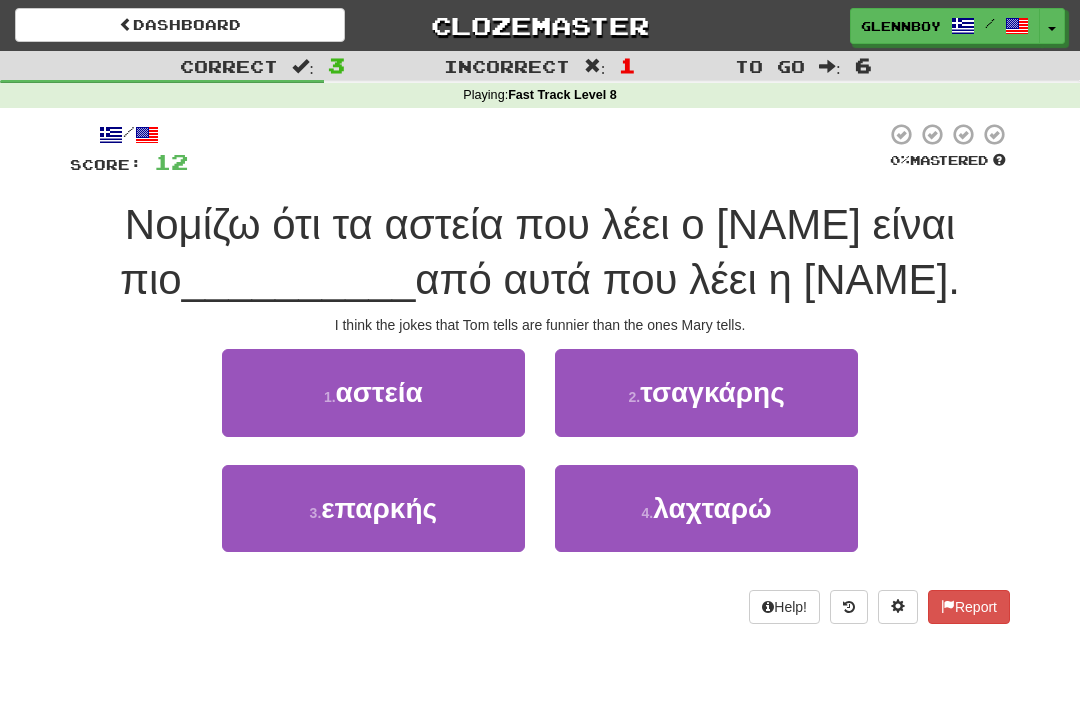 click on "αστεία" at bounding box center (379, 392) 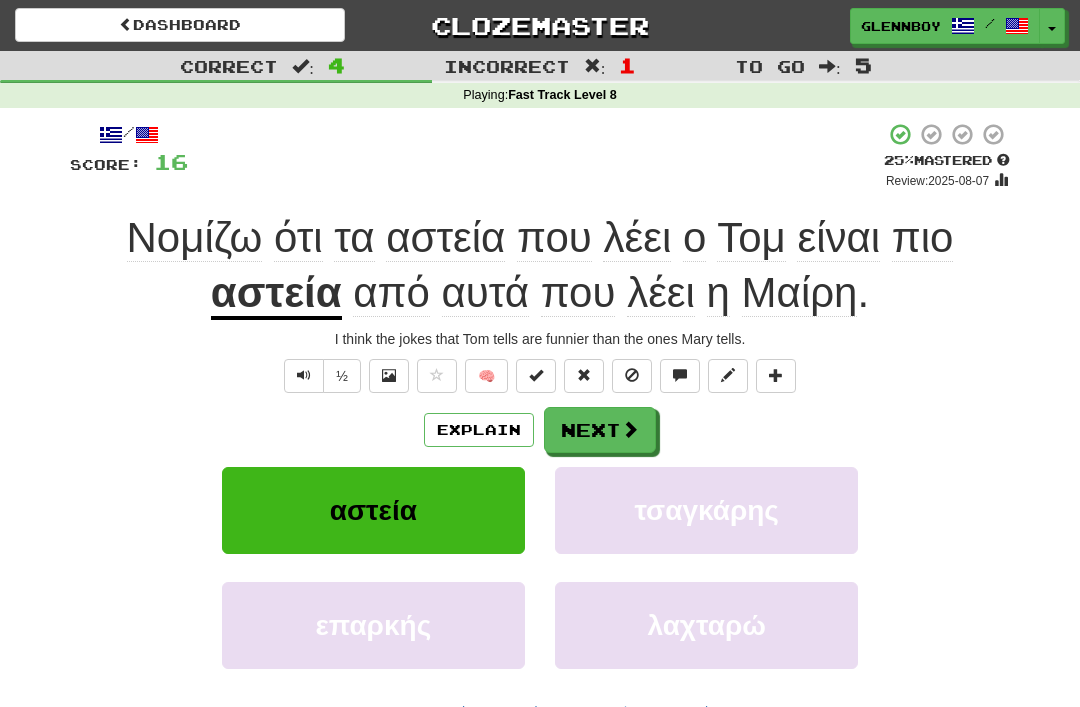 click at bounding box center (632, 376) 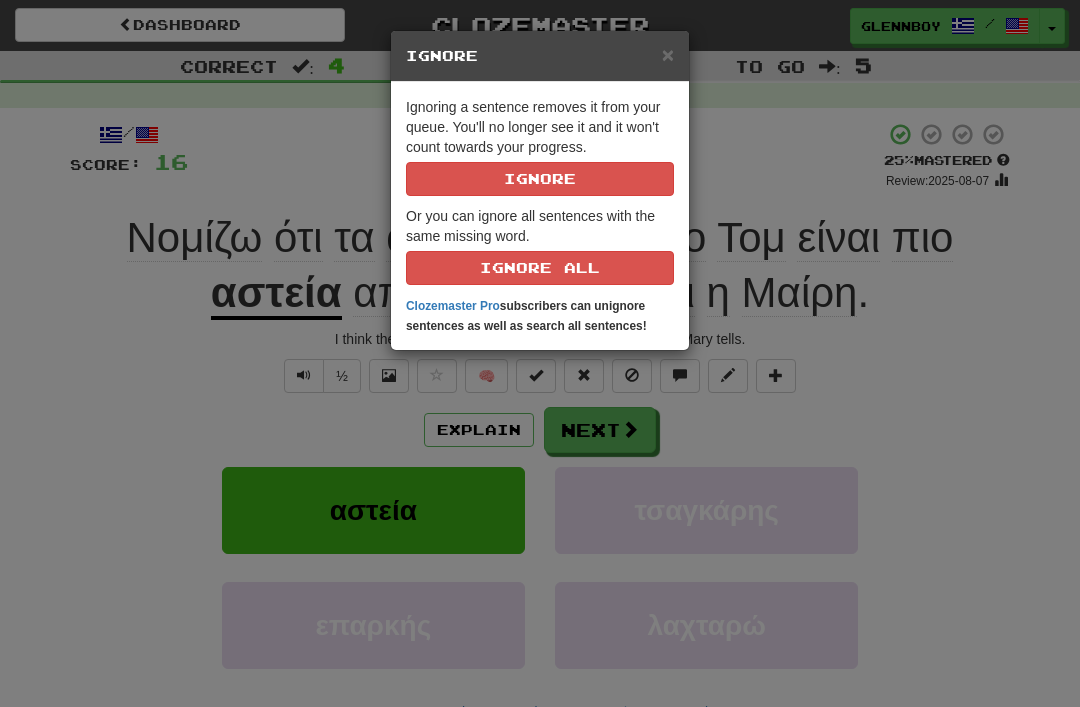 click on "Ignore" at bounding box center (540, 179) 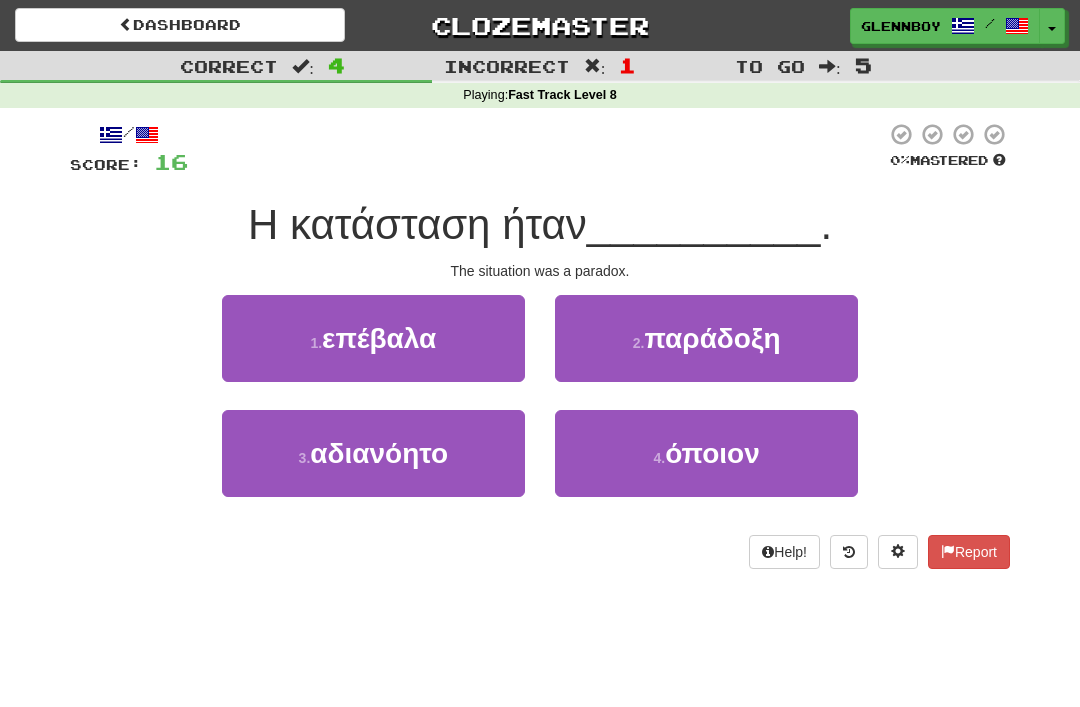 click on "παράδοξη" at bounding box center [712, 338] 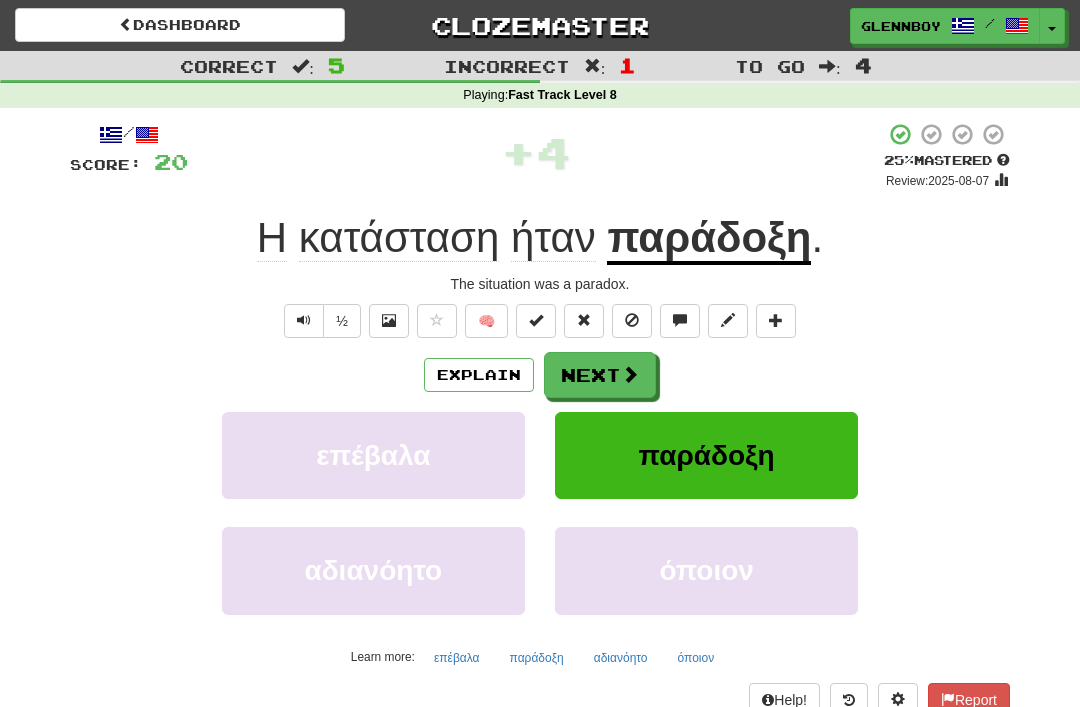 click at bounding box center (632, 321) 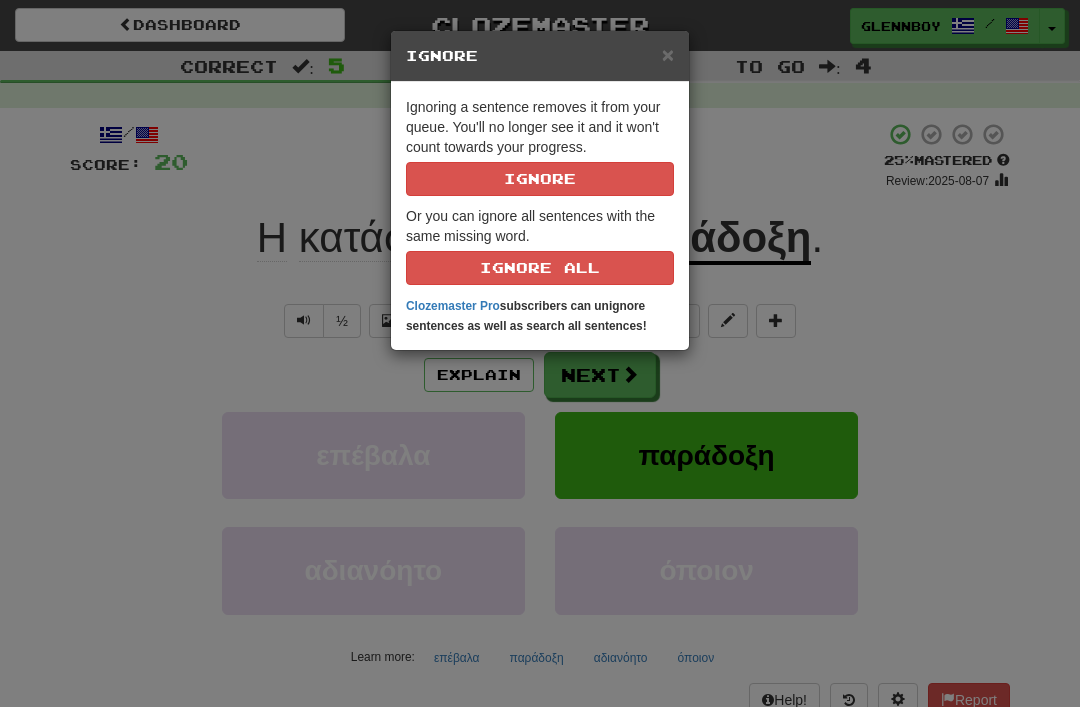 click on "Ignore" at bounding box center (540, 179) 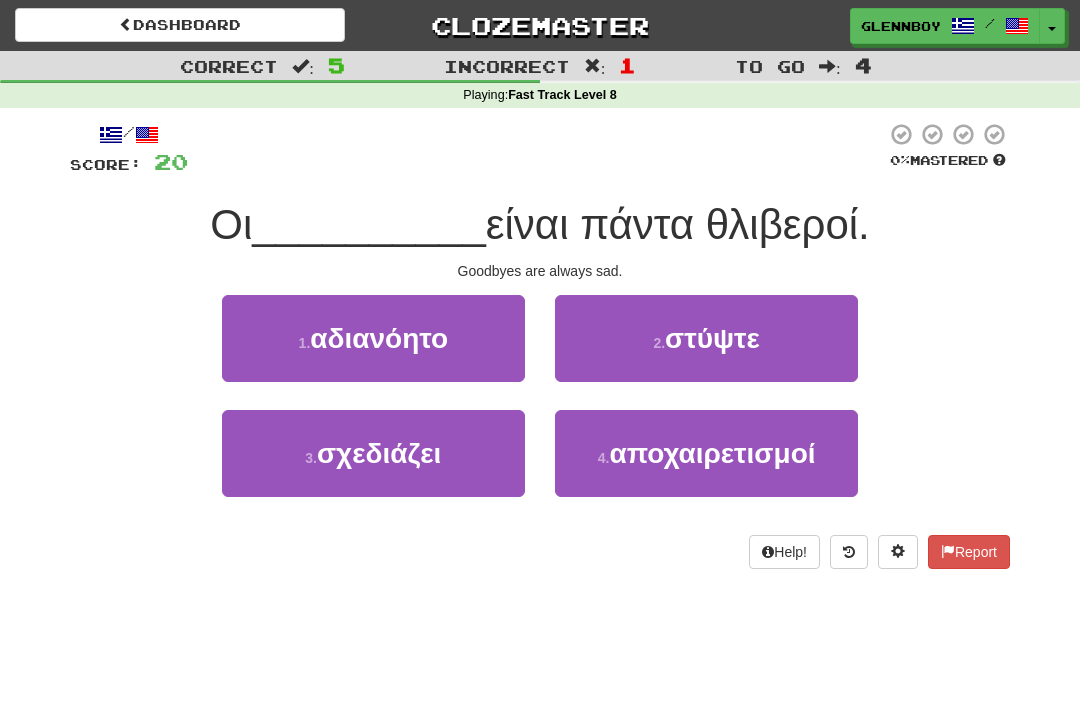 click on "αποχαιρετισμοί" at bounding box center [712, 453] 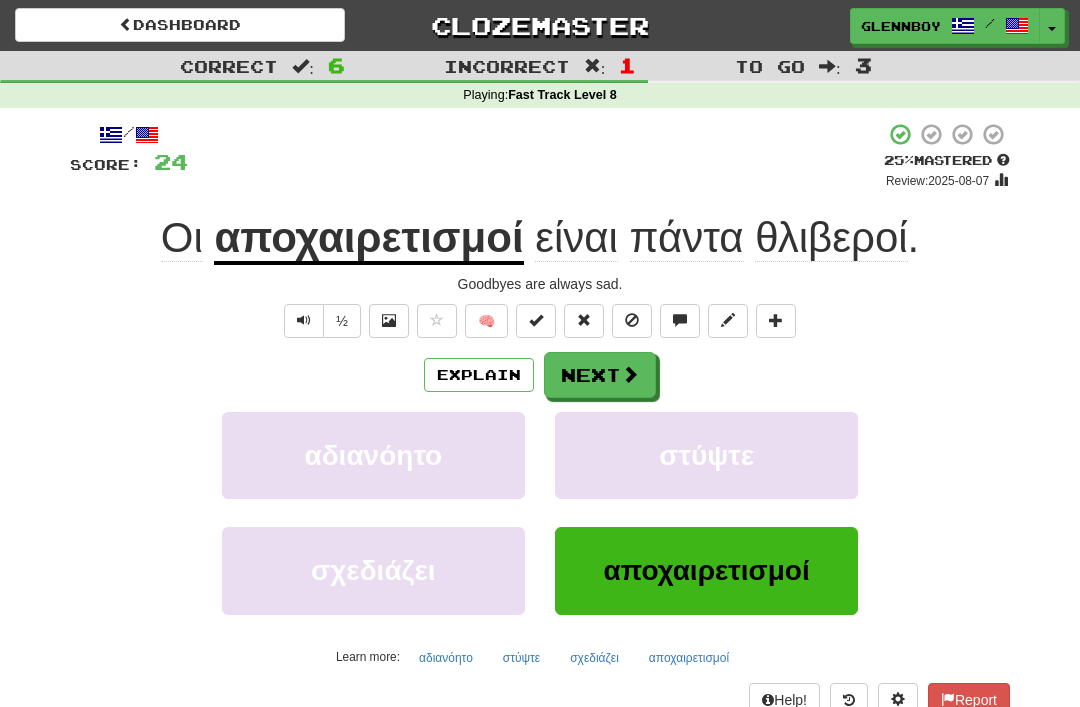 click on "½" at bounding box center [342, 321] 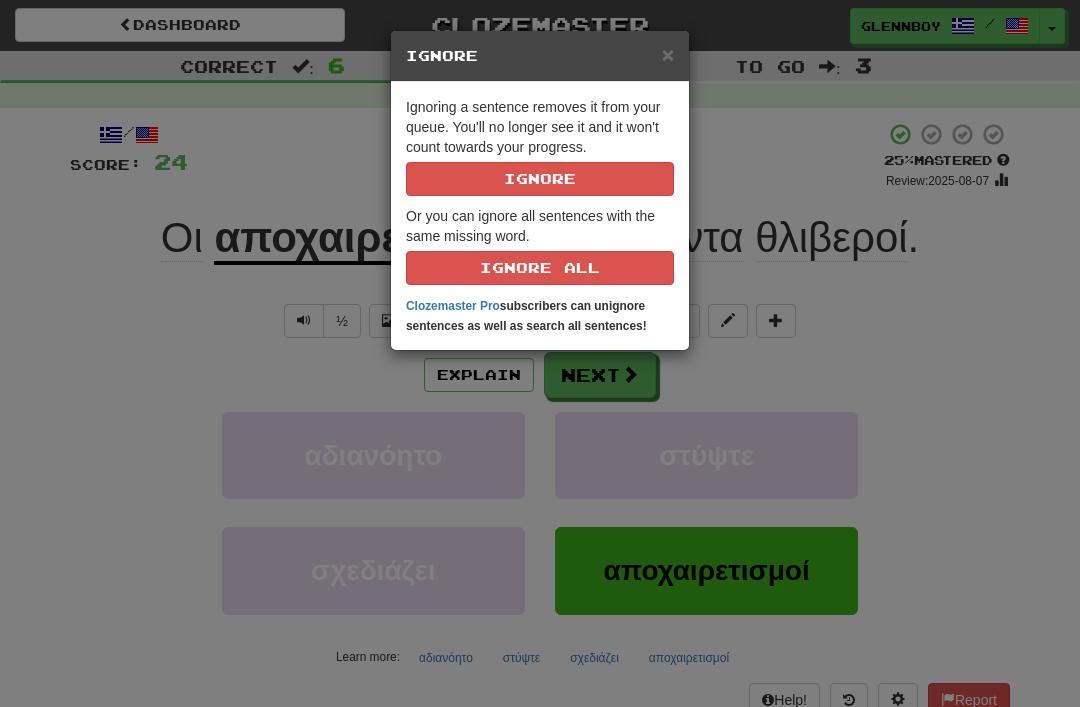 click on "Ignore" at bounding box center (540, 179) 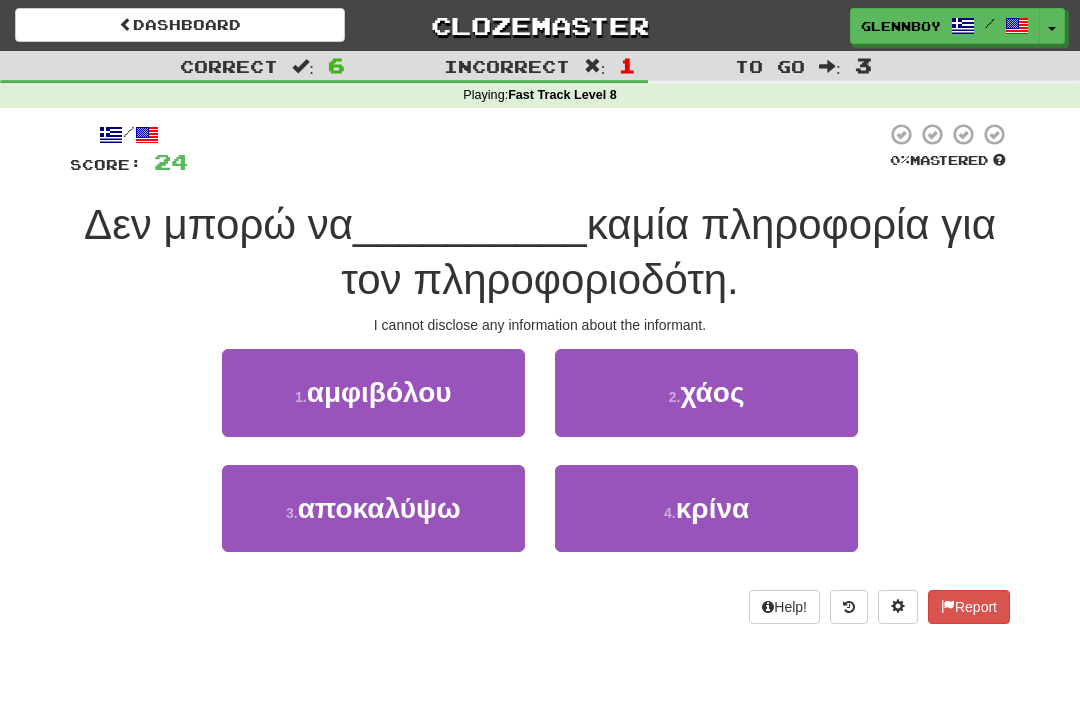 click on "αποκαλύψω" at bounding box center [379, 508] 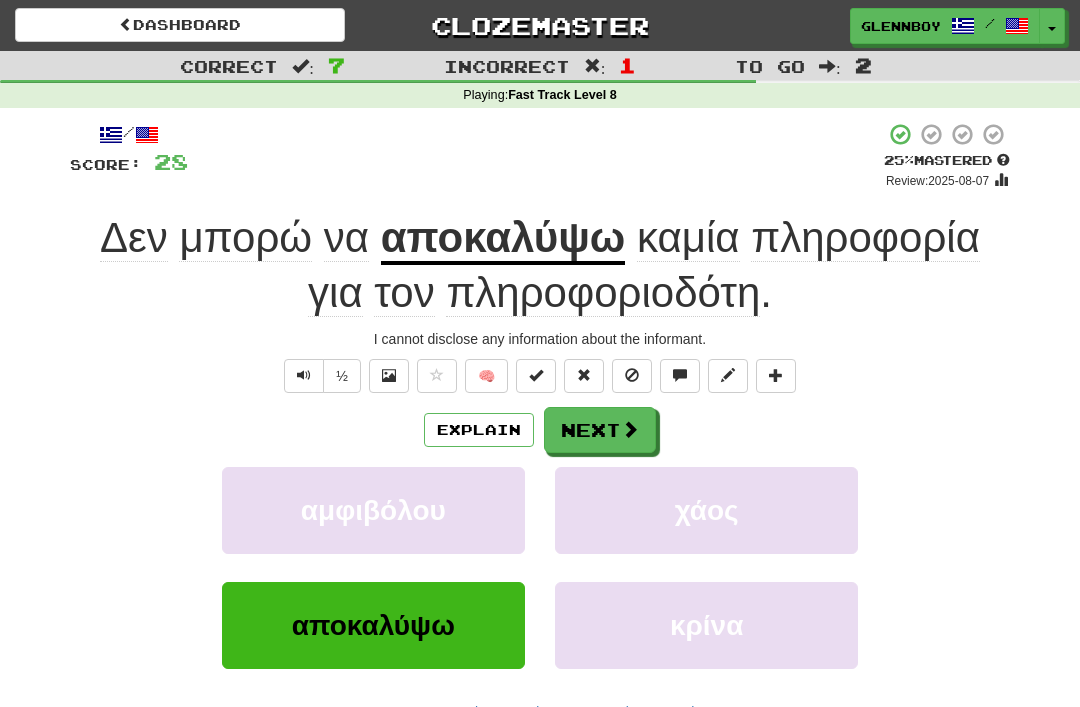 click on "Explain" at bounding box center [479, 430] 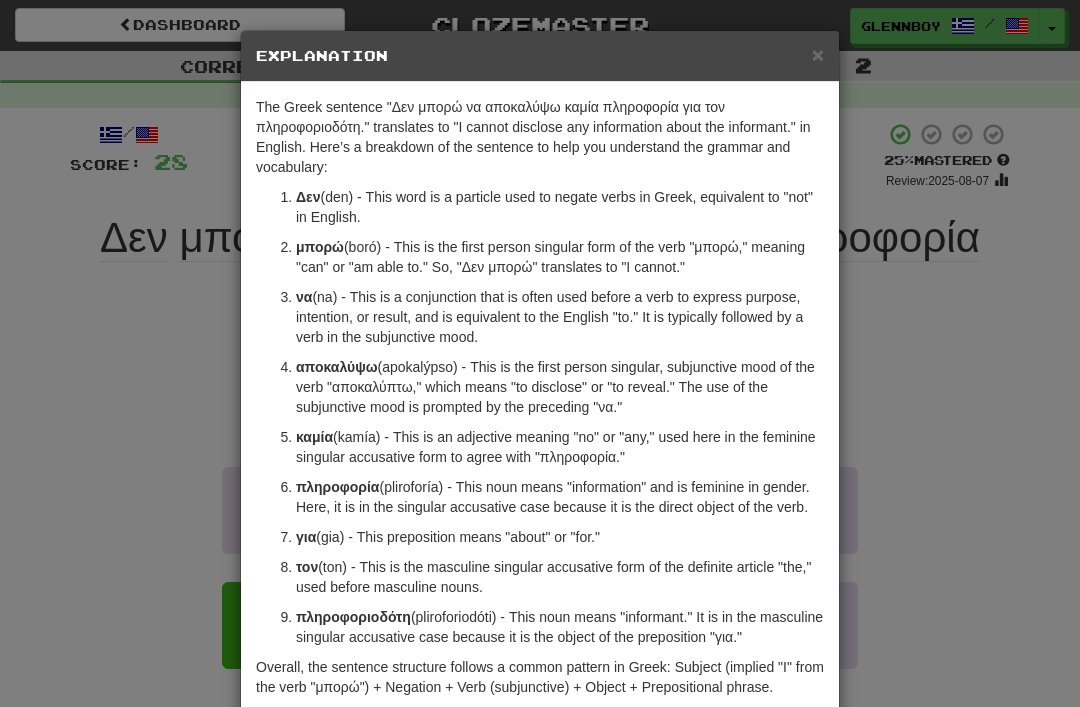 click on "×" at bounding box center (818, 54) 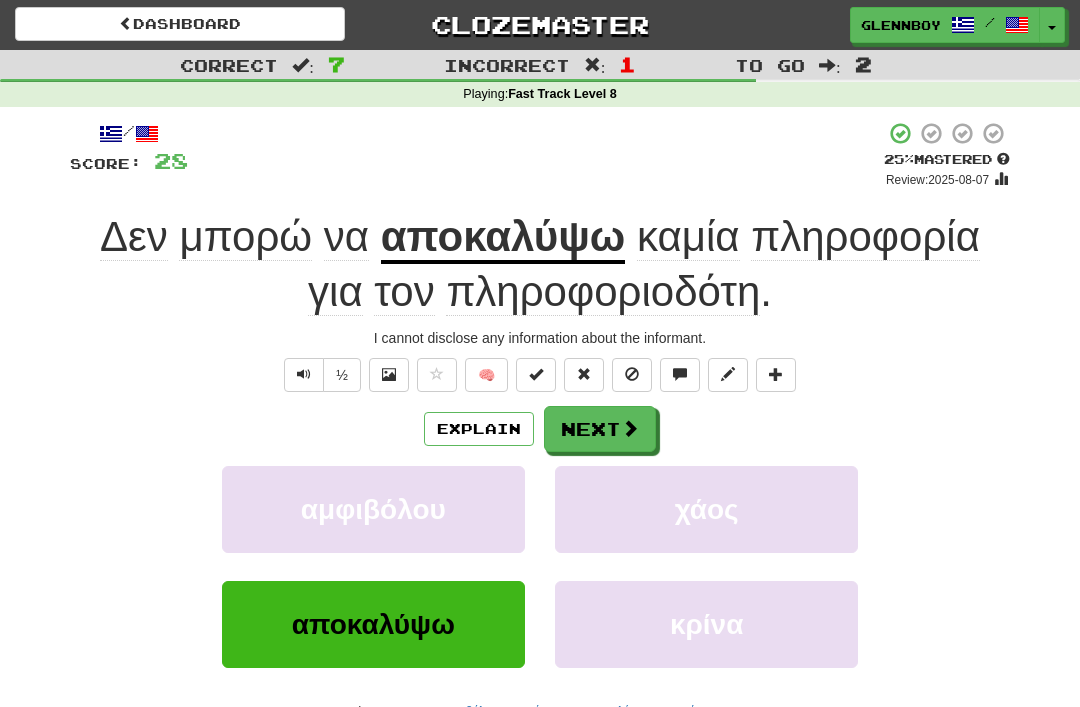 scroll, scrollTop: 1, scrollLeft: 0, axis: vertical 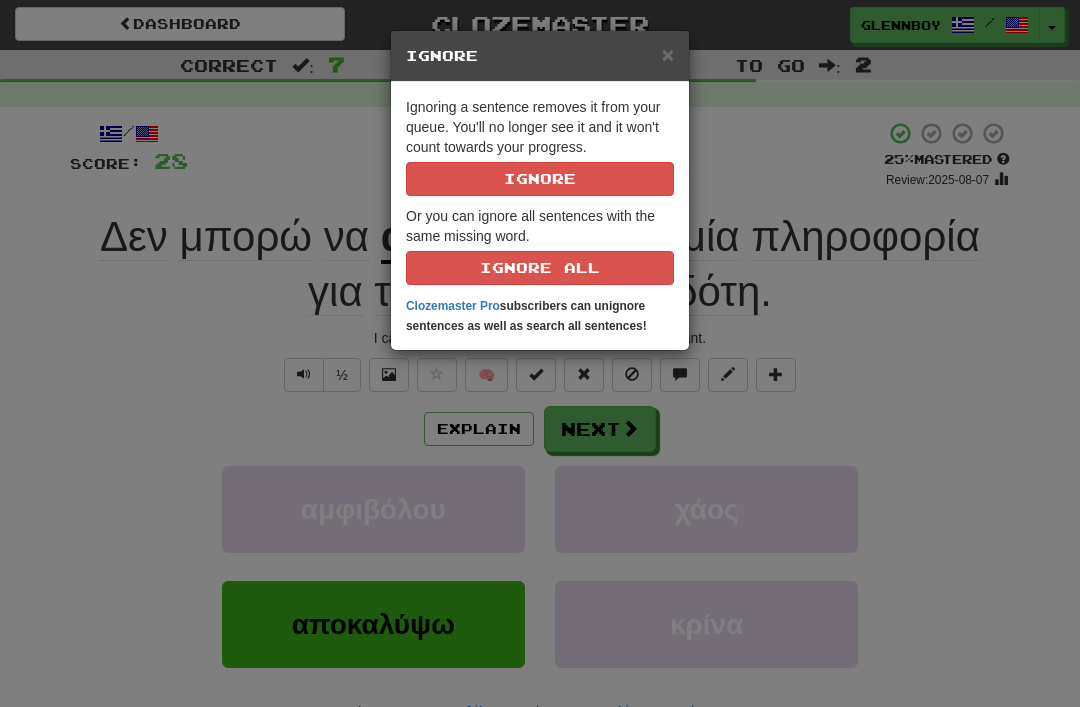 click on "Ignore" at bounding box center (540, 179) 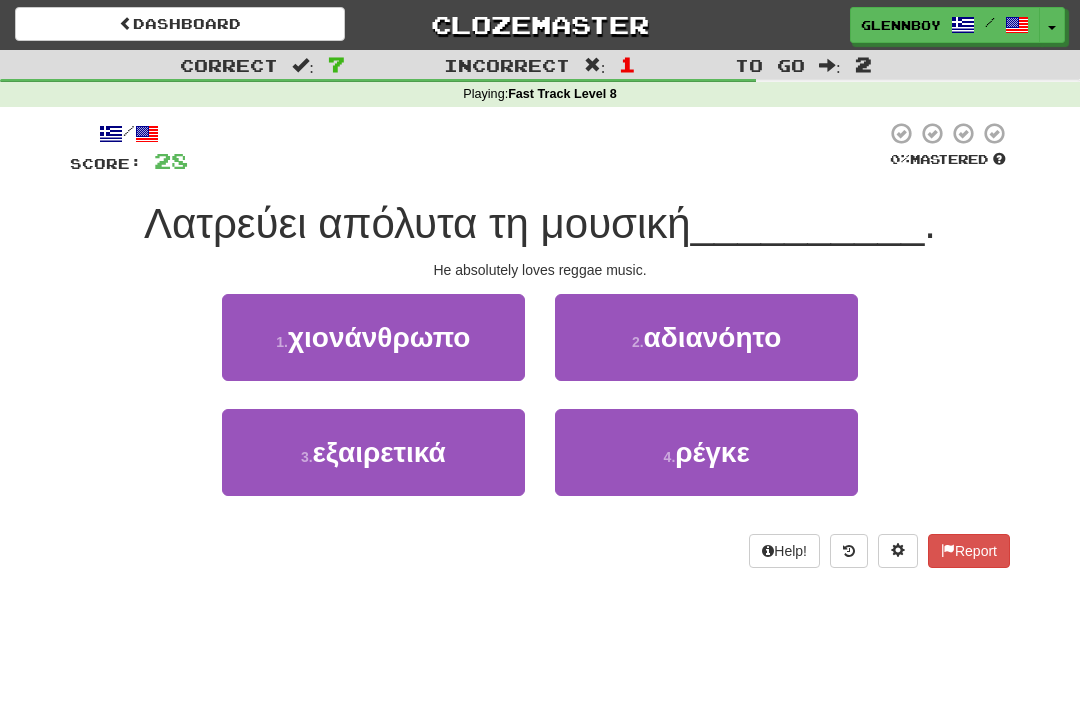 click on "4 ." at bounding box center (670, 457) 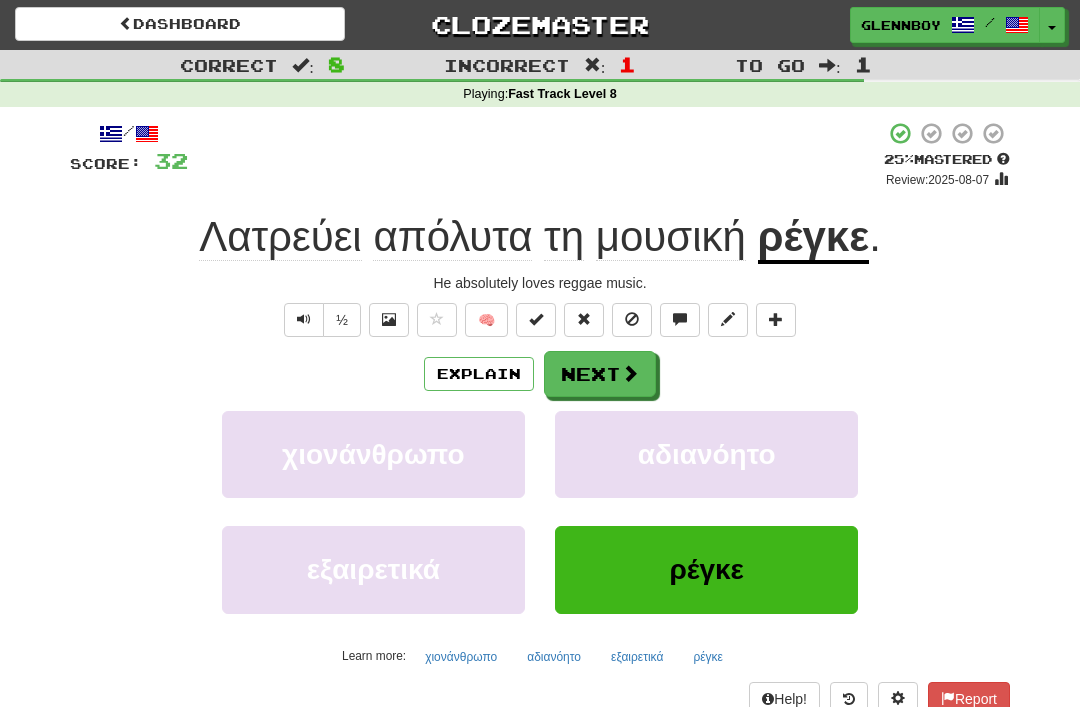 click at bounding box center [632, 319] 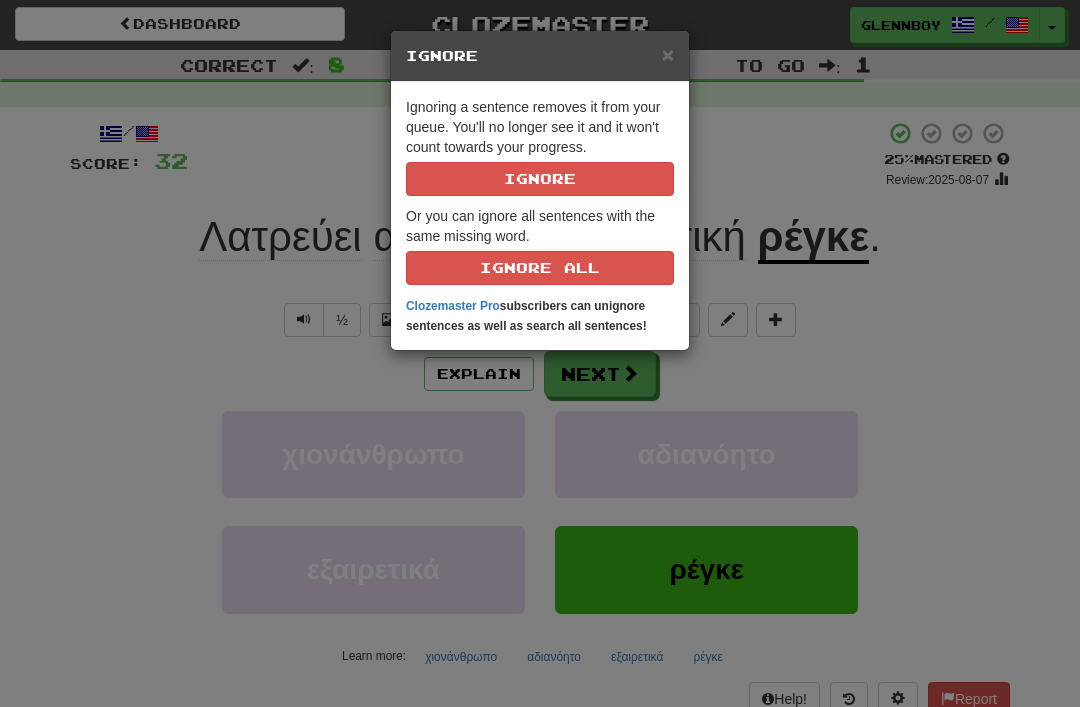 click on "Ignore" at bounding box center [540, 179] 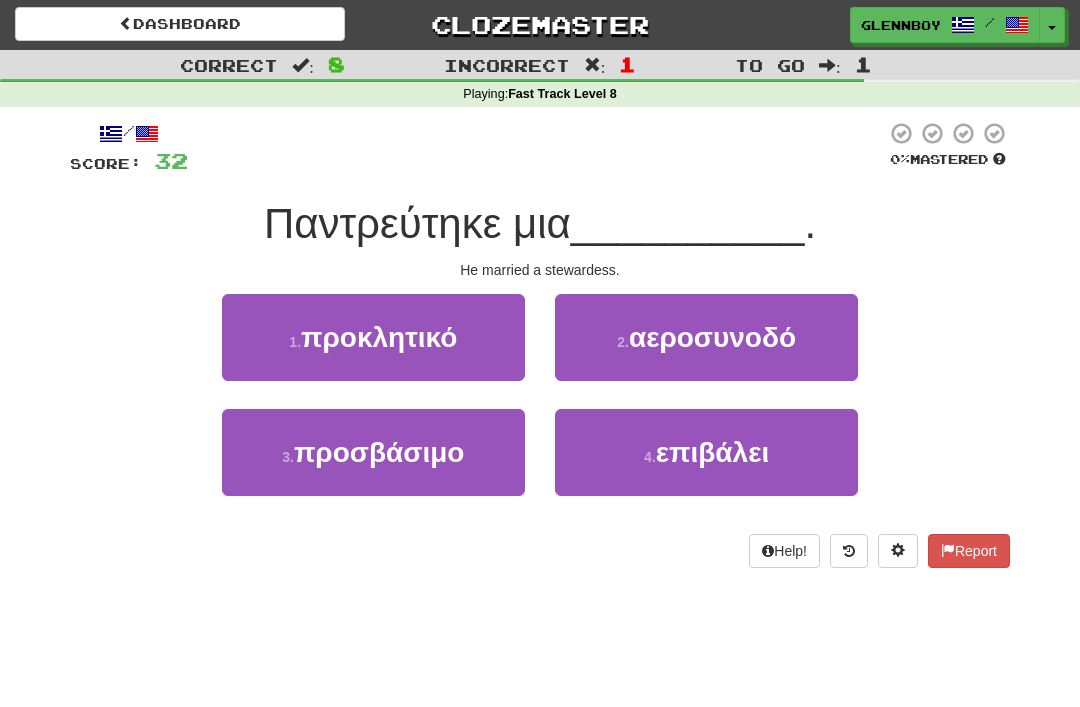 click on "αεροσυνοδό" at bounding box center [712, 337] 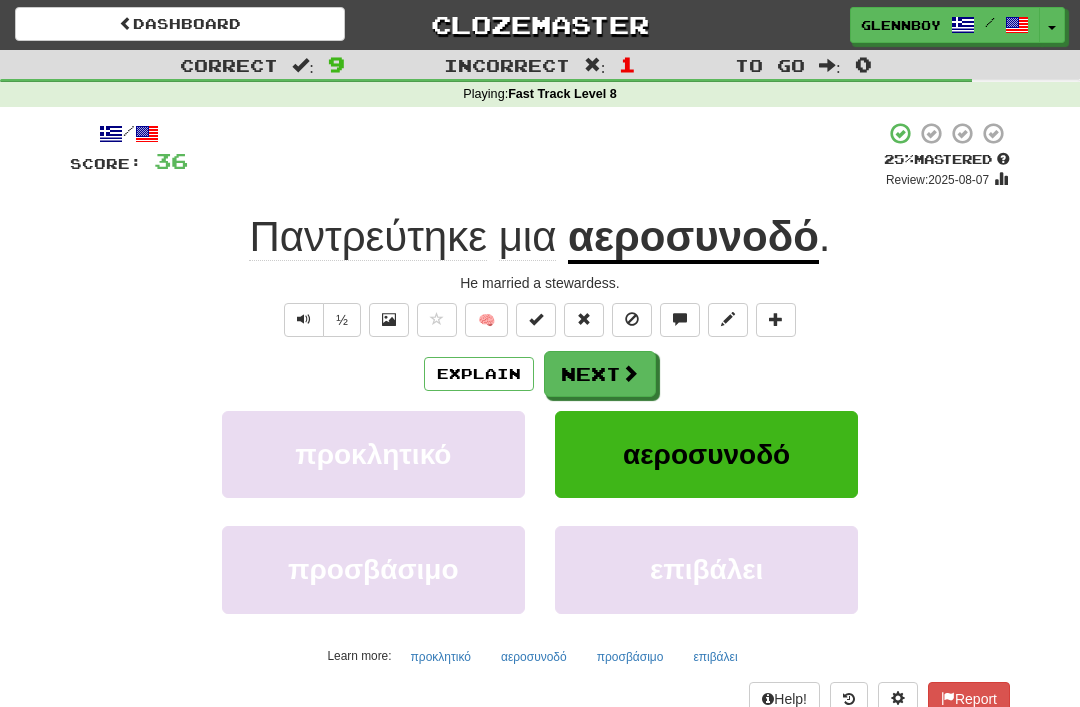 click on "Explain" at bounding box center (479, 374) 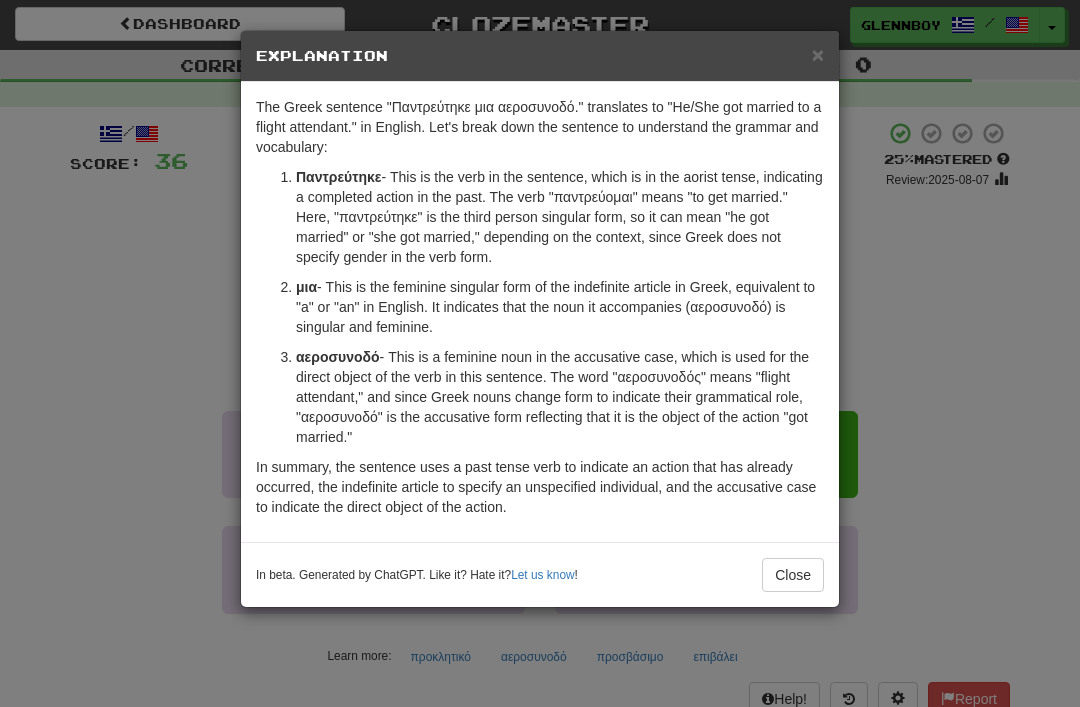click on "Close" at bounding box center (793, 575) 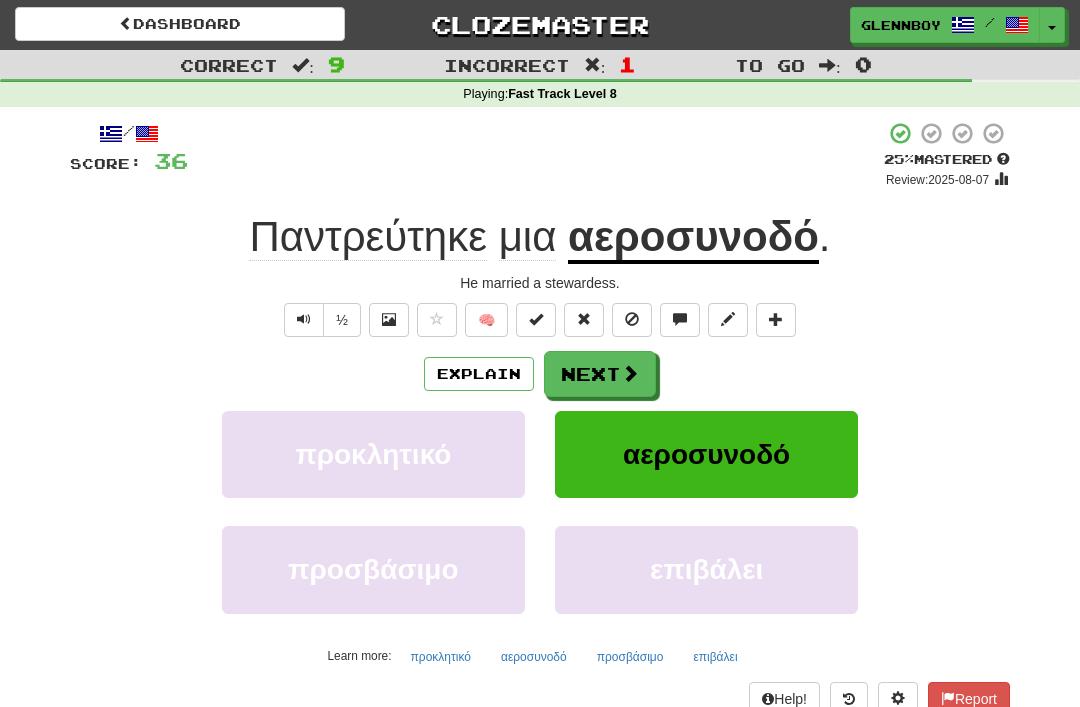 click at bounding box center (632, 320) 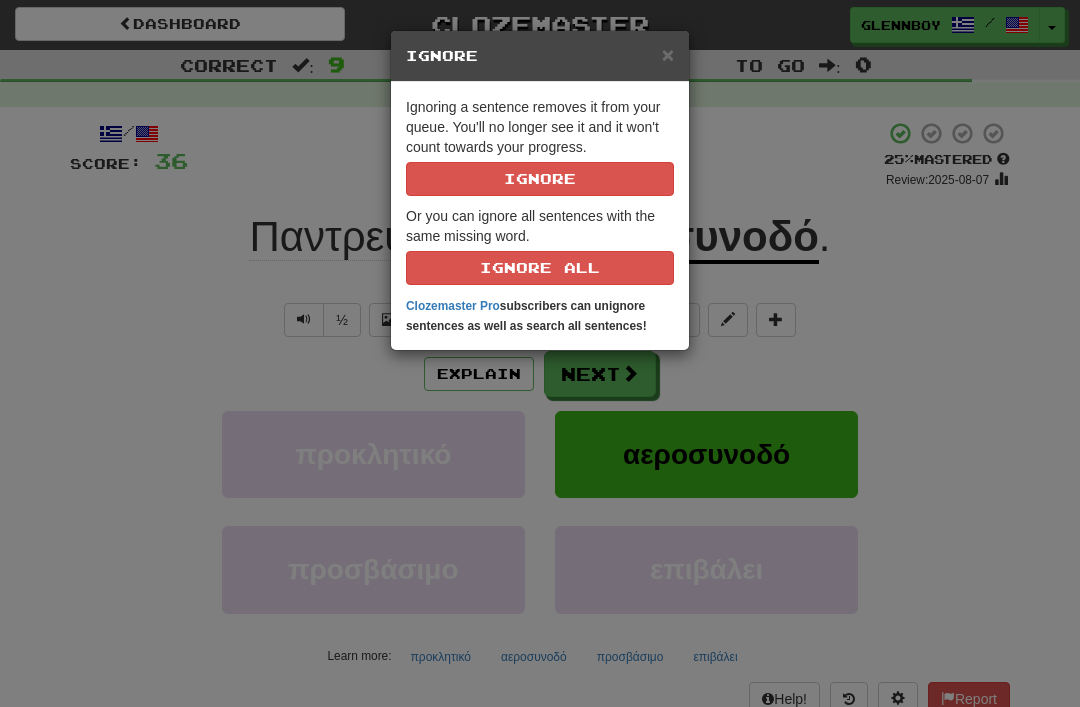 click on "Ignore" at bounding box center [540, 179] 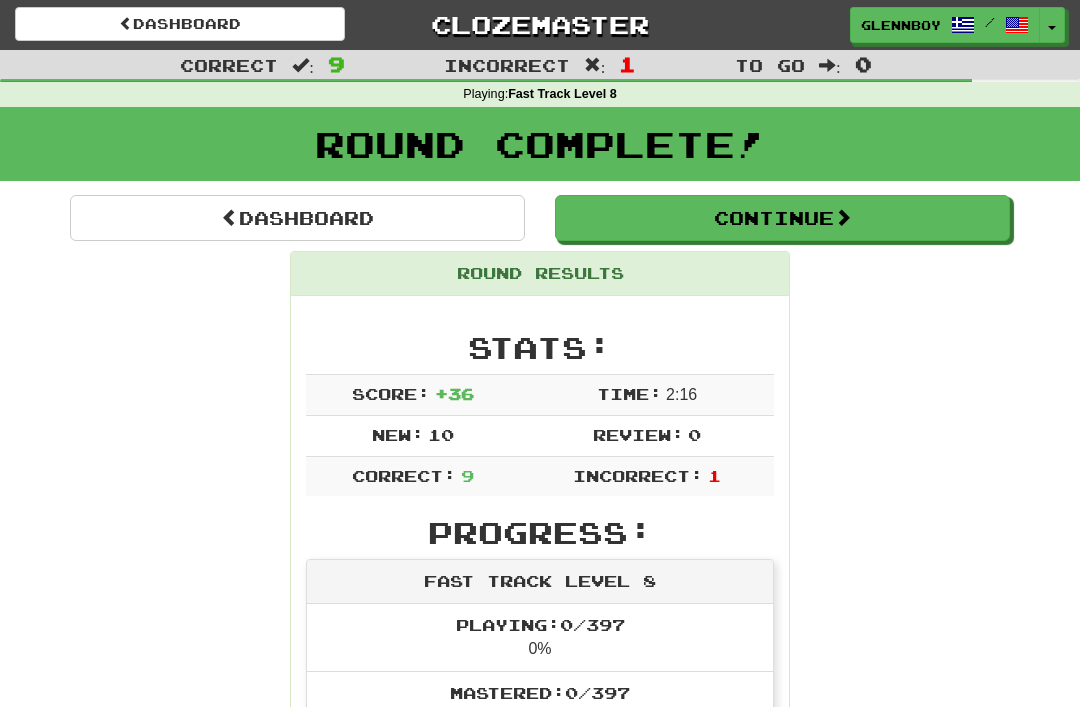 click on "Dashboard" at bounding box center (180, 24) 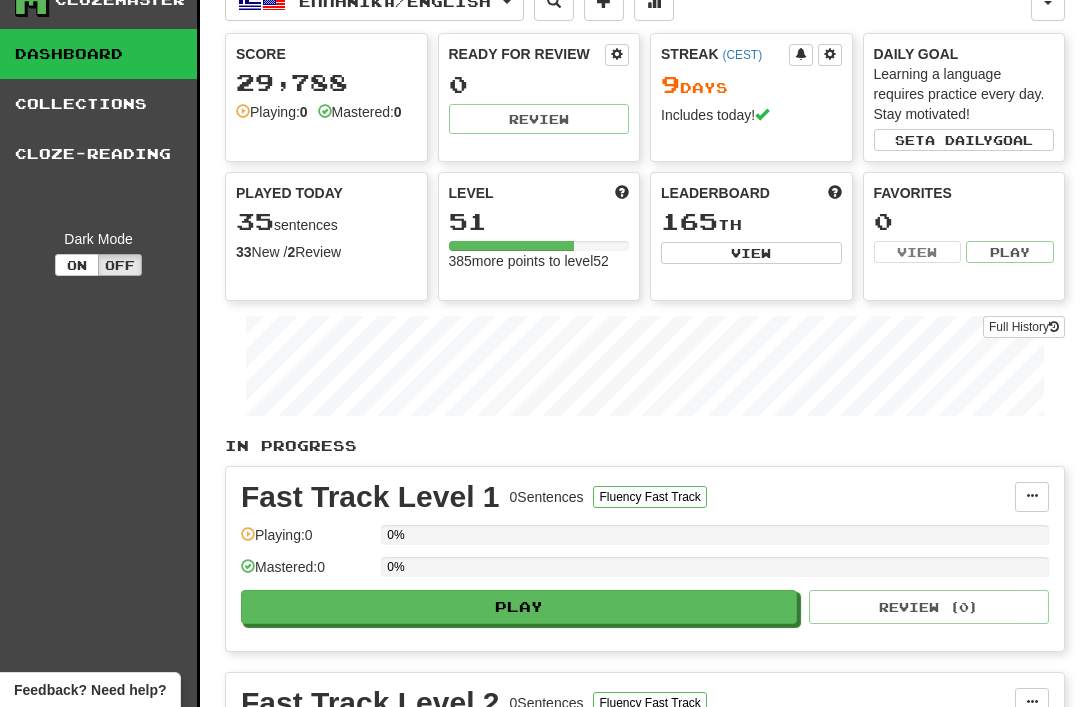 scroll, scrollTop: 0, scrollLeft: 0, axis: both 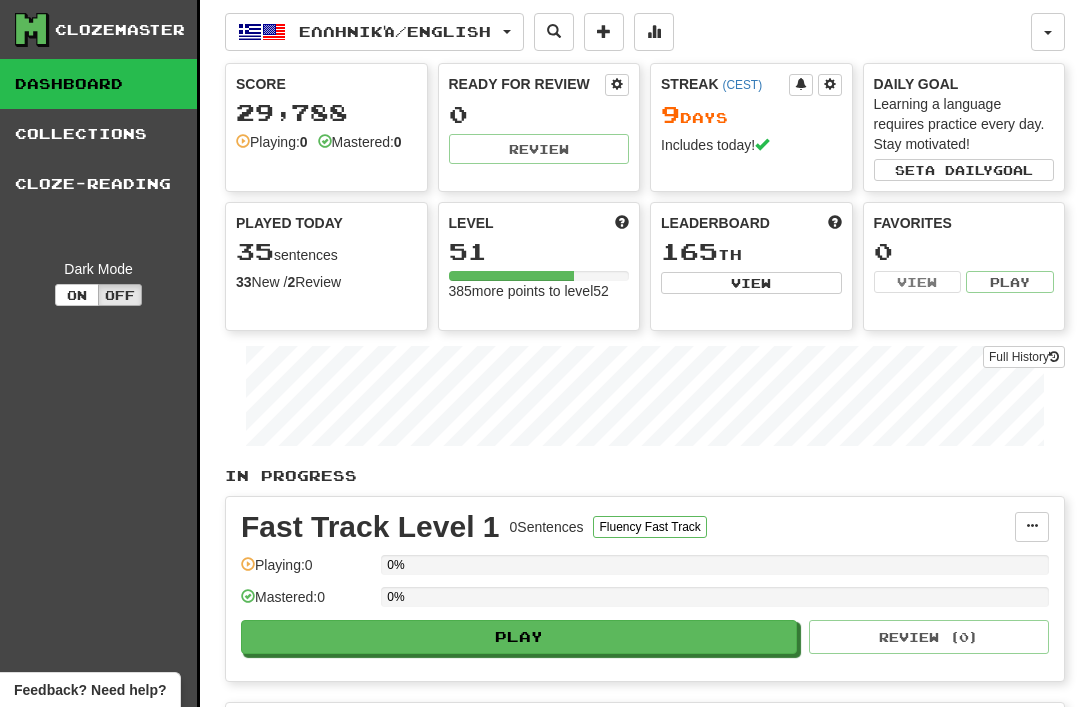 click on "Cloze-Reading" at bounding box center (98, 184) 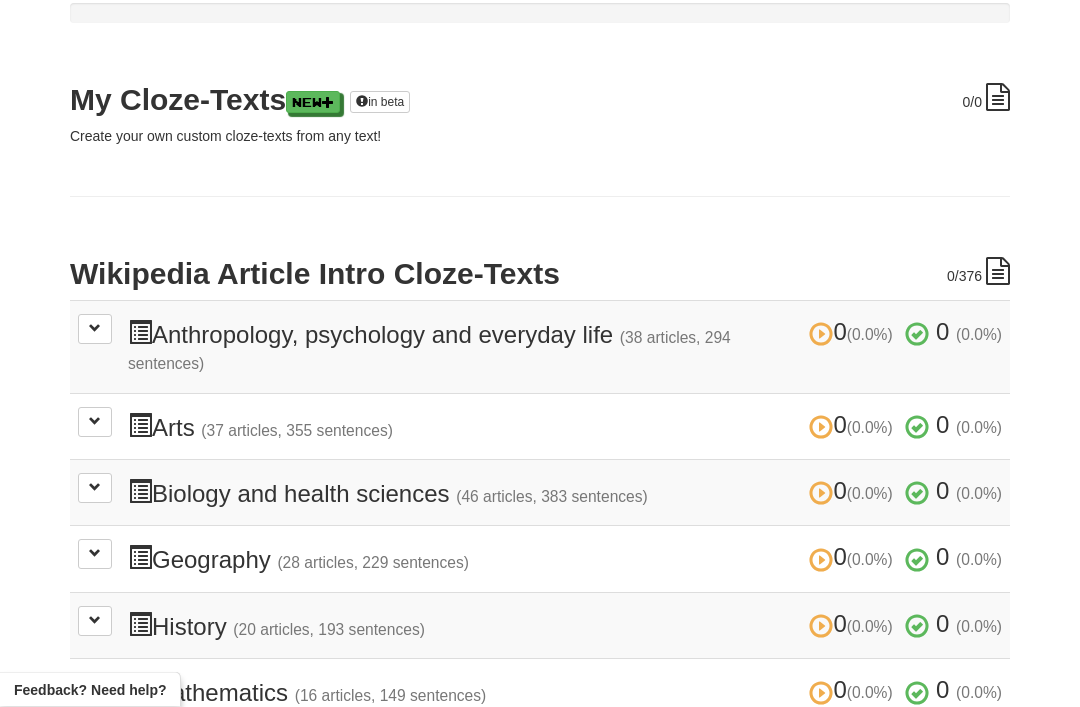 scroll, scrollTop: 226, scrollLeft: 0, axis: vertical 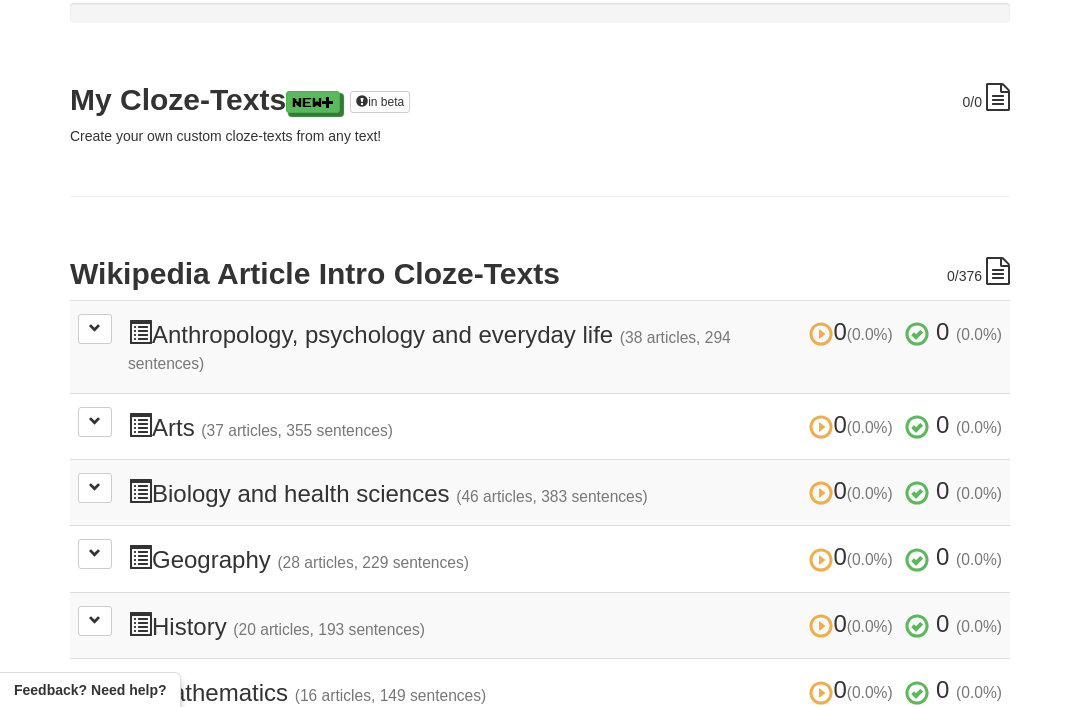 click at bounding box center (95, 329) 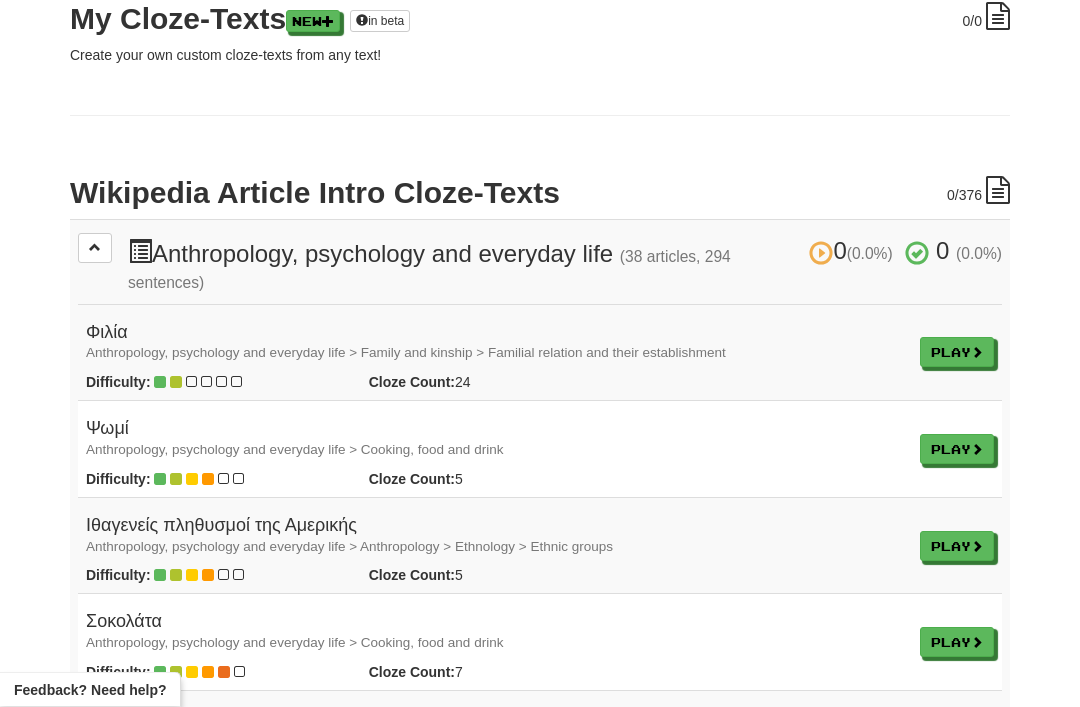 scroll, scrollTop: 0, scrollLeft: 0, axis: both 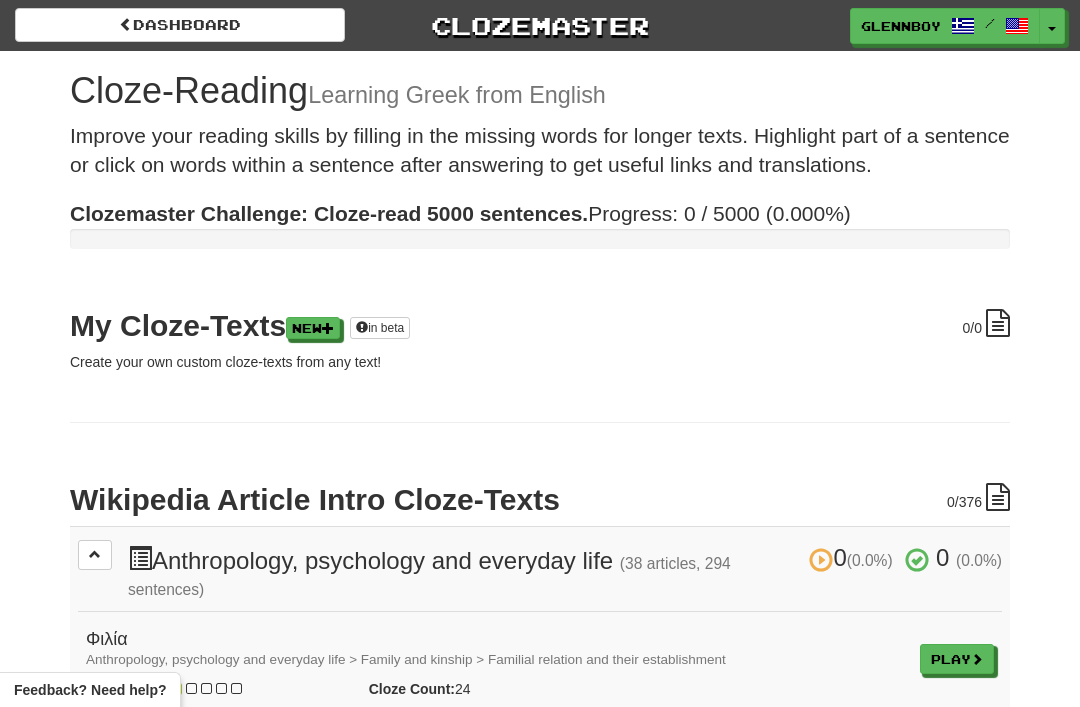 click on "Dashboard" at bounding box center [180, 25] 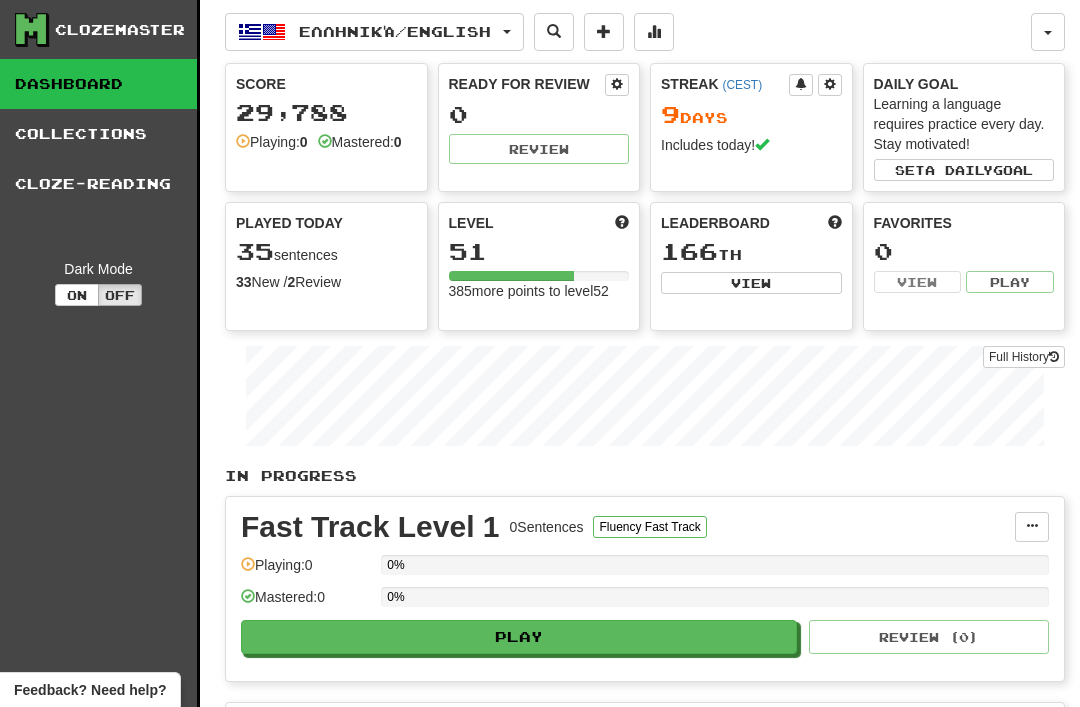 scroll, scrollTop: 0, scrollLeft: 0, axis: both 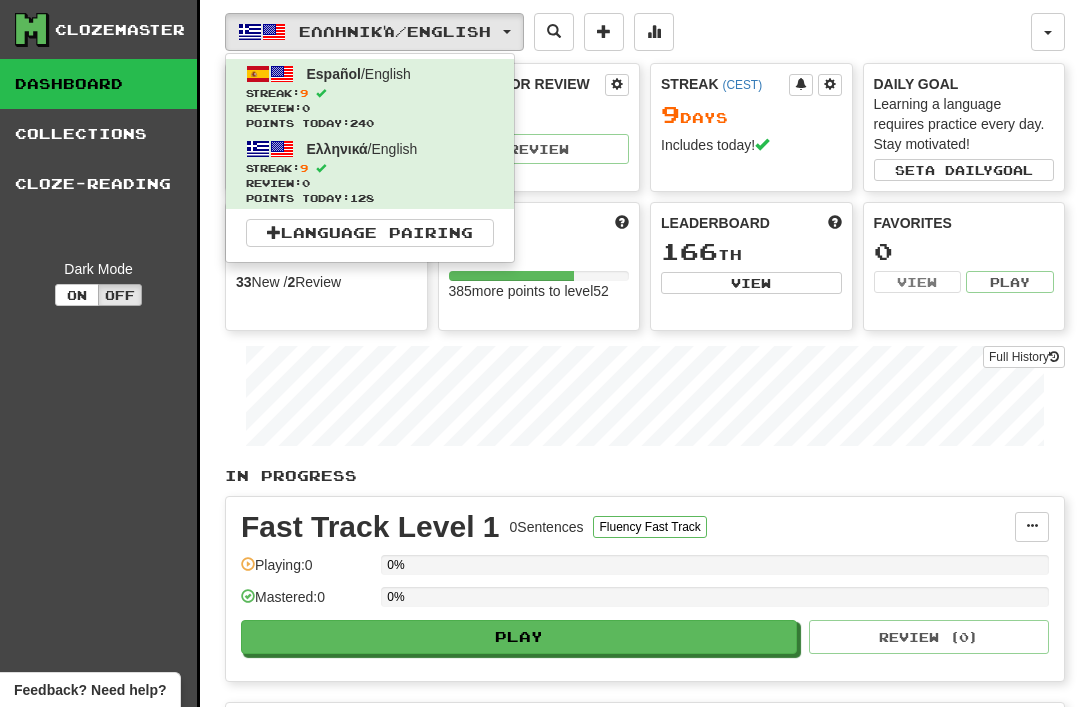 click on "Streak:  9" at bounding box center [370, 93] 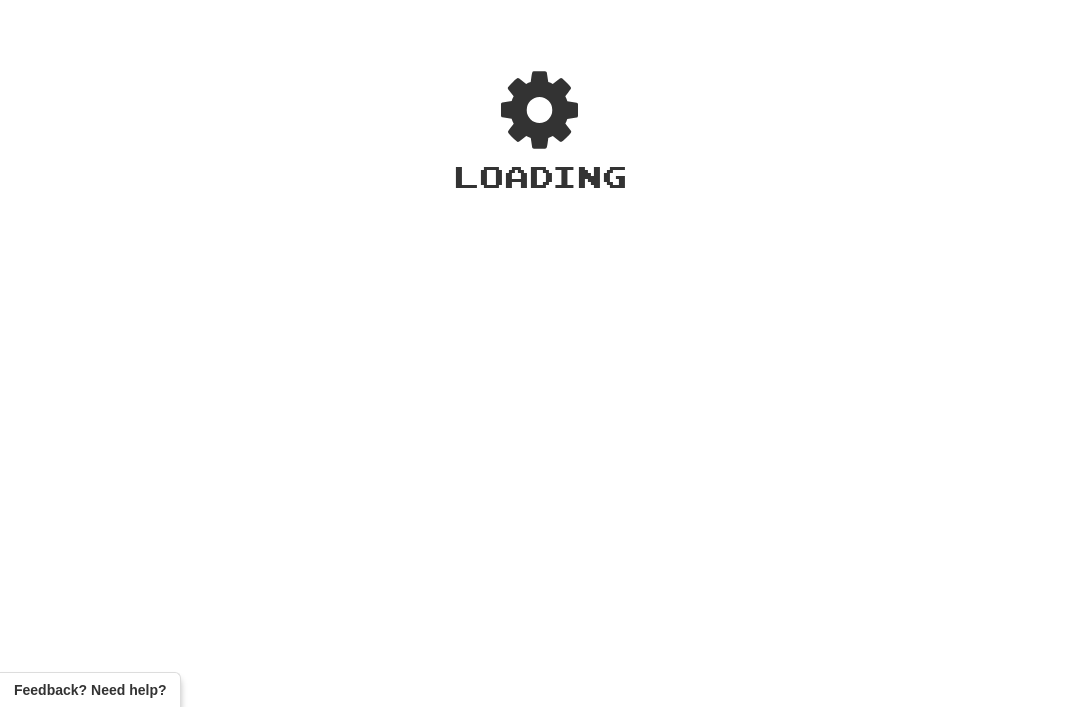 scroll, scrollTop: 0, scrollLeft: 0, axis: both 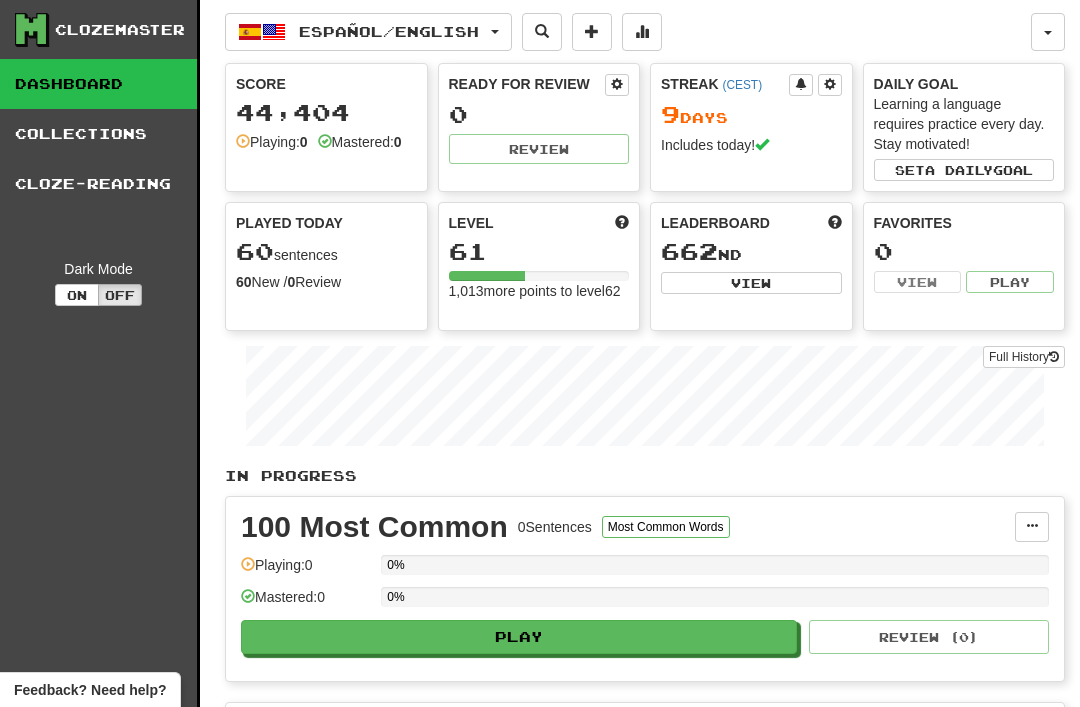 click on "Cloze-Reading" at bounding box center [98, 184] 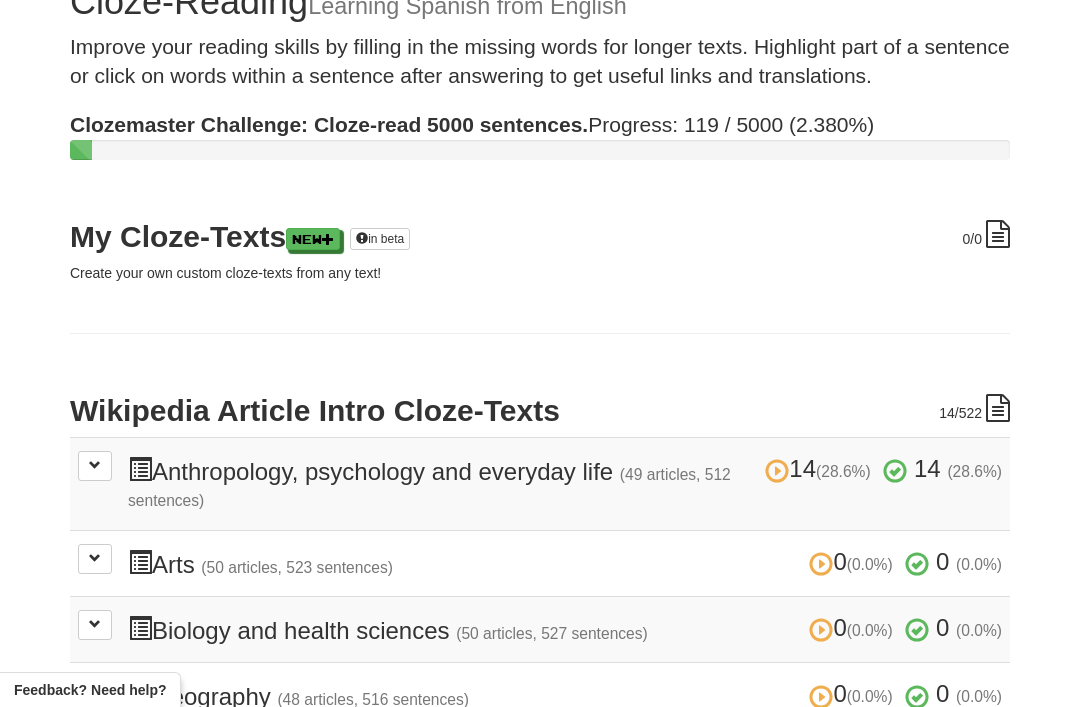 scroll, scrollTop: 0, scrollLeft: 0, axis: both 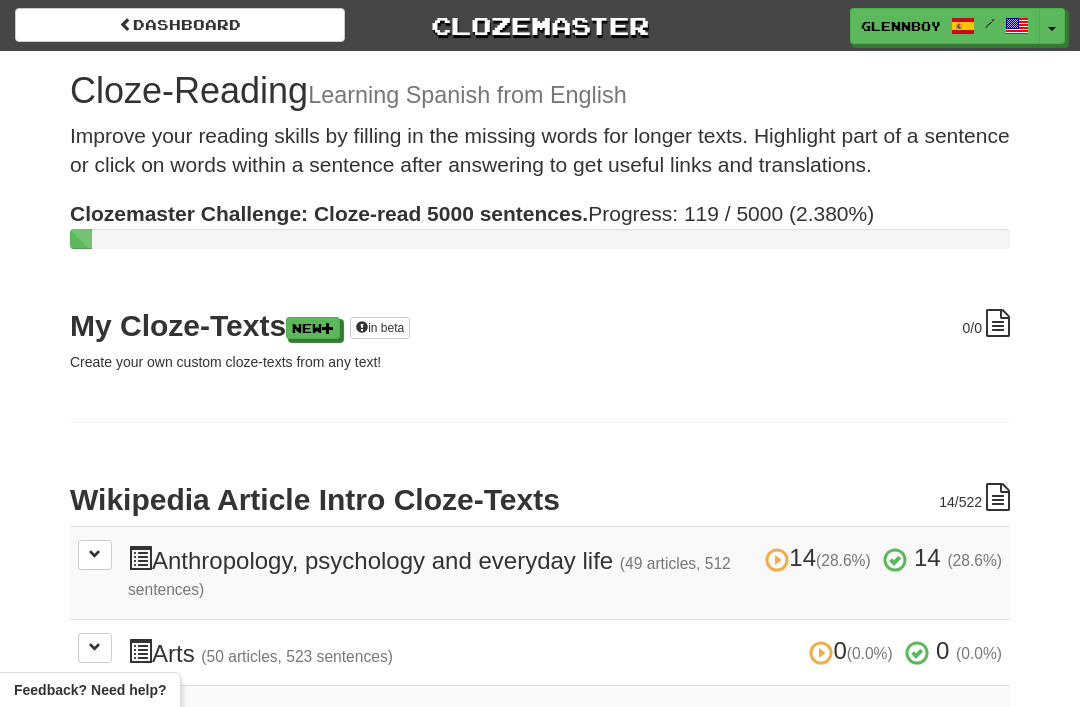 click at bounding box center [95, 554] 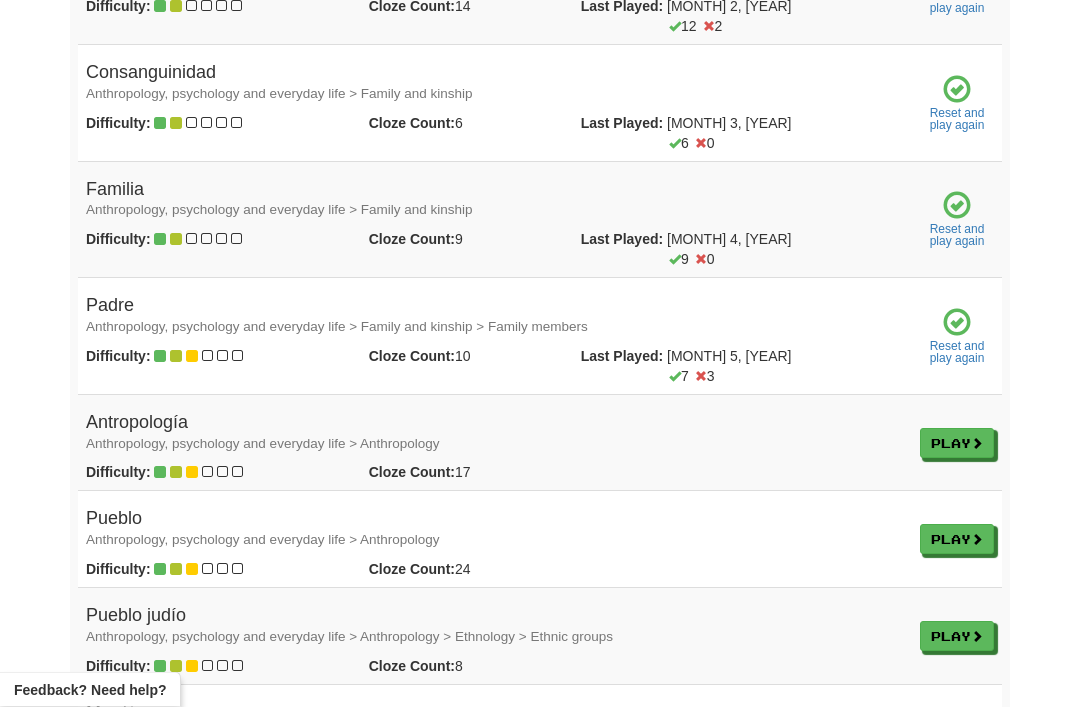 scroll, scrollTop: 1849, scrollLeft: 0, axis: vertical 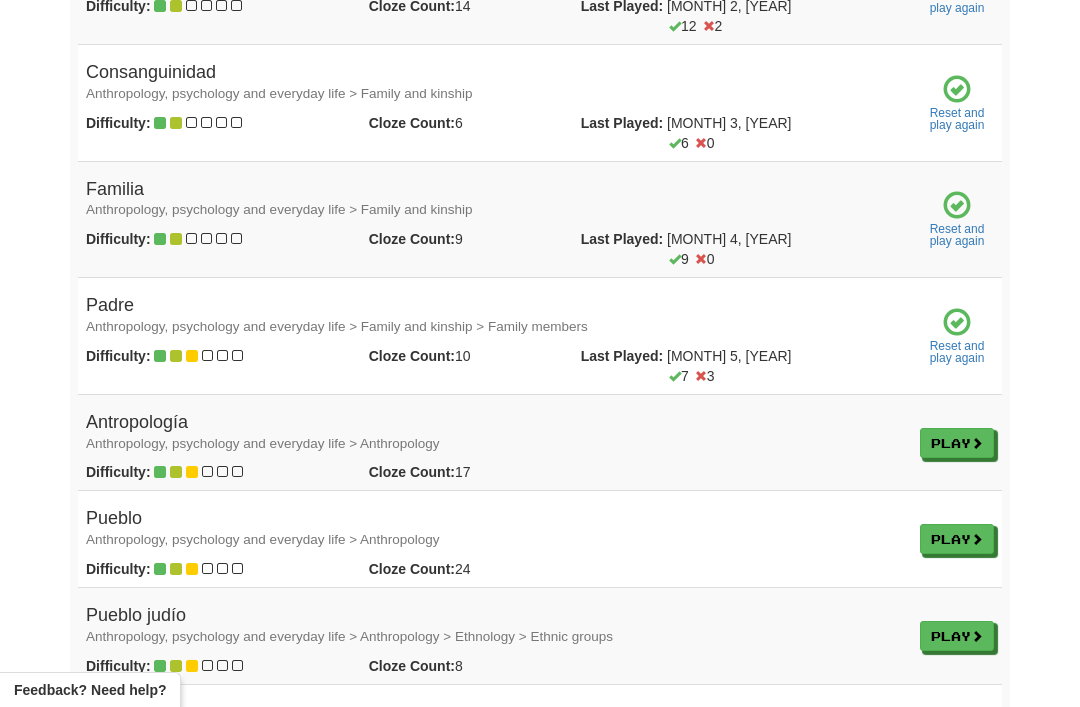click on "Play" at bounding box center (957, 443) 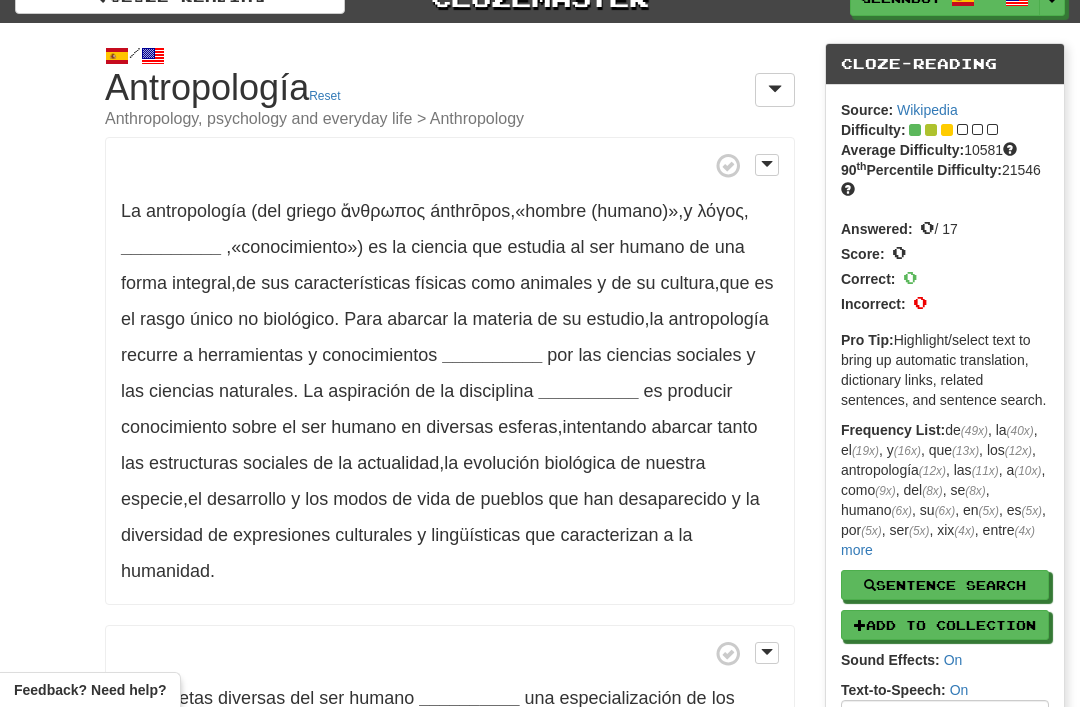 scroll, scrollTop: 0, scrollLeft: 0, axis: both 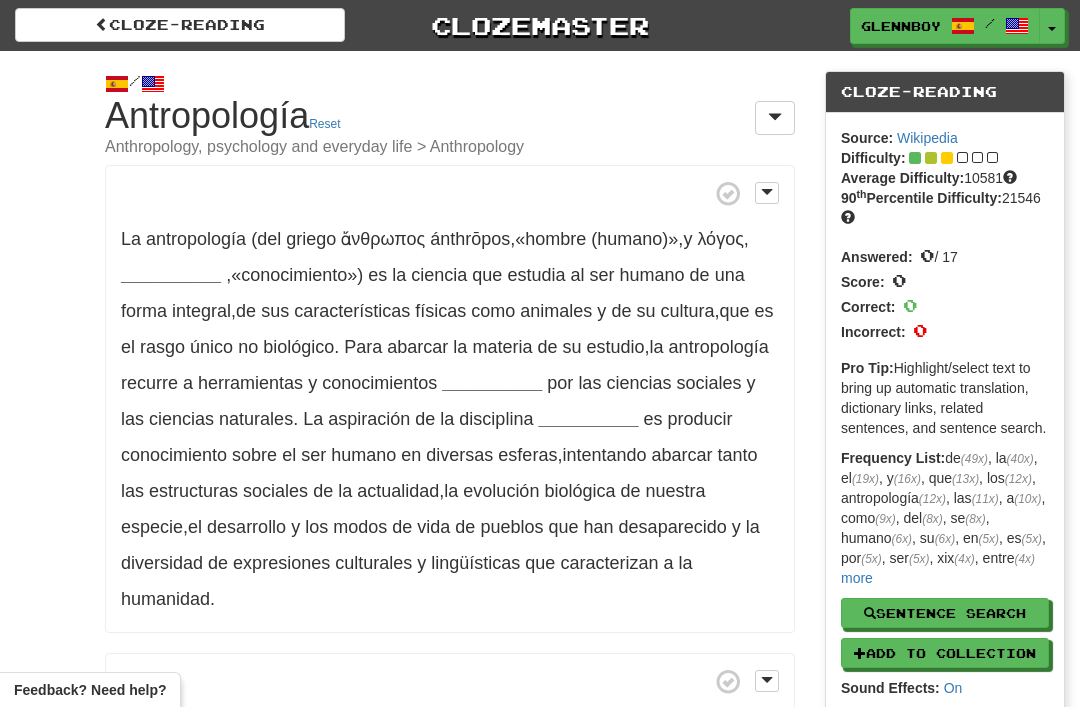 click on "La   antropología   (del   griego   ἄνθρωπος   ánthrōpos ,  «hombre   (humano)» ,  y   λόγος ,
[WORD]
,  «conocimiento»)   es   la   ciencia   que   estudia   al   ser   humano   de   una   forma   integral ,  de   sus   características   físicas   como   animales   y   de   su   cultura ,  que   es   el   rasgo   único   no   biológico .
​   Para   abarcar   la   materia   de   su   estudio ,  la   antropología   recurre   a   herramientas   y   conocimientos
[WORD]
por   las   ciencias   sociales   y   las   ciencias   naturales .
La   aspiración   de   la   disciplina
[WORD]
es   producir   conocimiento   sobre   el   ser   humano   en   diversas   esferas ,  intentando   abarcar   tanto   las   estructuras   sociales   de   la
[LAST]" at bounding box center (450, 399) 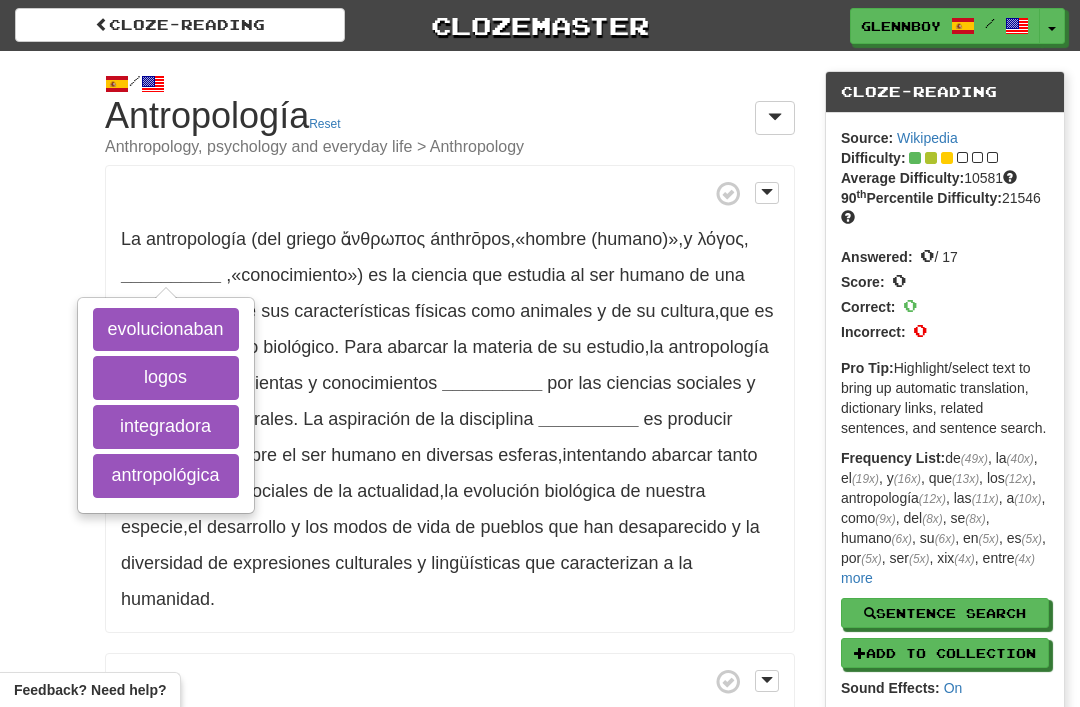 click on "logos" at bounding box center [166, 378] 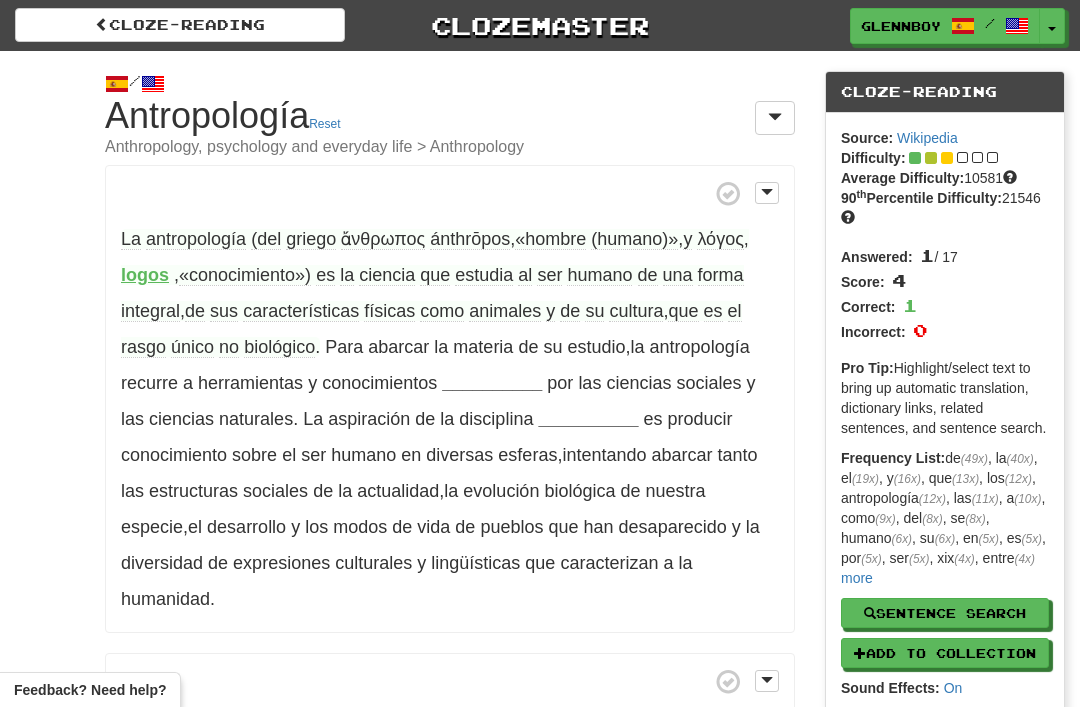 click on "La   antropología   (del   griego   ἄνθρωπος   ánthrōpos ,  «hombre   (humano)» ,  y   λόγος ,
[WORD]
,  «conocimiento»)   es   la   ciencia   que   estudia   al   ser   humano   de   una   forma   integral ,  de   sus   características   físicas   como   animales   y   de   su   cultura ,  que   es   el   rasgo   único   no   biológico .
​   Para   abarcar   la   materia   de   su   estudio ,  la   antropología   recurre   a   herramientas   y   conocimientos
[WORD]
por   las   ciencias   sociales   y   las   ciencias   naturales .
La   aspiración   de   la   disciplina
[WORD]
es   producir   conocimiento   sobre   el   ser   humano   en   diversas   esferas ,  intentando   abarcar   tanto   las   estructuras   sociales   de   la
[LAST]" at bounding box center [450, 399] 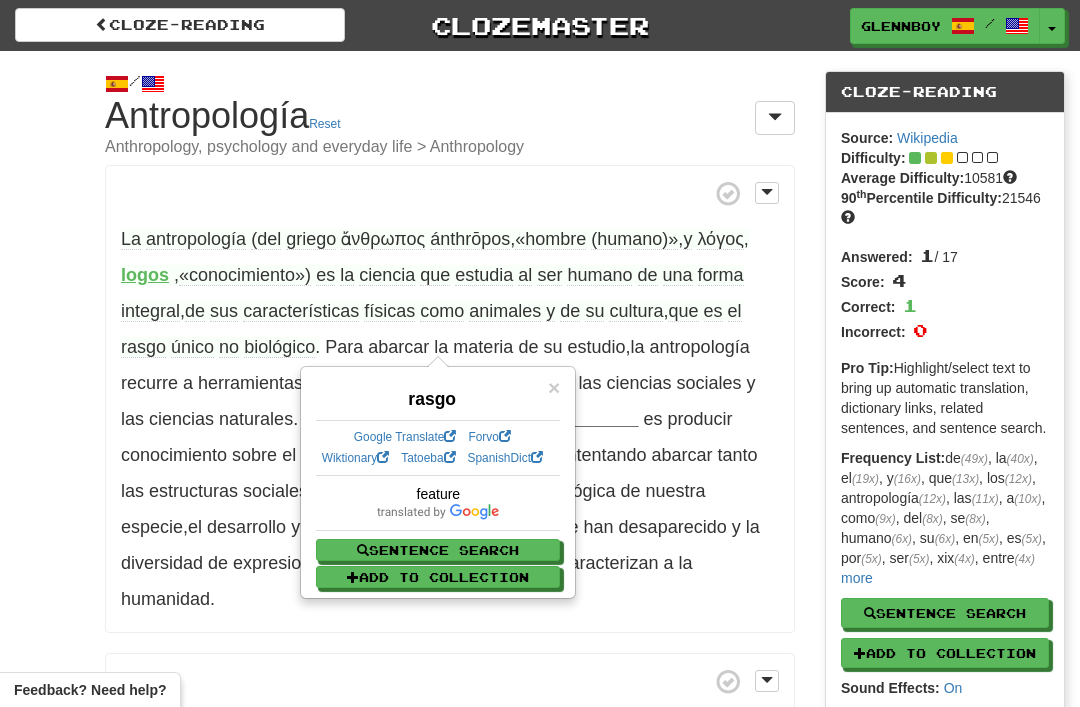 click on "×" at bounding box center (554, 387) 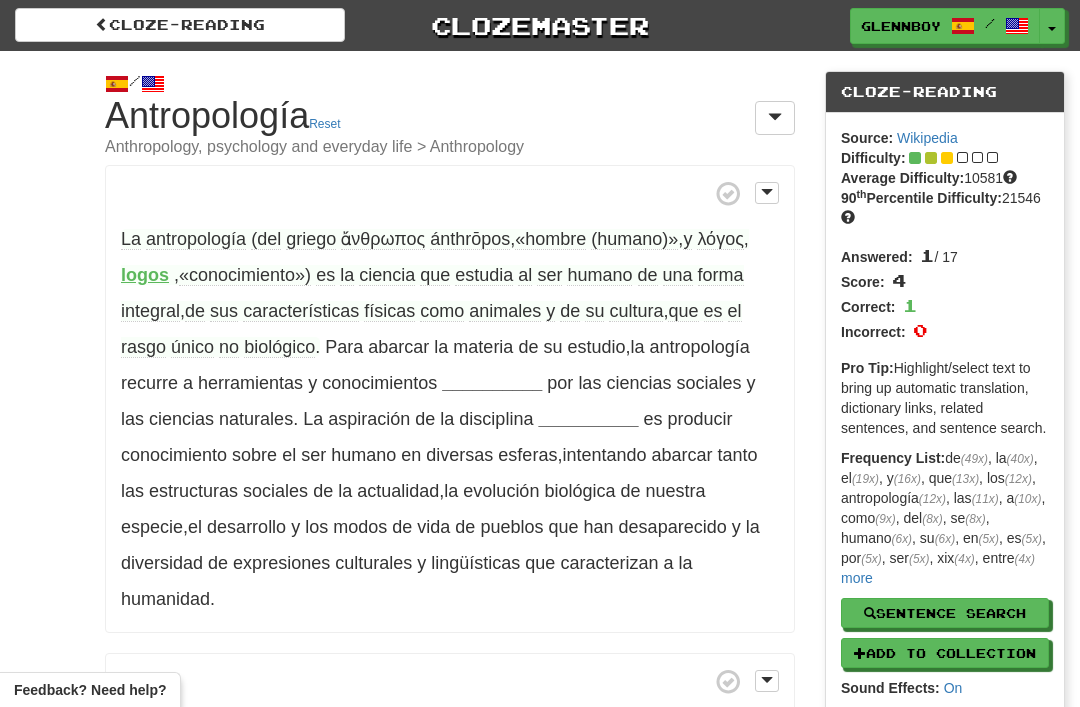 click on "biológico" at bounding box center [279, 347] 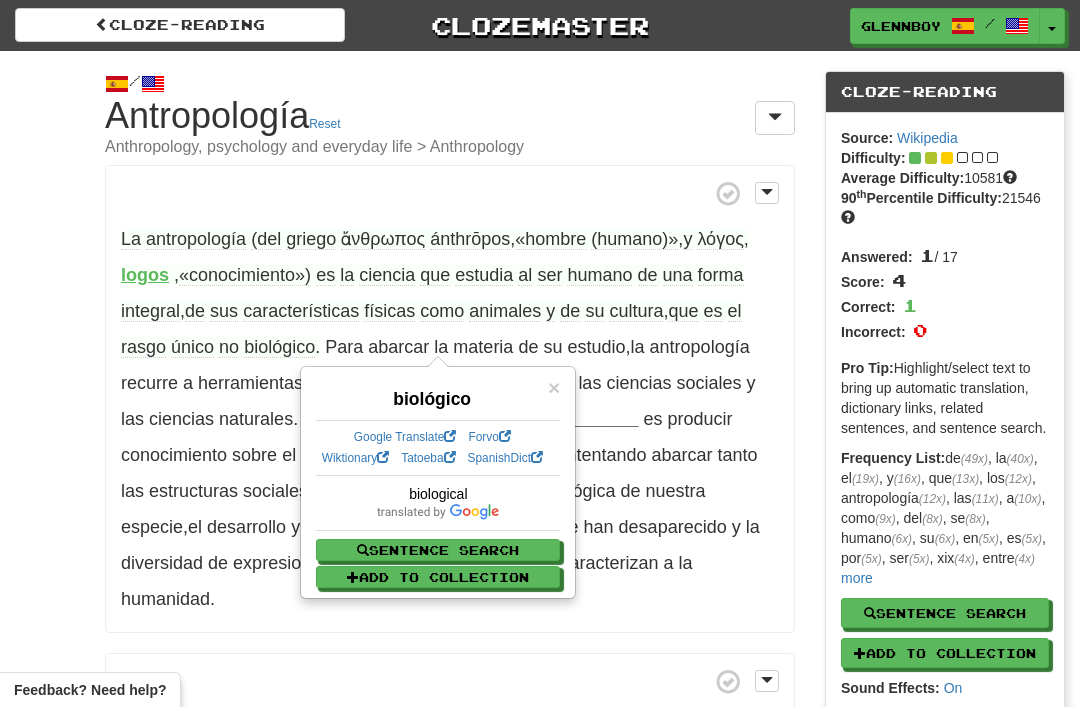 click on "/
Cloze-Reading
Antropología
Reset
Anthropology, psychology and everyday life > Anthropology
La   antropología   (del   griego   ἄνθρωπος   ánthrōpos ,  «hombre   (humano)» ,  y   λόγος ,
[WORD]
,  «conocimiento»)   es   la   ciencia   que   estudia   al   ser   humano   de   una   forma   integral ,  de   sus   características   físicas   como   animales   y   de   su   cultura ,  que   es   el   rasgo   único   no   biológico .
​   Para   abarcar   la   materia   de   su   estudio ,  la   antropología   recurre   a   herramientas   y   conocimientos
[WORD]
por   las   ciencias   sociales   y   las   ciencias   naturales .
La   aspiración   de   la   disciplina
[WORD]
es   producir   conocimiento   sobre   el   ser   humano   en   diversas   esferas ,  intentando   abarcar   tanto   las   estructuras   sociales   de" at bounding box center (540, 1180) 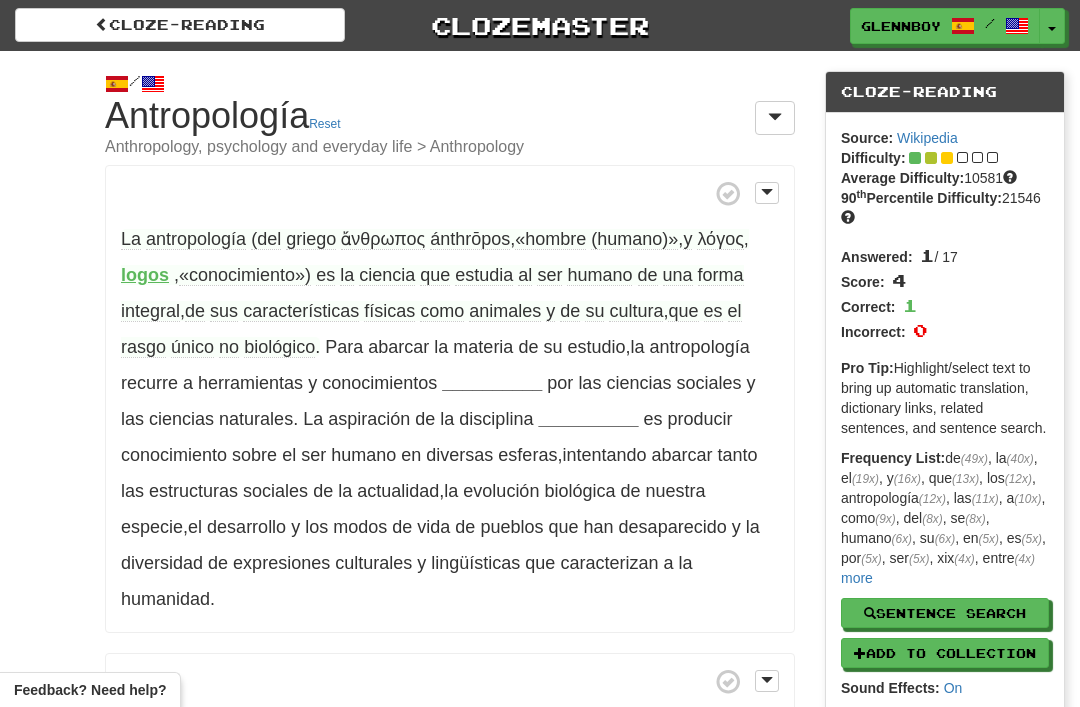 click on "no" at bounding box center [229, 347] 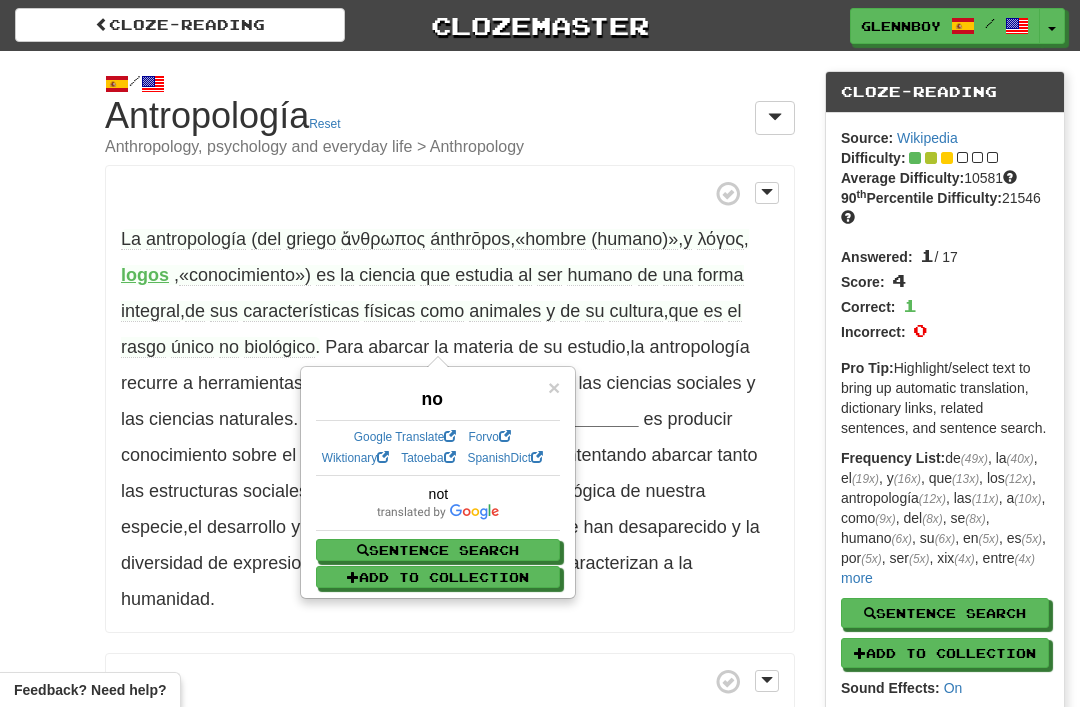 click on "/
Cloze-Reading
Antropología
Reset
Anthropology, psychology and everyday life > Anthropology
La   antropología   (del   griego   ἄνθρωπος   ánthrōpos ,  «hombre   (humano)» ,  y   λόγος ,
[WORD]
,  «conocimiento»)   es   la   ciencia   que   estudia   al   ser   humano   de   una   forma   integral ,  de   sus   características   físicas   como   animales   y   de   su   cultura ,  que   es   el   rasgo   único   no   biológico .
​   Para   abarcar   la   materia   de   su   estudio ,  la   antropología   recurre   a   herramientas   y   conocimientos
[WORD]
por   las   ciencias   sociales   y   las   ciencias   naturales .
La   aspiración   de   la   disciplina
[WORD]
es   producir   conocimiento   sobre   el   ser   humano   en   diversas   esferas ,  intentando   abarcar   tanto   las   estructuras   sociales   de" at bounding box center [540, 1180] 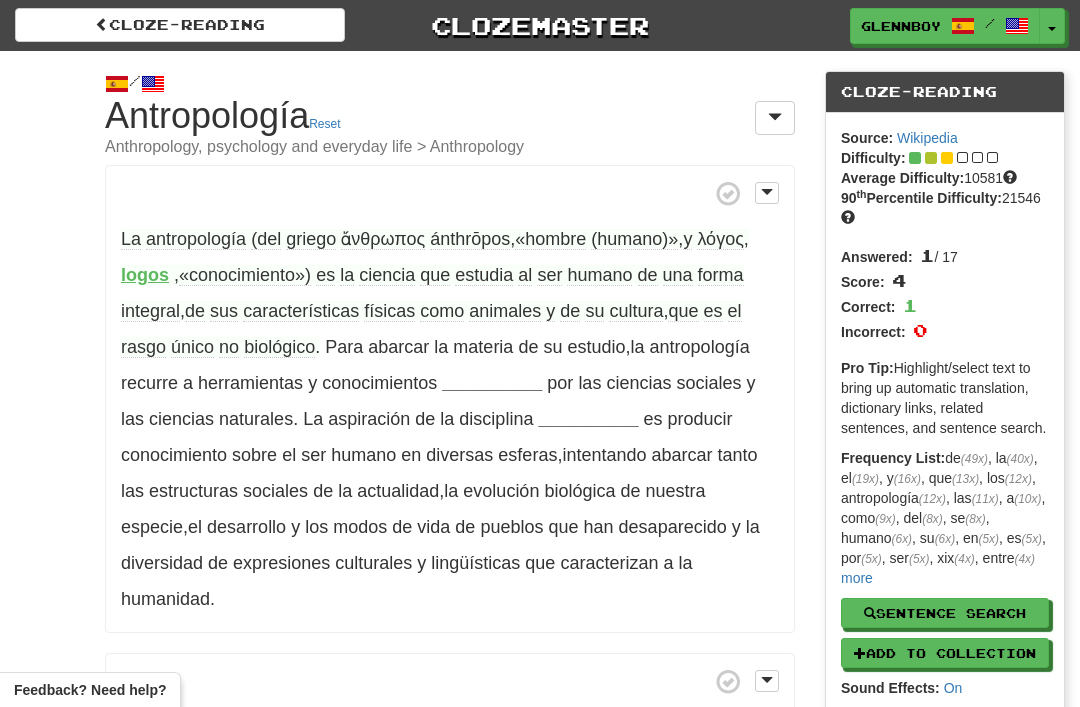 click on "La   antropología   (del   griego   ἄνθρωπος   ánthrōpos ,  «hombre   (humano)» ,  y   λόγος ,
[WORD]
,  «conocimiento»)   es   la   ciencia   que   estudia   al   ser   humano   de   una   forma   integral ,  de   sus   características   físicas   como   animales   y   de   su   cultura ,  que   es   el   rasgo   único   no   biológico .
​   Para   abarcar   la   materia   de   su   estudio ,  la   antropología   recurre   a   herramientas   y   conocimientos
[WORD]
por   las   ciencias   sociales   y   las   ciencias   naturales .
La   aspiración   de   la   disciplina
[WORD]
es   producir   conocimiento   sobre   el   ser   humano   en   diversas   esferas ,  intentando   abarcar   tanto   las   estructuras   sociales   de   la
[LAST]" at bounding box center [450, 399] 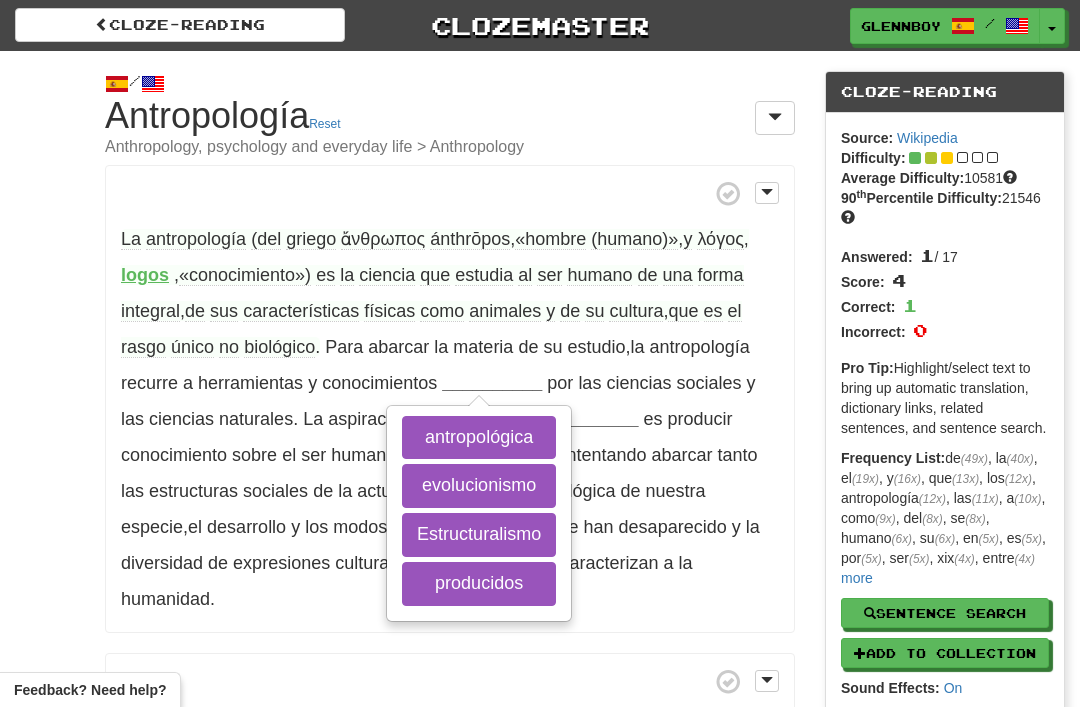 click on "producidos" at bounding box center [479, 584] 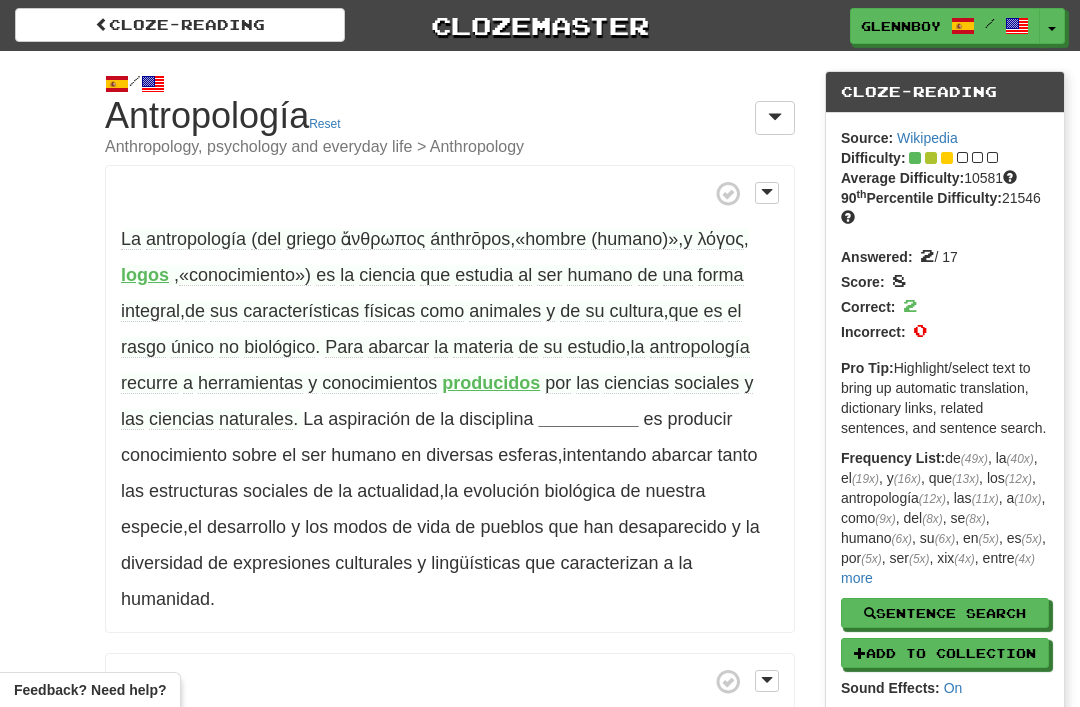 click on "abarcar" at bounding box center [398, 347] 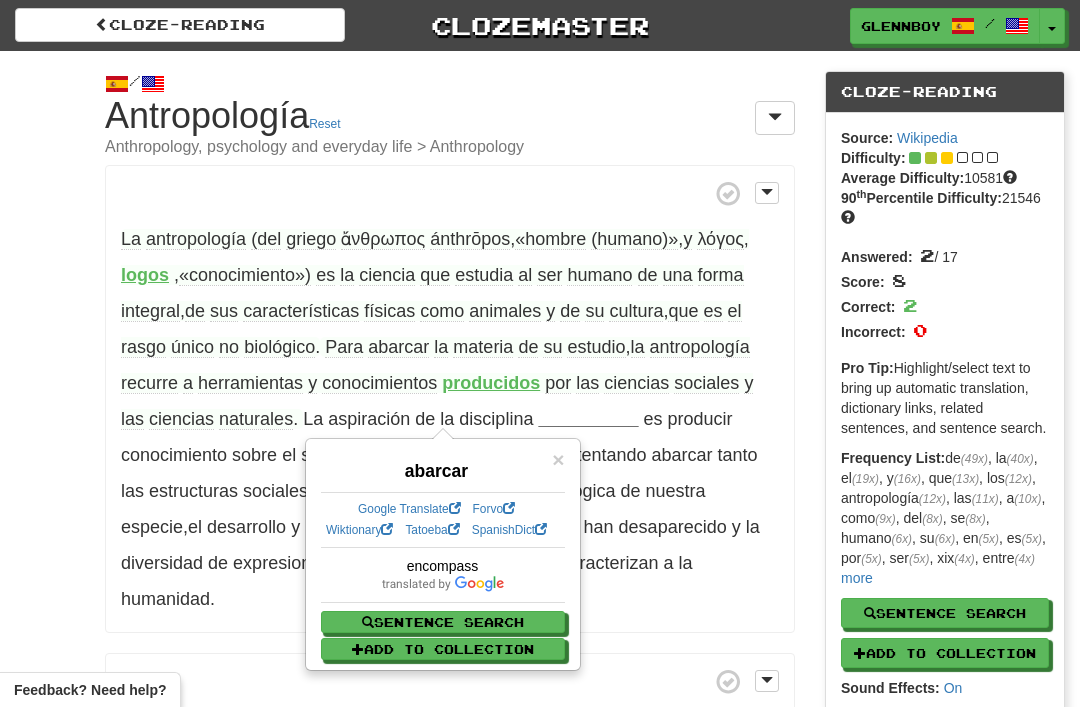 click on "/
Cloze-Reading
Antropología
Reset
Anthropology, psychology and everyday life > Anthropology
La   antropología   (del   griego   ἄνθρωπος   ánthrōpos ,  «hombre   (humano)» ,  y   λόγος ,
[WORD]
,  «conocimiento»)   es   la   ciencia   que   estudia   al   ser   humano   de   una   forma   integral ,  de   sus   características   físicas   como   animales   y   de   su   cultura ,  que   es   el   rasgo   único   no   biológico .
​   Para   abarcar   la   materia   de   su   estudio ,  la   antropología   recurre   a   herramientas   y   conocimientos
producidos
por   las   ciencias   sociales   y   las   ciencias   naturales .
La   aspiración   de   la   disciplina
[WORD]
es   producir   conocimiento   sobre   el   ser   humano   en   diversas   esferas ,  intentando   abarcar   tanto   las   estructuras   sociales   de   la" at bounding box center [540, 1180] 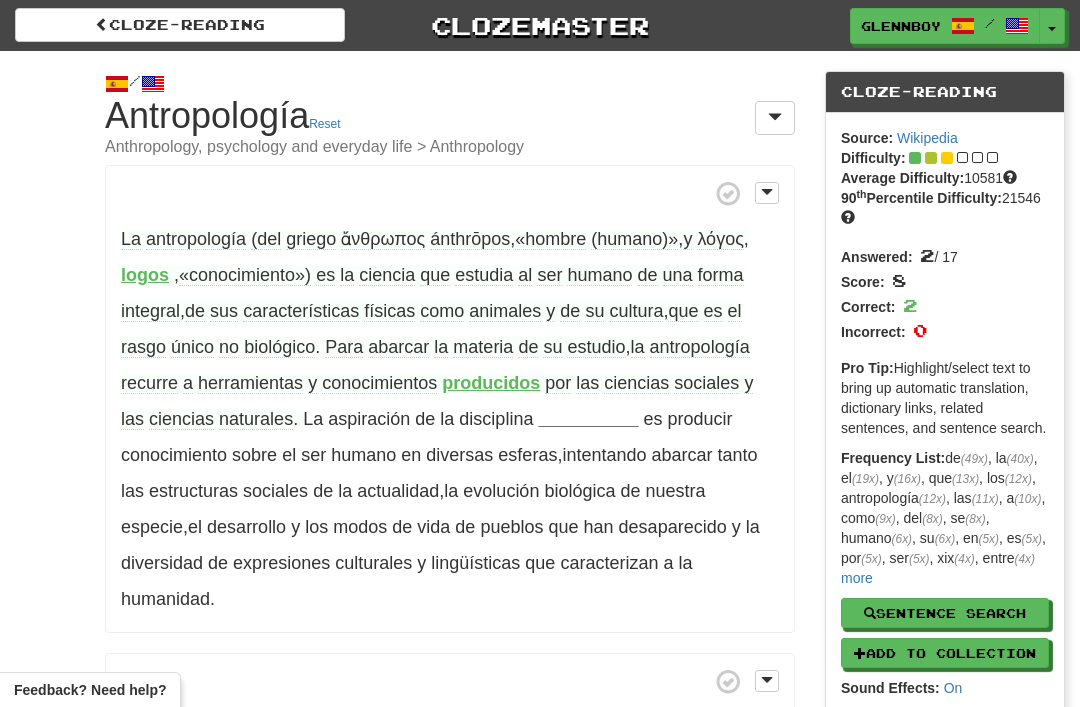 click on "abarcar" at bounding box center [398, 347] 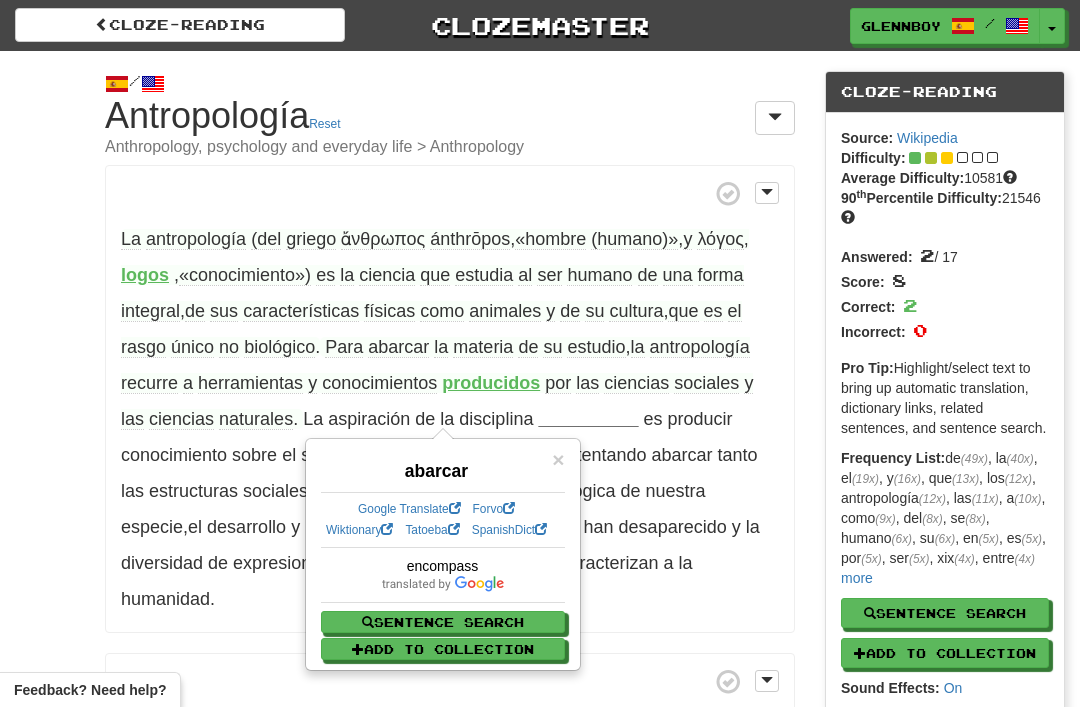click on "/
Cloze-Reading
Antropología
Reset
Anthropology, psychology and everyday life > Anthropology
La   antropología   (del   griego   ἄνθρωπος   ánthrōpos ,  «hombre   (humano)» ,  y   λόγος ,
[WORD]
,  «conocimiento»)   es   la   ciencia   que   estudia   al   ser   humano   de   una   forma   integral ,  de   sus   características   físicas   como   animales   y   de   su   cultura ,  que   es   el   rasgo   único   no   biológico .
​   Para   abarcar   la   materia   de   su   estudio ,  la   antropología   recurre   a   herramientas   y   conocimientos
producidos
por   las   ciencias   sociales   y   las   ciencias   naturales .
La   aspiración   de   la   disciplina
[WORD]
es   producir   conocimiento   sobre   el   ser   humano   en   diversas   esferas ,  intentando   abarcar   tanto   las   estructuras   sociales   de   la" at bounding box center [540, 1180] 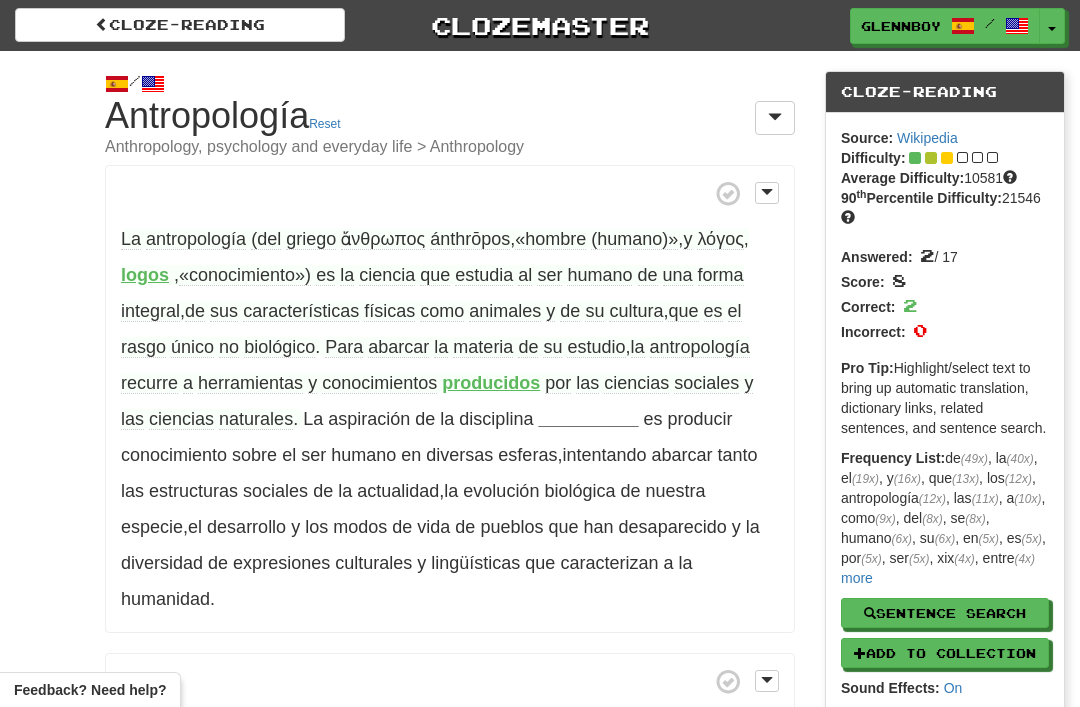 click on "materia" at bounding box center [483, 347] 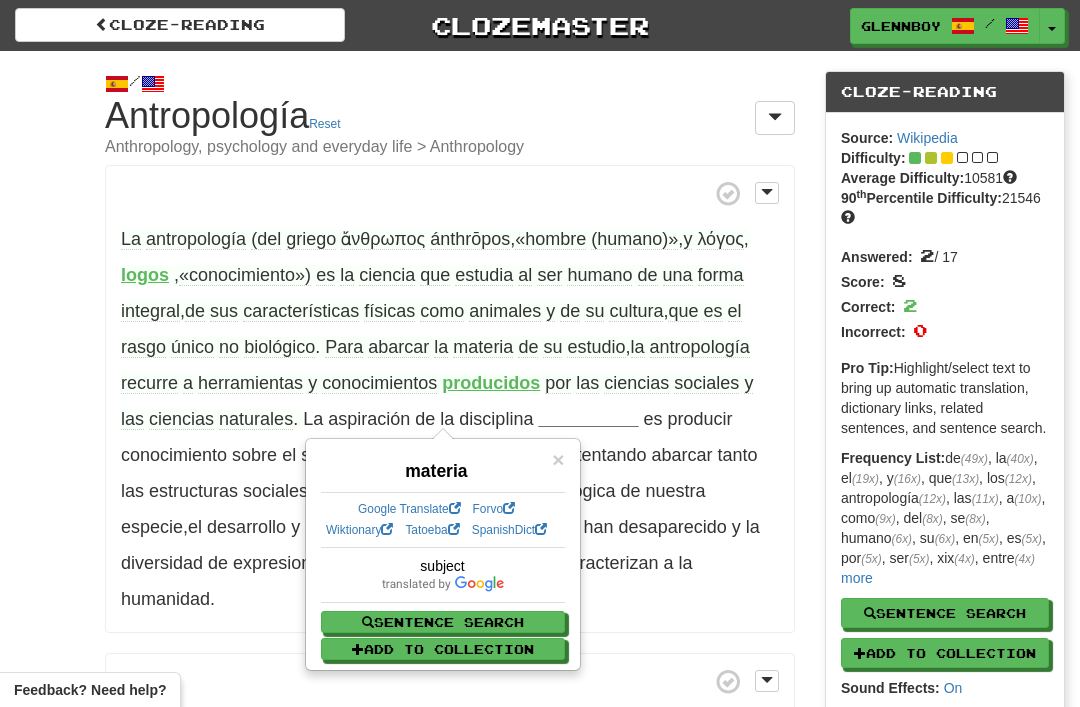 click on "/
Cloze-Reading
Antropología
Reset
Anthropology, psychology and everyday life > Anthropology
La   antropología   (del   griego   ἄνθρωπος   ánthrōpos ,  «hombre   (humano)» ,  y   λόγος ,
[WORD]
,  «conocimiento»)   es   la   ciencia   que   estudia   al   ser   humano   de   una   forma   integral ,  de   sus   características   físicas   como   animales   y   de   su   cultura ,  que   es   el   rasgo   único   no   biológico .
​   Para   abarcar   la   materia   de   su   estudio ,  la   antropología   recurre   a   herramientas   y   conocimientos
producidos
por   las   ciencias   sociales   y   las   ciencias   naturales .
La   aspiración   de   la   disciplina
[WORD]
es   producir   conocimiento   sobre   el   ser   humano   en   diversas   esferas ,  intentando   abarcar   tanto   las   estructuras   sociales   de   la" at bounding box center [540, 1180] 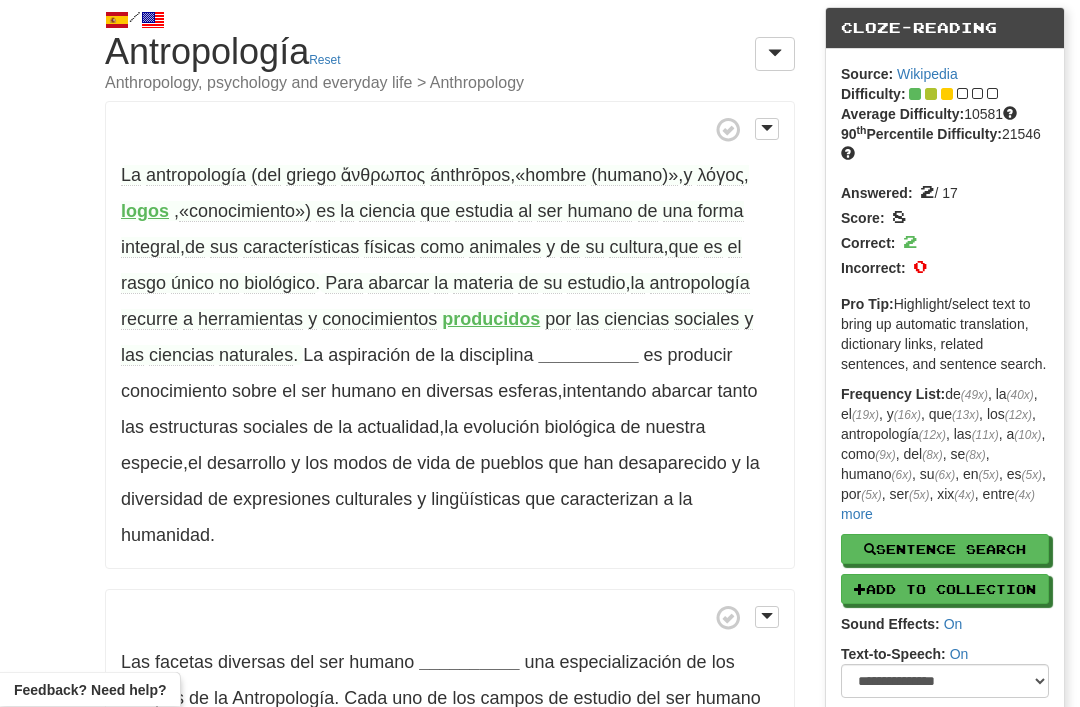 scroll, scrollTop: 74, scrollLeft: 0, axis: vertical 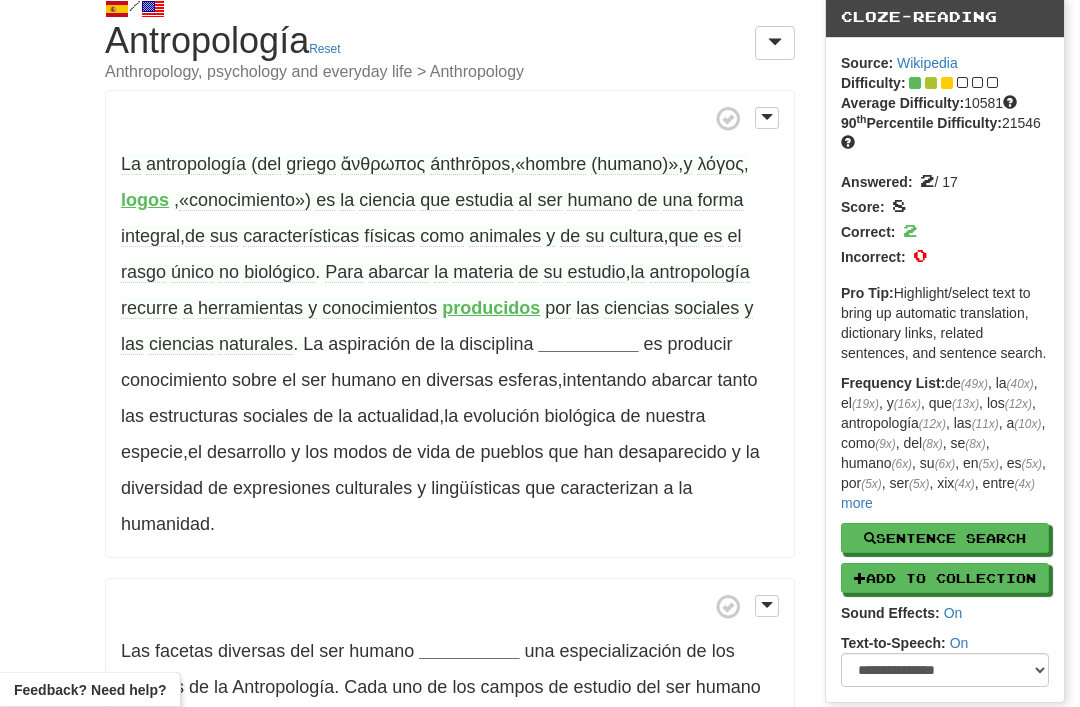 click on "__________" at bounding box center (588, 345) 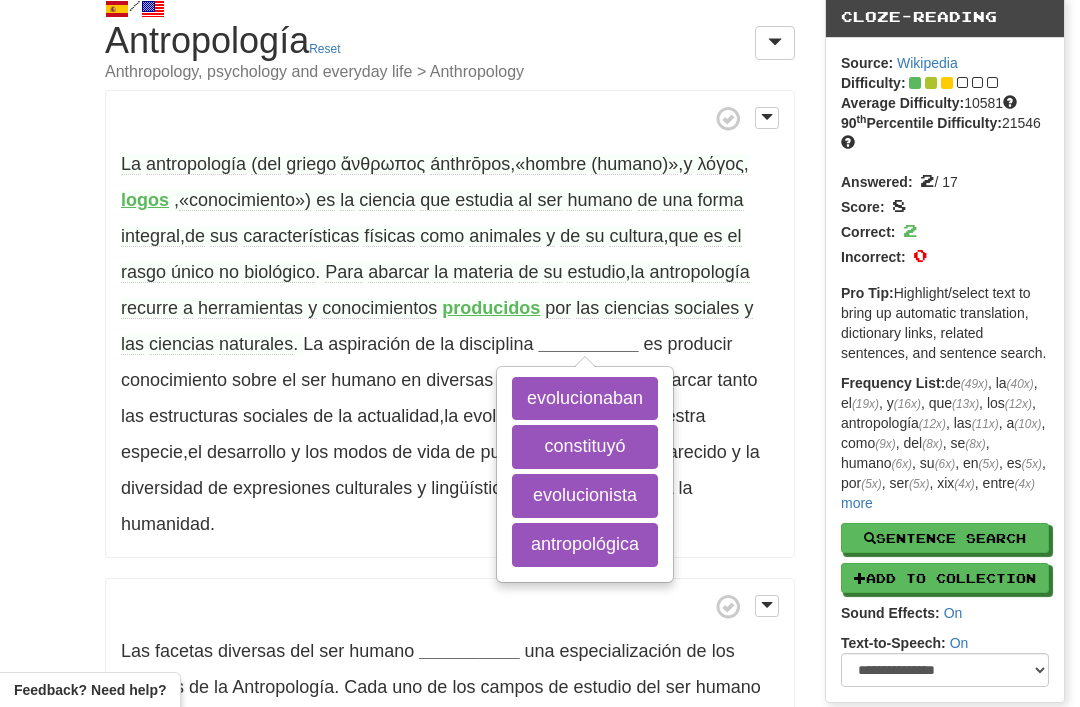 click on "antropológica" at bounding box center (585, 545) 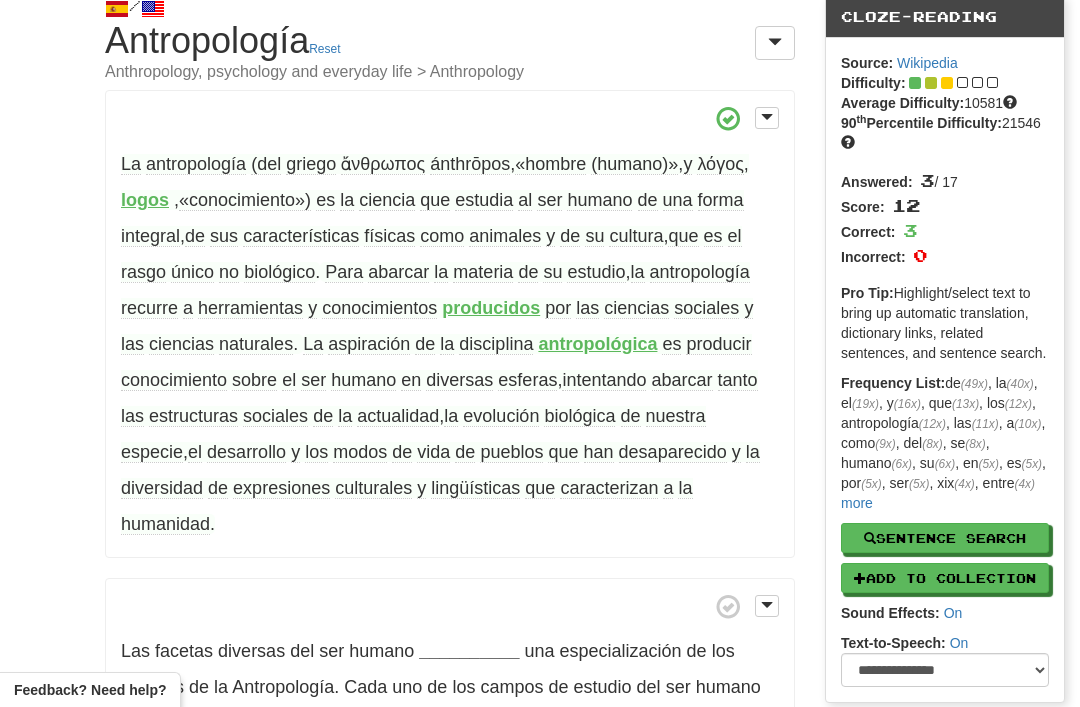 click on "aspiración" at bounding box center [369, 344] 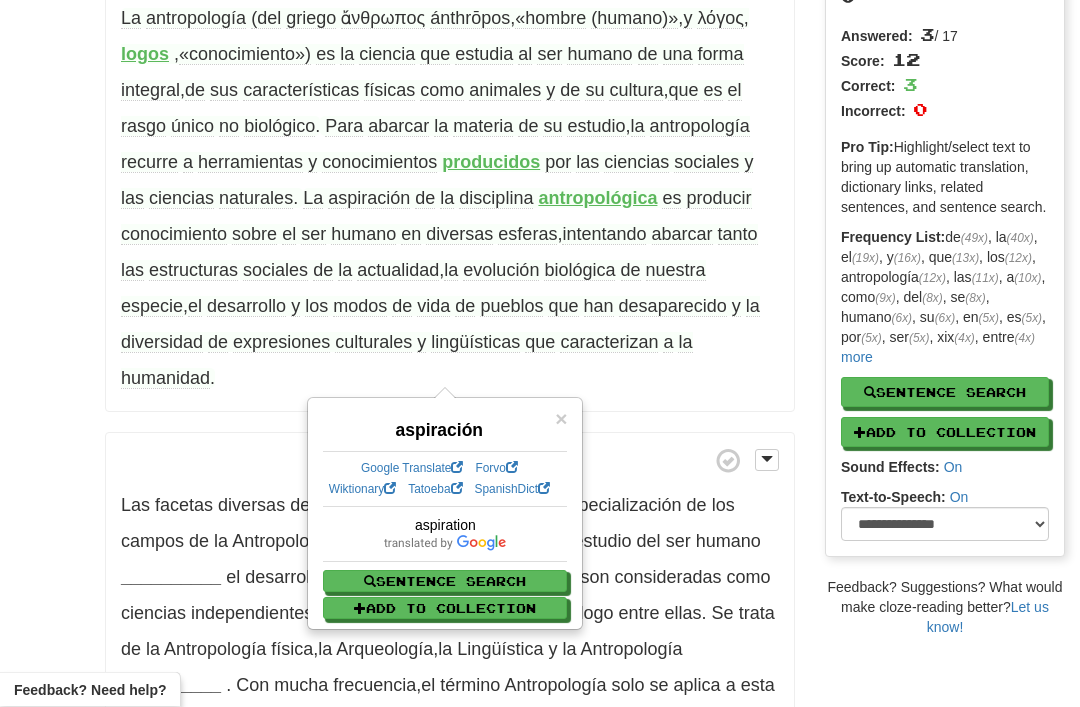 click on "/
Cloze-Reading
Antropología
Reset
Anthropology, psychology and everyday life > Anthropology
La   antropología   (del   griego   ἄνθρωπος   ánthrōpos ,  «hombre   (humano)» ,  y   λόγος ,
logos
,  «conocimiento»)   es   la   ciencia   que   estudia   al   ser   humano   de   una   forma   integral ,  de   sus   características   físicas   como   animales   y   de   su   cultura ,  que   es   el   rasgo   único   no   biológico .
​   Para   abarcar   la   materia   de   su   estudio ,  la   antropología   recurre   a   herramientas   y   conocimientos
producidos
por   las   ciencias   sociales   y   las   ciencias   naturales .
La   aspiración   de   la   disciplina
antropológica
es   producir   conocimiento   sobre   el   ser   humano   en   diversas   esferas ,  intentando   abarcar   tanto   las   estructuras   sociales   de" at bounding box center (540, 960) 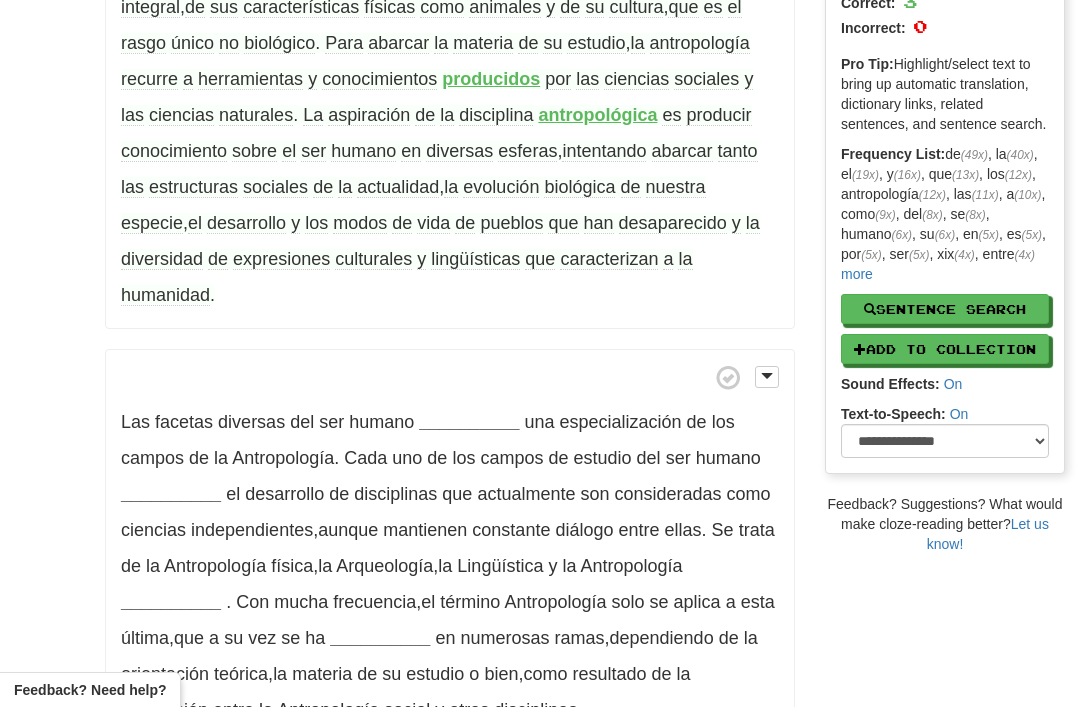 scroll, scrollTop: 305, scrollLeft: 0, axis: vertical 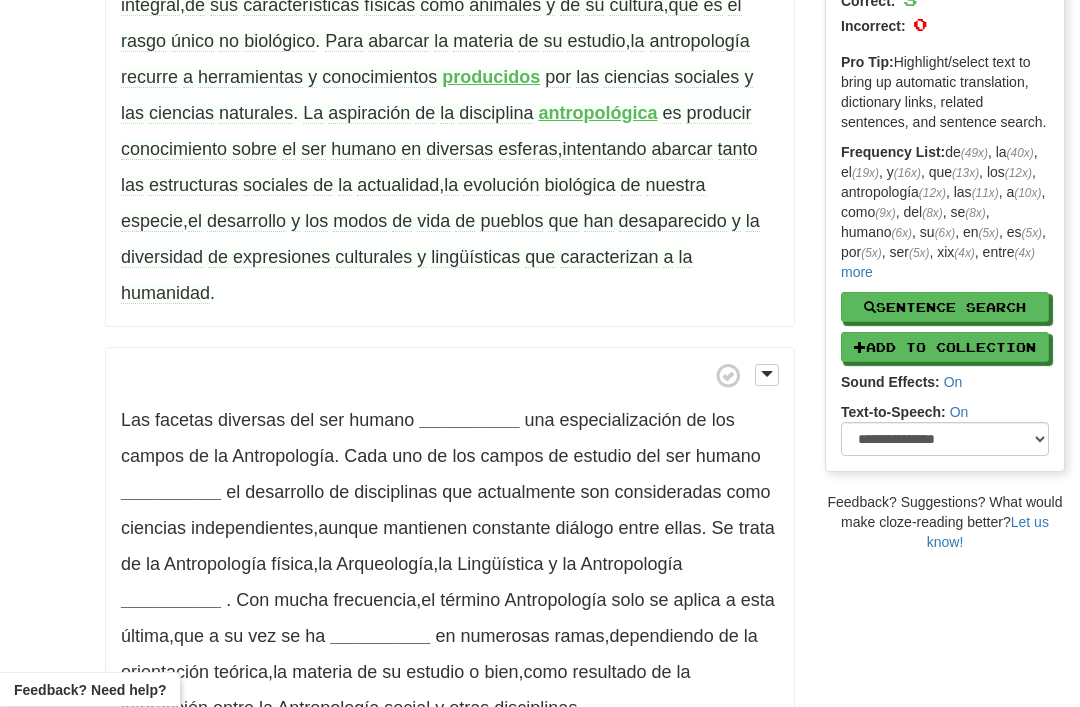click on "actualidad" at bounding box center [398, 186] 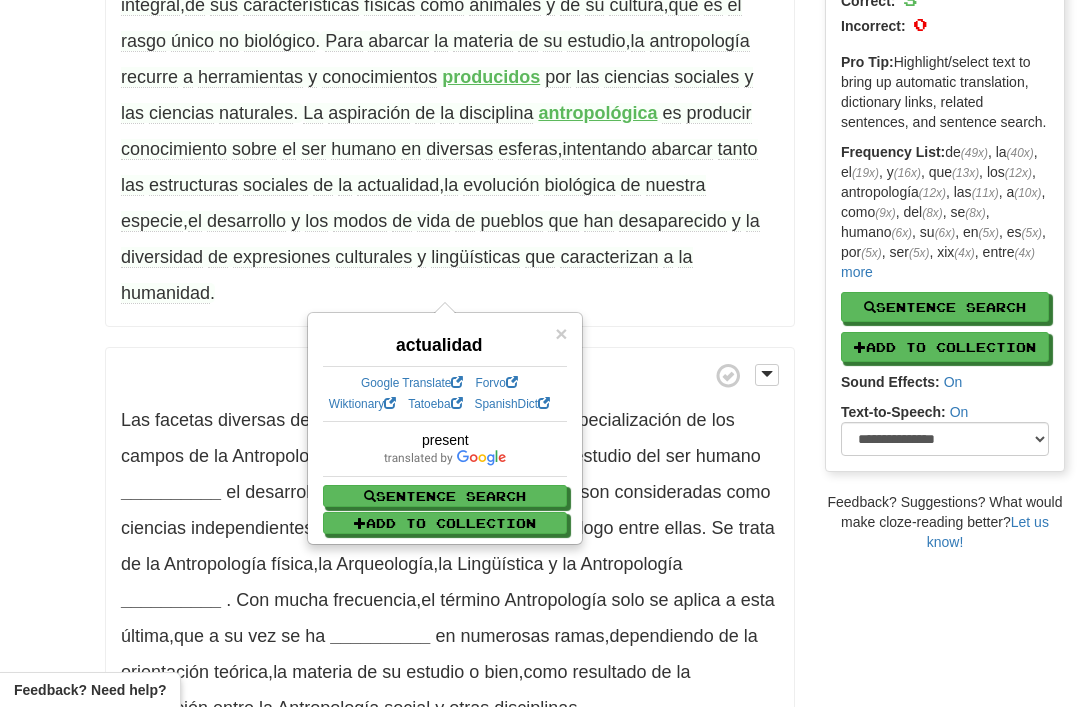 scroll, scrollTop: 315, scrollLeft: 0, axis: vertical 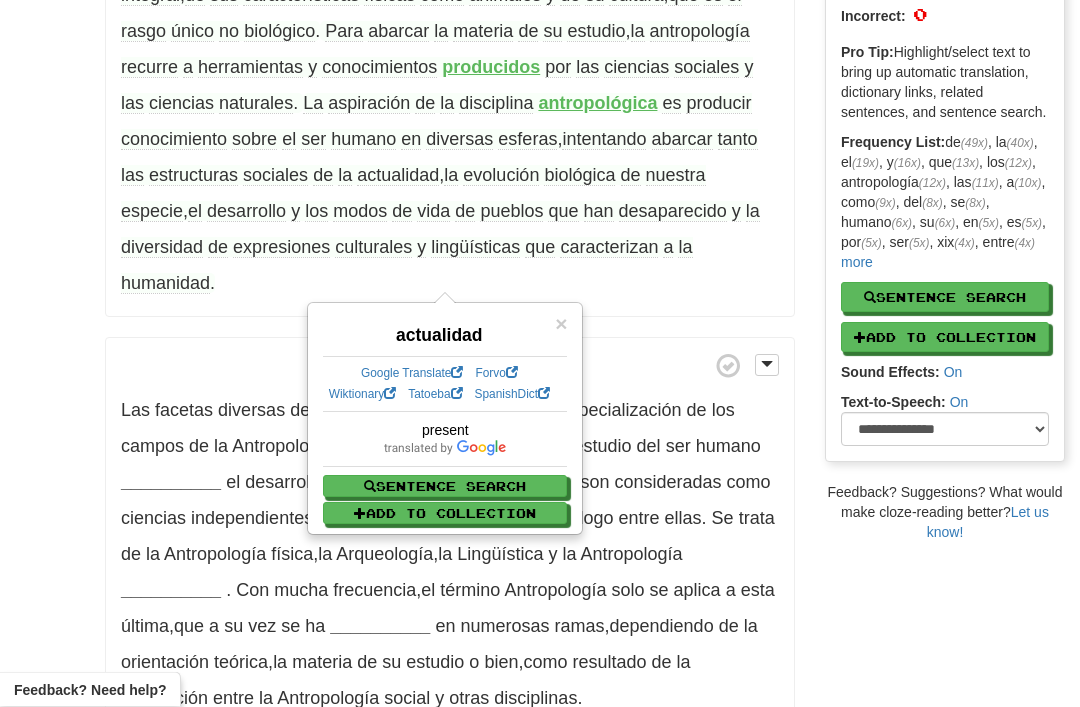 click on "/
Cloze-Reading
Antropología
Reset
Anthropology, psychology and everyday life > Anthropology
La   antropología   (del   griego   ἄνθρωπος   ánthrōpos ,  «hombre   (humano)» ,  y   λόγος ,
logos
,  «conocimiento»)   es   la   ciencia   que   estudia   al   ser   humano   de   una   forma   integral ,  de   sus   características   físicas   como   animales   y   de   su   cultura ,  que   es   el   rasgo   único   no   biológico .
​   Para   abarcar   la   materia   de   su   estudio ,  la   antropología   recurre   a   herramientas   y   conocimientos
producidos
por   las   ciencias   sociales   y   las   ciencias   naturales .
La   aspiración   de   la   disciplina
antropológica
es   producir   conocimiento   sobre   el   ser   humano   en   diversas   esferas ,  intentando   abarcar   tanto   las   estructuras   sociales   de" at bounding box center [540, 865] 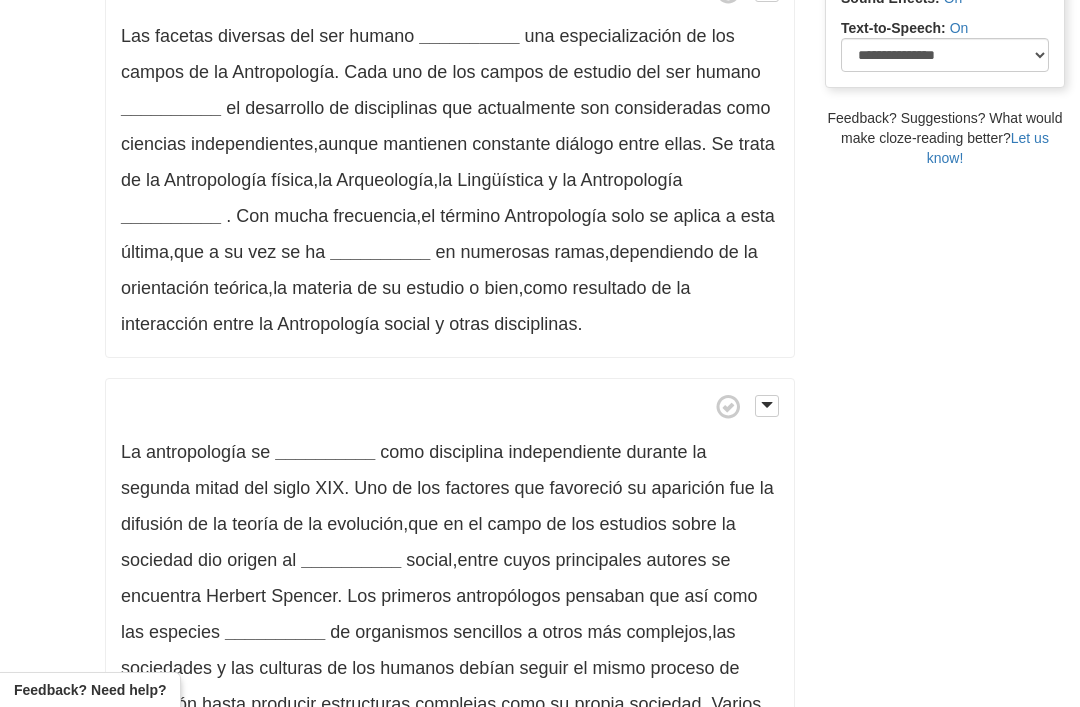 scroll, scrollTop: 689, scrollLeft: 0, axis: vertical 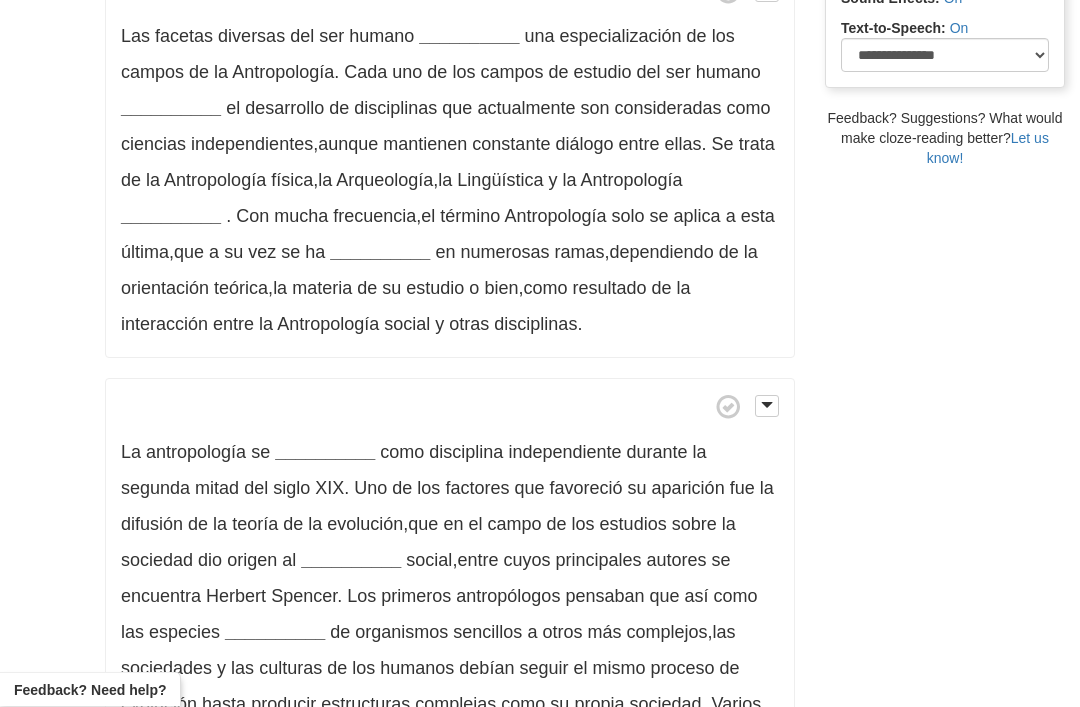 click on "__________" at bounding box center (469, 37) 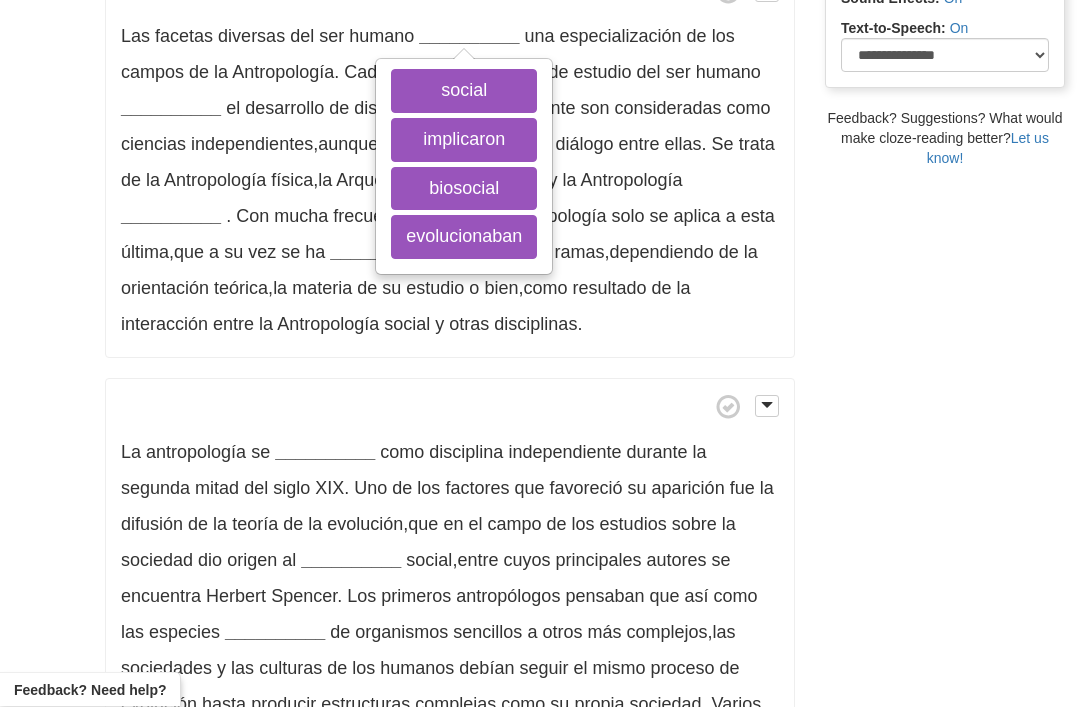 scroll, scrollTop: 690, scrollLeft: 0, axis: vertical 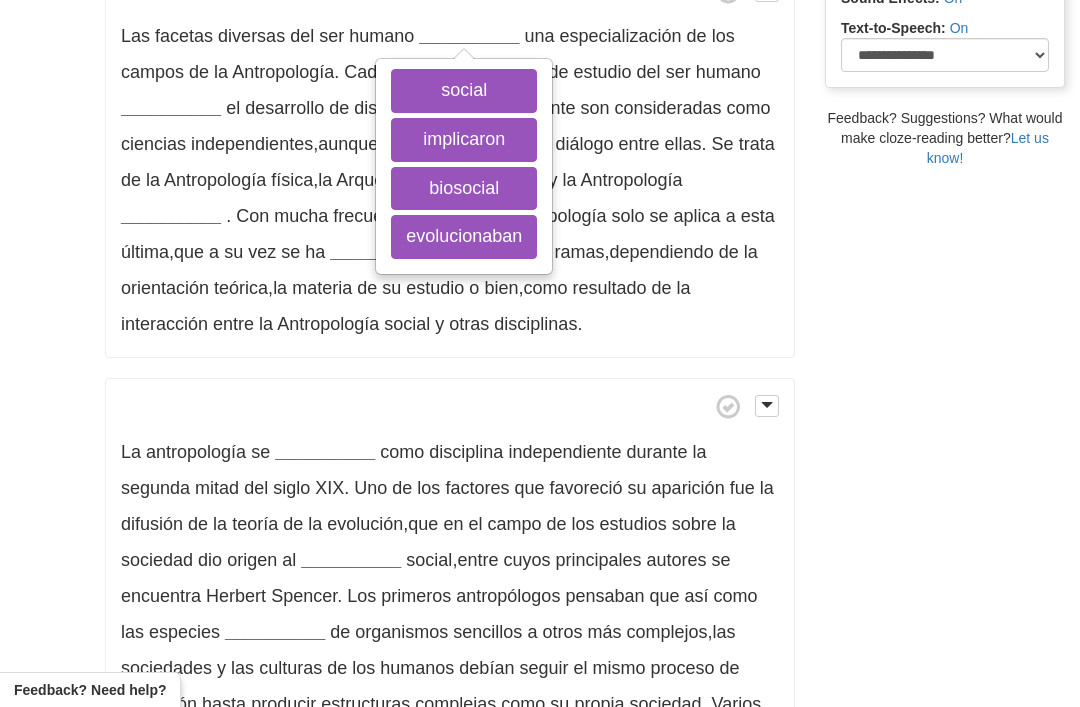 click on "implicaron" at bounding box center [464, 140] 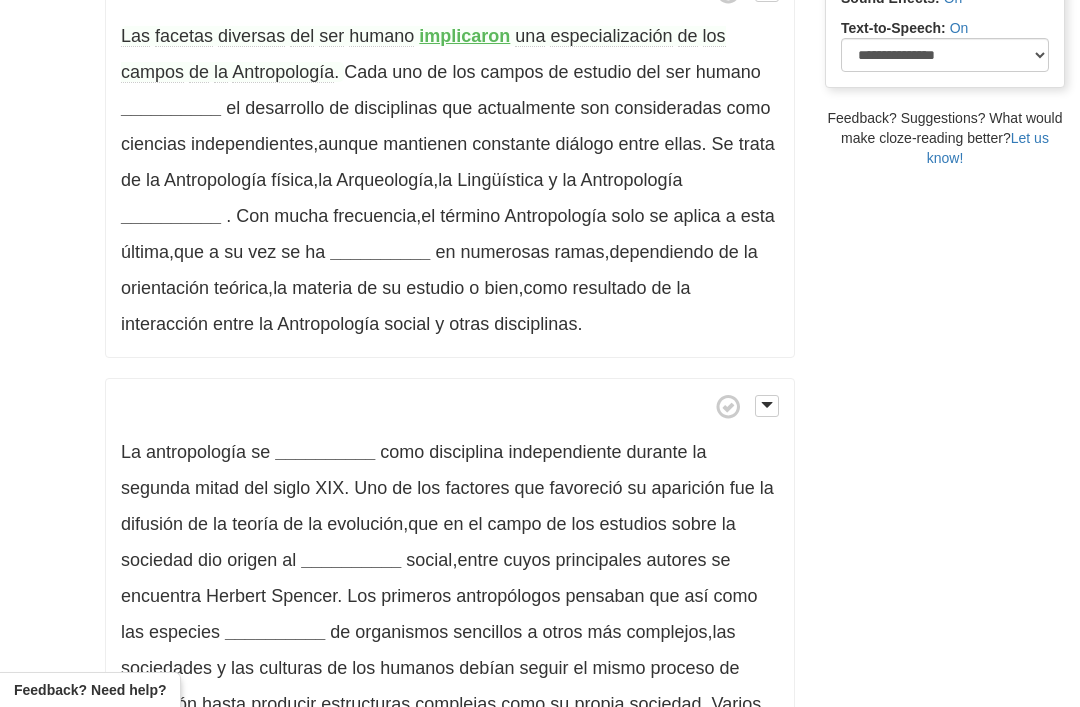 click on "__________" at bounding box center (171, 108) 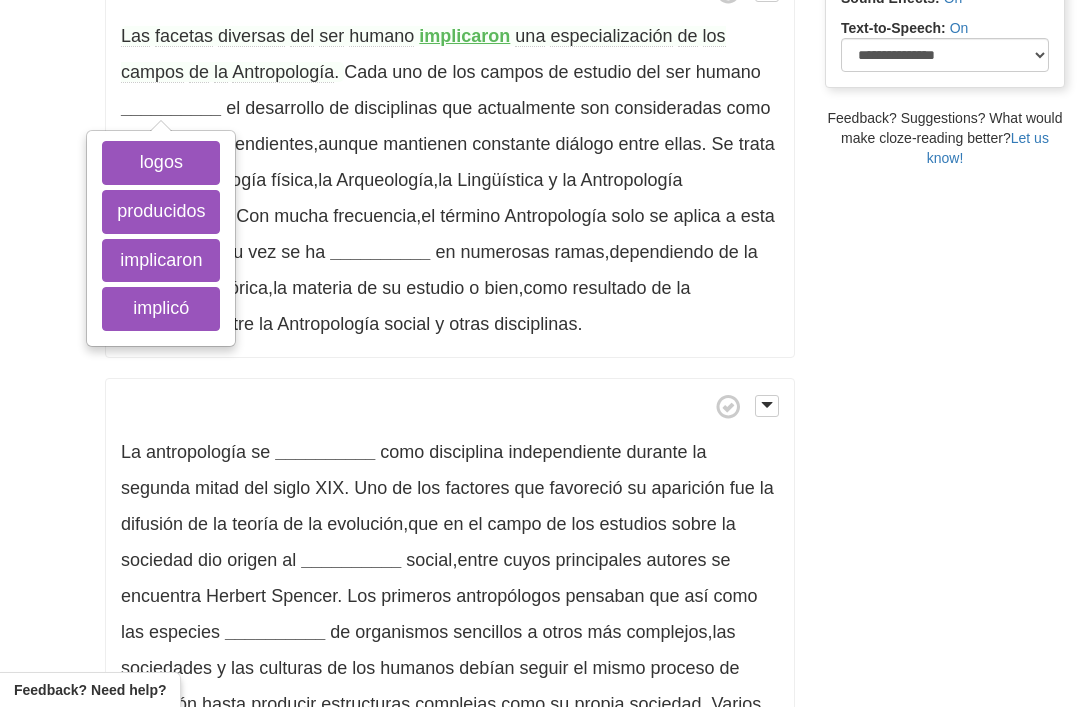 click on "implicó" at bounding box center [161, 309] 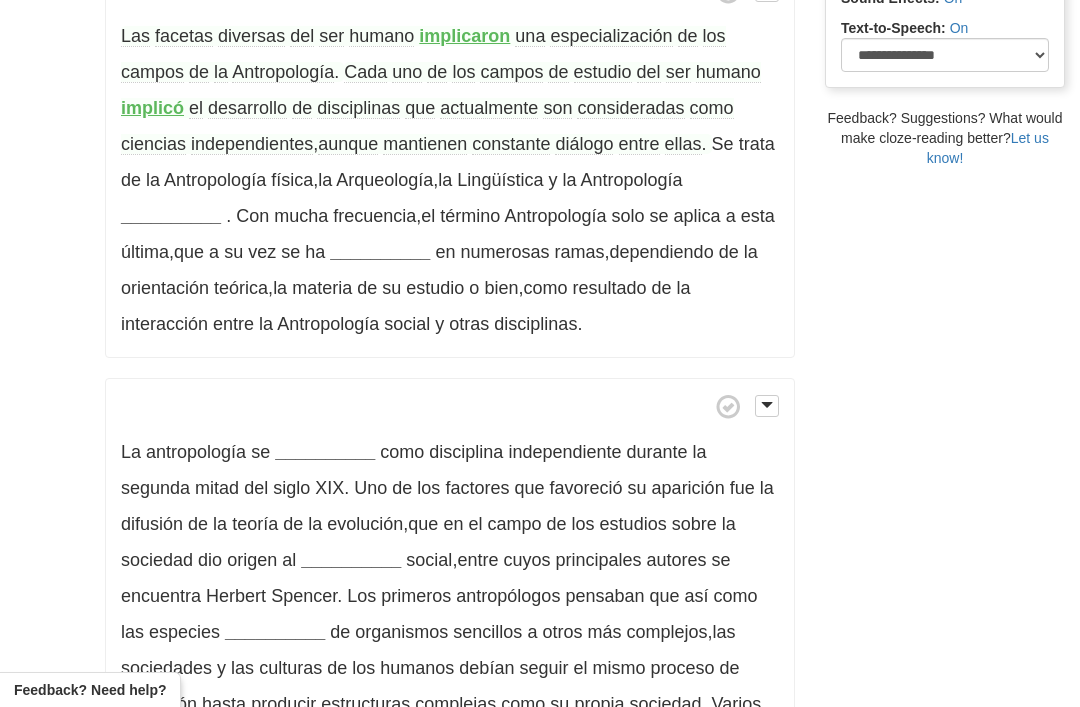 click on "implicó" at bounding box center [152, 108] 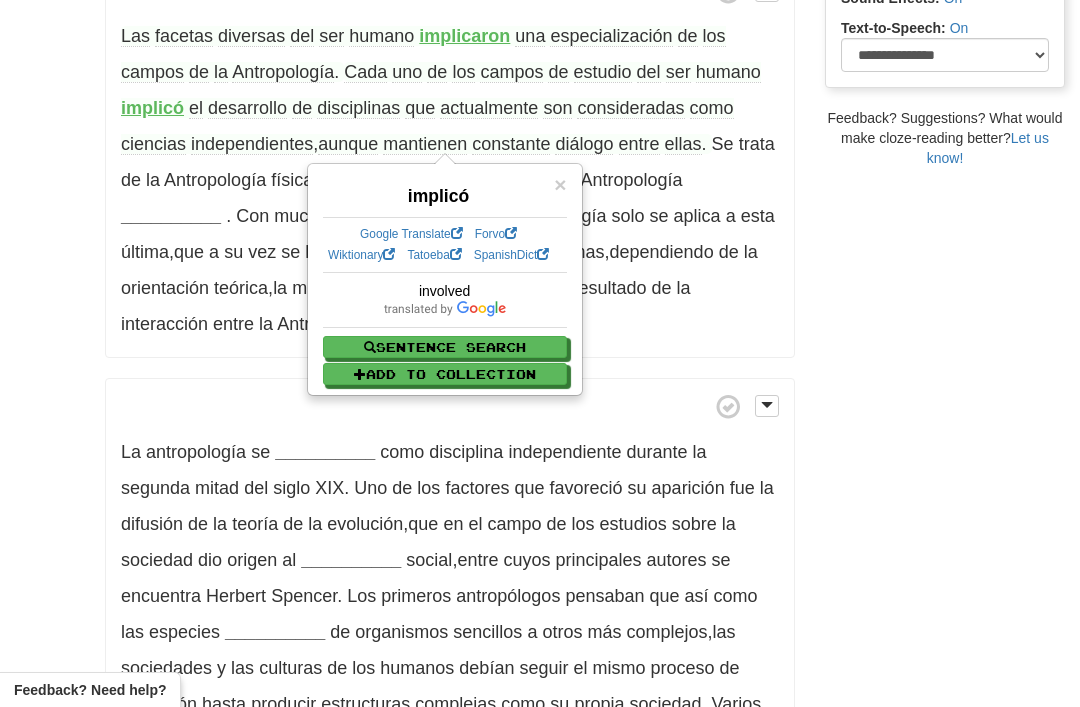 click on "/
Cloze-Reading
Antropología
Reset
Anthropology, psychology and everyday life > Anthropology
La   antropología   (del   griego   ἄνθρωπος   ánthrōpos ,  «hombre   (humano)» ,  y   λόγος ,
logos
,  «conocimiento»)   es   la   ciencia   que   estudia   al   ser   humano   de   una   forma   integral ,  de   sus   características   físicas   como   animales   y   de   su   cultura ,  que   es   el   rasgo   único   no   biológico .
​   Para   abarcar   la   materia   de   su   estudio ,  la   antropología   recurre   a   herramientas   y   conocimientos
producidos
por   las   ciencias   sociales   y   las   ciencias   naturales .
La   aspiración   de   la   disciplina
antropológica
es   producir   conocimiento   sobre   el   ser   humano   en   diversas   esferas ,  intentando   abarcar   tanto   las   estructuras   sociales   de" at bounding box center [540, 490] 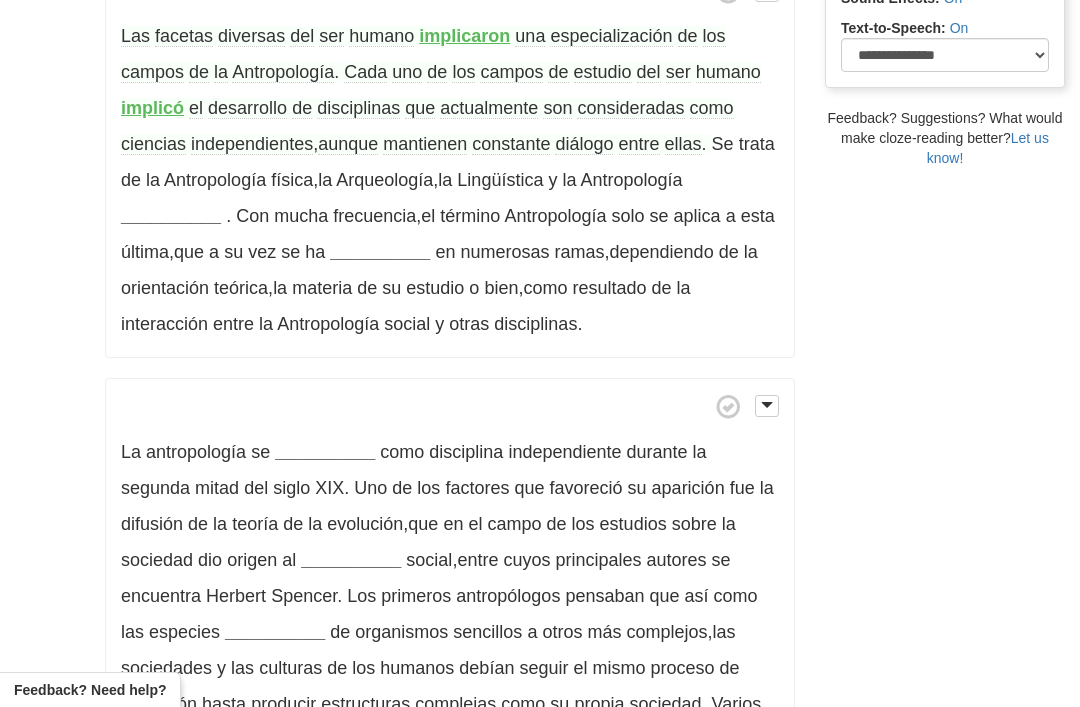 click on "implicaron" at bounding box center [464, 36] 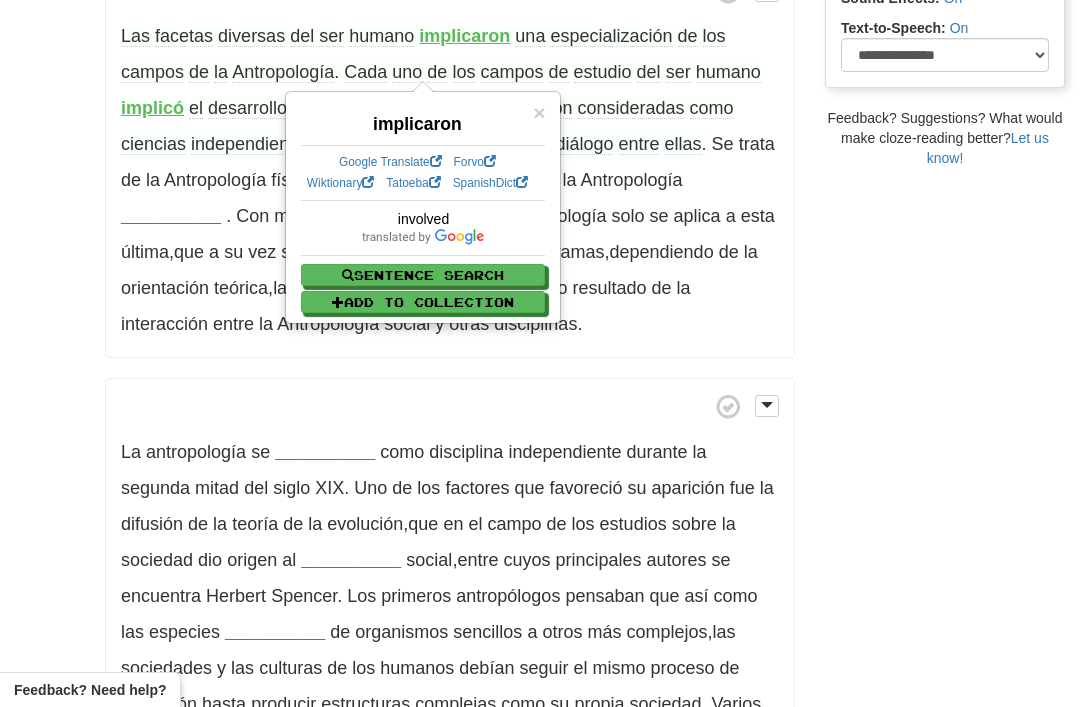 click on "/
Cloze-Reading
Antropología
Reset
Anthropology, psychology and everyday life > Anthropology
La   antropología   (del   griego   ἄνθρωπος   ánthrōpos ,  «hombre   (humano)» ,  y   λόγος ,
logos
,  «conocimiento»)   es   la   ciencia   que   estudia   al   ser   humano   de   una   forma   integral ,  de   sus   características   físicas   como   animales   y   de   su   cultura ,  que   es   el   rasgo   único   no   biológico .
​   Para   abarcar   la   materia   de   su   estudio ,  la   antropología   recurre   a   herramientas   y   conocimientos
producidos
por   las   ciencias   sociales   y   las   ciencias   naturales .
La   aspiración   de   la   disciplina
antropológica
es   producir   conocimiento   sobre   el   ser   humano   en   diversas   esferas ,  intentando   abarcar   tanto   las   estructuras   sociales   de" at bounding box center (540, 490) 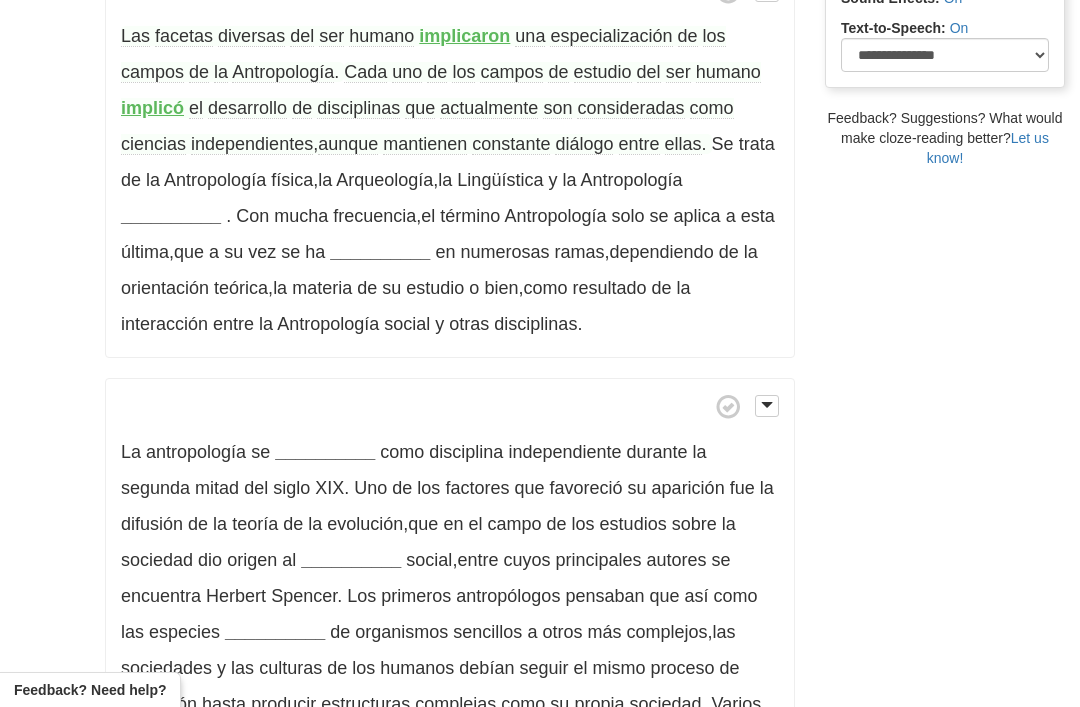 click on "actualmente" at bounding box center (489, 108) 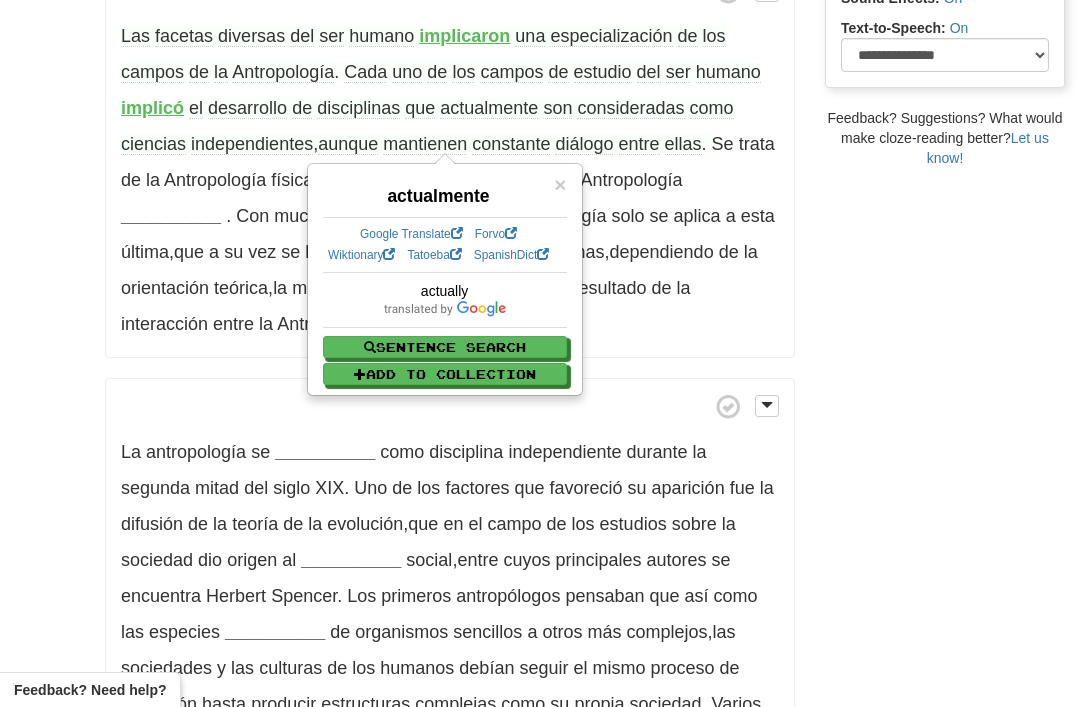 click on "/
Cloze-Reading
Antropología
Reset
Anthropology, psychology and everyday life > Anthropology
La   antropología   (del   griego   ἄνθρωπος   ánthrōpos ,  «hombre   (humano)» ,  y   λόγος ,
logos
,  «conocimiento»)   es   la   ciencia   que   estudia   al   ser   humano   de   una   forma   integral ,  de   sus   características   físicas   como   animales   y   de   su   cultura ,  que   es   el   rasgo   único   no   biológico .
​   Para   abarcar   la   materia   de   su   estudio ,  la   antropología   recurre   a   herramientas   y   conocimientos
producidos
por   las   ciencias   sociales   y   las   ciencias   naturales .
La   aspiración   de   la   disciplina
antropológica
es   producir   conocimiento   sobre   el   ser   humano   en   diversas   esferas ,  intentando   abarcar   tanto   las   estructuras   sociales   de" at bounding box center [540, 490] 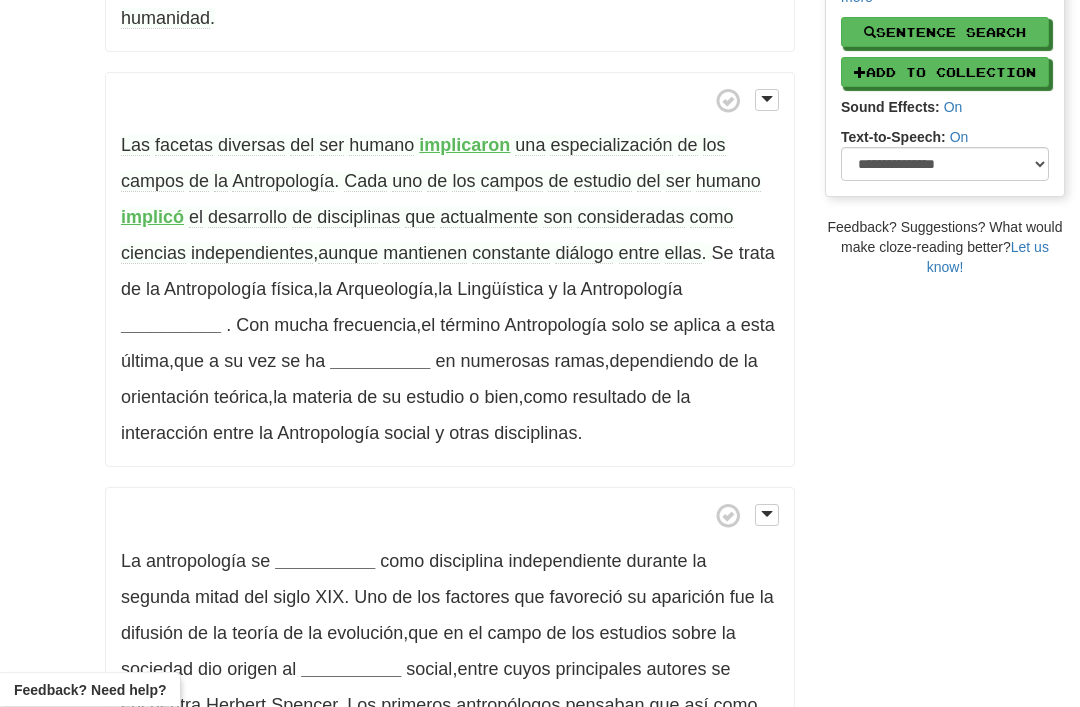 scroll, scrollTop: 581, scrollLeft: 0, axis: vertical 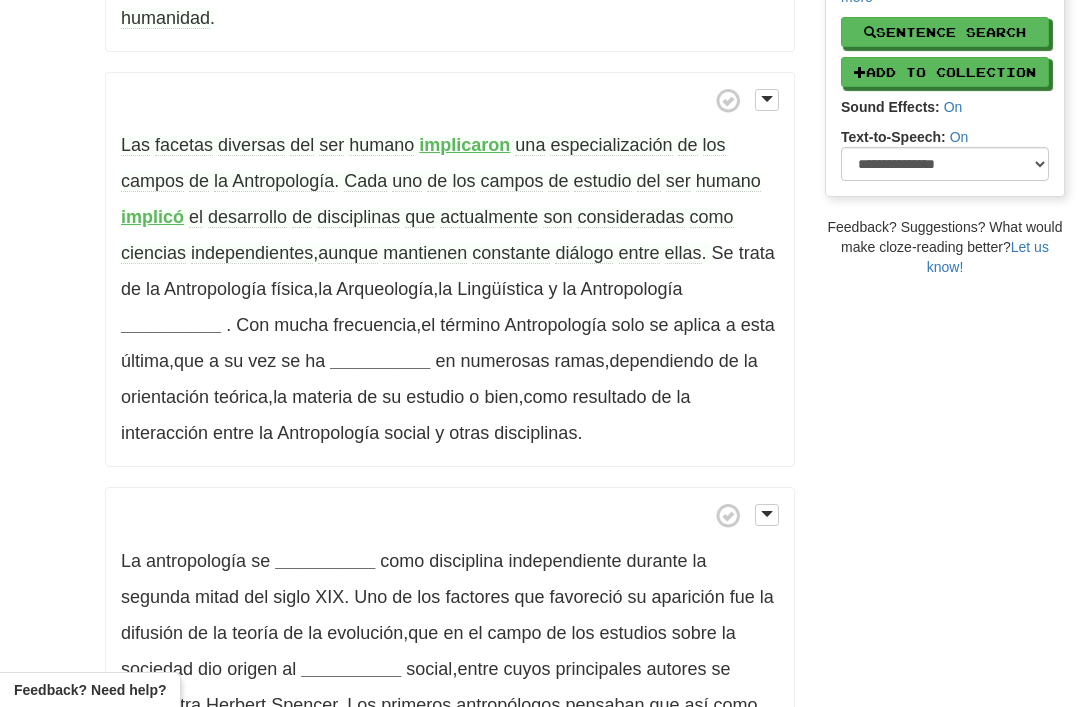 click on "__________" at bounding box center (171, 325) 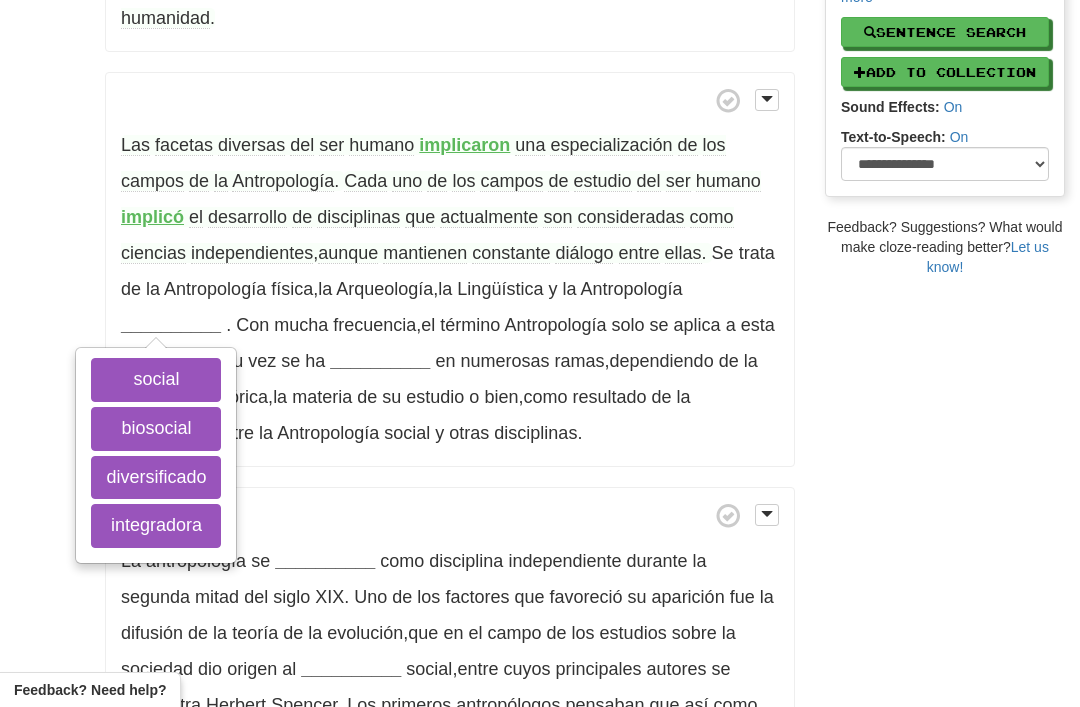 click on "social" at bounding box center (156, 380) 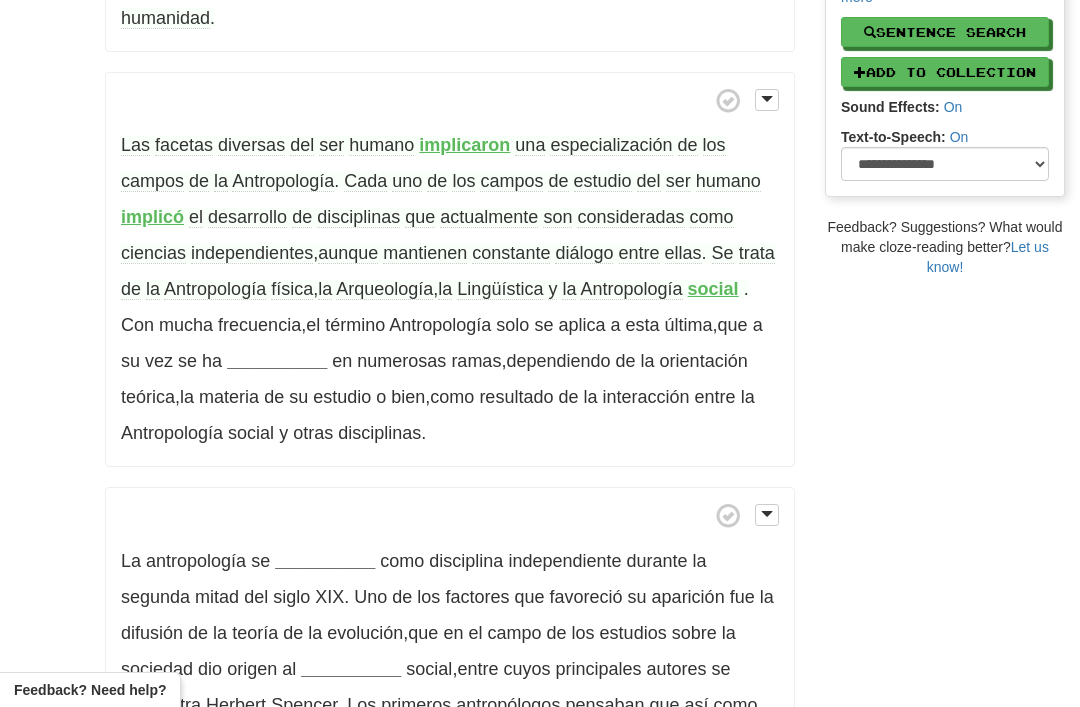click on "frecuencia" at bounding box center (259, 325) 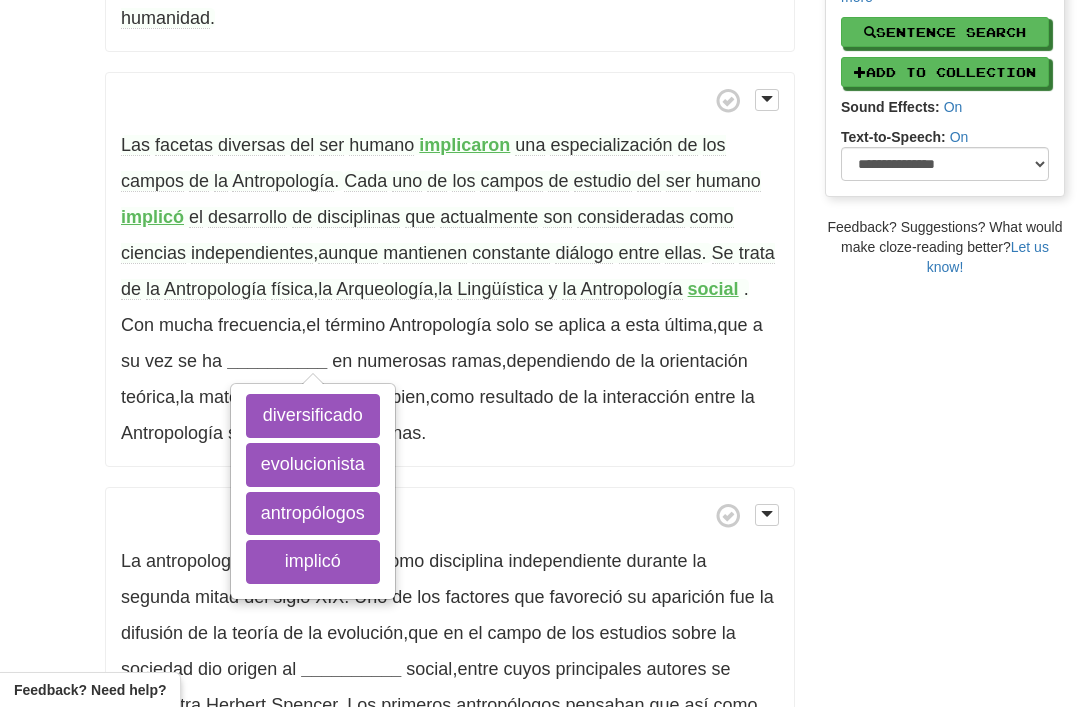 click on "diversificado" at bounding box center [313, 416] 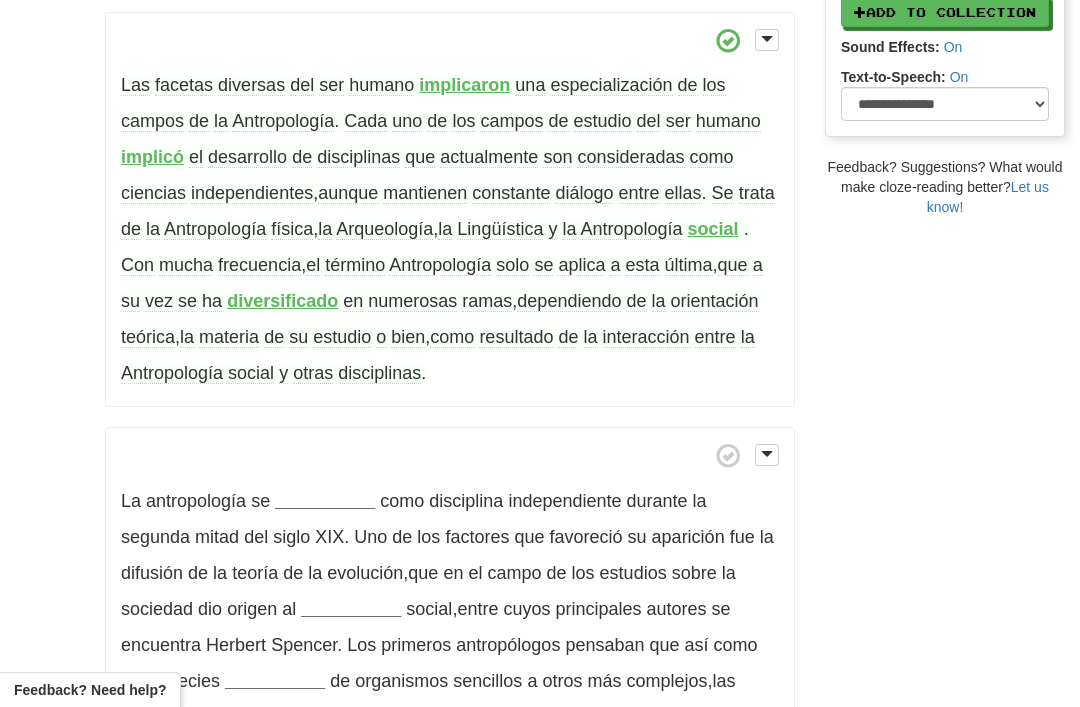 scroll, scrollTop: 645, scrollLeft: 0, axis: vertical 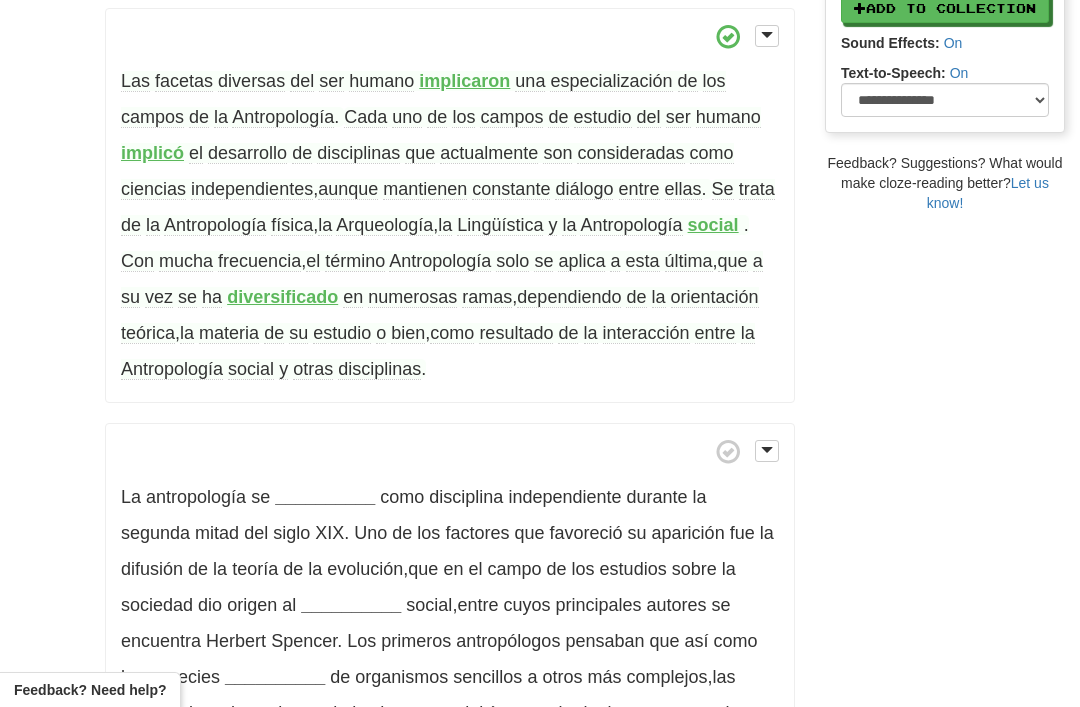 click on "trata" at bounding box center [757, 189] 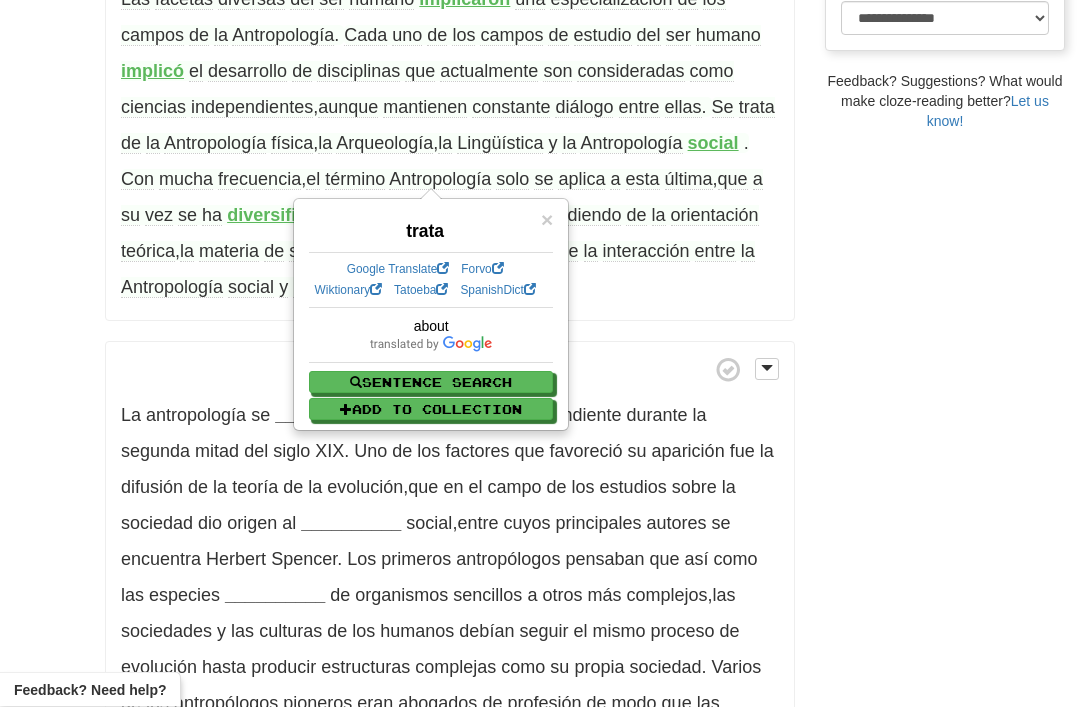 scroll, scrollTop: 727, scrollLeft: 0, axis: vertical 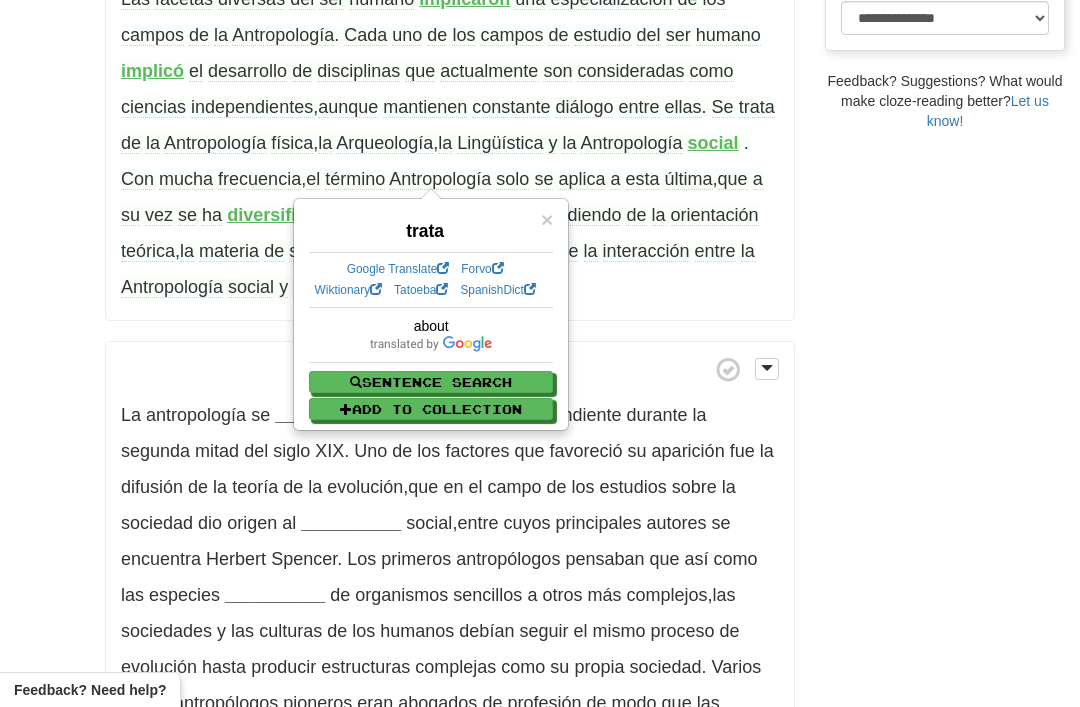 click on "/
Cloze-Reading
Antropología
Reset
Anthropology, psychology and everyday life > Anthropology
La   antropología   (del   griego   ἄνθρωπος   ánthrōpos ,  «hombre   (humano)» ,  y   λόγος ,
logos
,  «conocimiento»)   es   la   ciencia   que   estudia   al   ser   humano   de   una   forma   integral ,  de   sus   características   físicas   como   animales   y   de   su   cultura ,  que   es   el   rasgo   único   no   biológico .
​   Para   abarcar   la   materia   de   su   estudio ,  la   antropología   recurre   a   herramientas   y   conocimientos
producidos
por   las   ciencias   sociales   y   las   ciencias   naturales .
La   aspiración   de   la   disciplina
antropológica
es   producir   conocimiento   sobre   el   ser   humano   en   diversas   esferas ,  intentando   abarcar   tanto   las   estructuras   sociales   de" at bounding box center (540, 453) 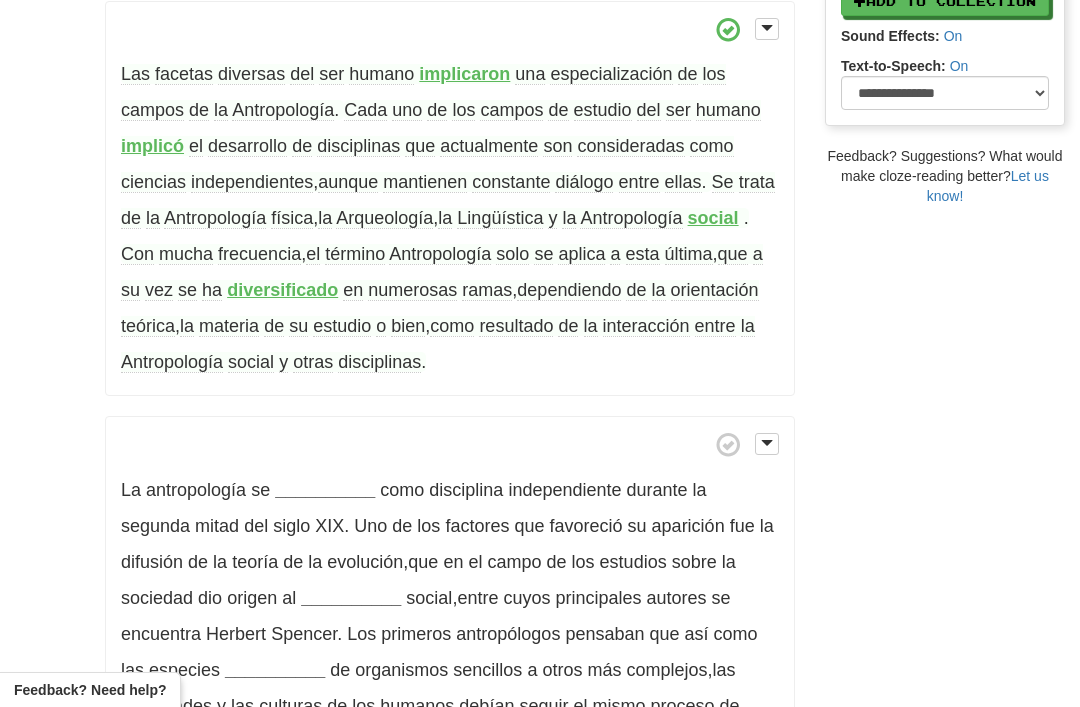 scroll, scrollTop: 644, scrollLeft: 0, axis: vertical 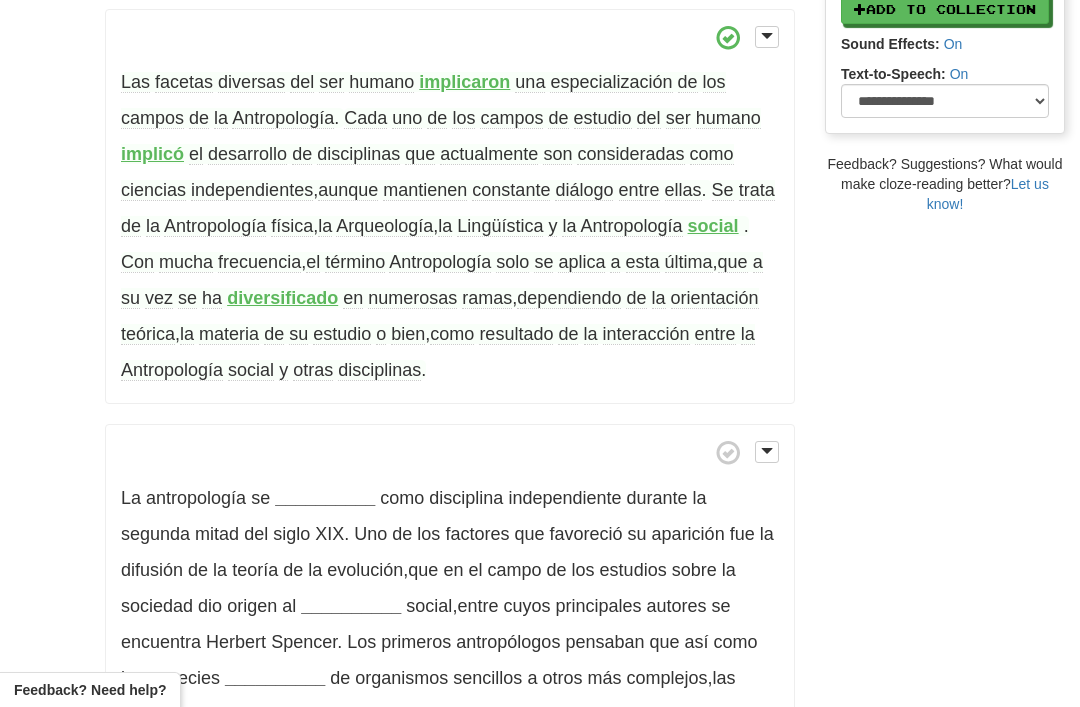 click on "frecuencia" at bounding box center [259, 262] 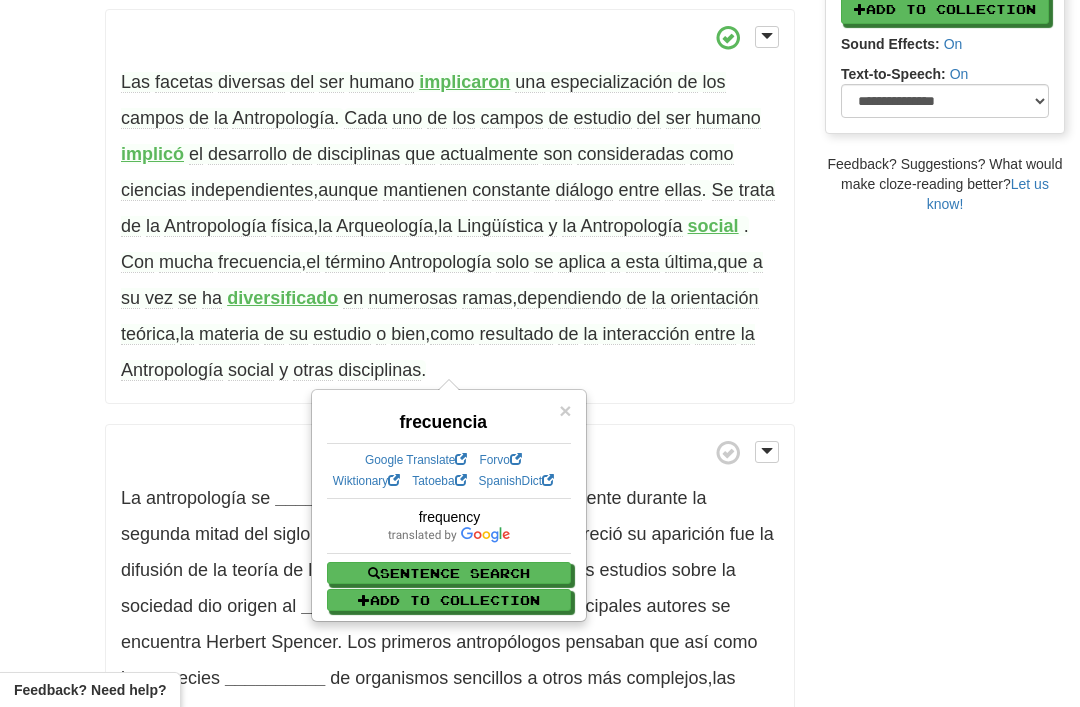 click on "/
Cloze-Reading
Antropología
Reset
Anthropology, psychology and everyday life > Anthropology
La   antropología   (del   griego   ἄνθρωπος   ánthrōpos ,  «hombre   (humano)» ,  y   λόγος ,
logos
,  «conocimiento»)   es   la   ciencia   que   estudia   al   ser   humano   de   una   forma   integral ,  de   sus   características   físicas   como   animales   y   de   su   cultura ,  que   es   el   rasgo   único   no   biológico .
​   Para   abarcar   la   materia   de   su   estudio ,  la   antropología   recurre   a   herramientas   y   conocimientos
producidos
por   las   ciencias   sociales   y   las   ciencias   naturales .
La   aspiración   de   la   disciplina
antropológica
es   producir   conocimiento   sobre   el   ser   humano   en   diversas   esferas ,  intentando   abarcar   tanto   las   estructuras   sociales   de" at bounding box center (540, 536) 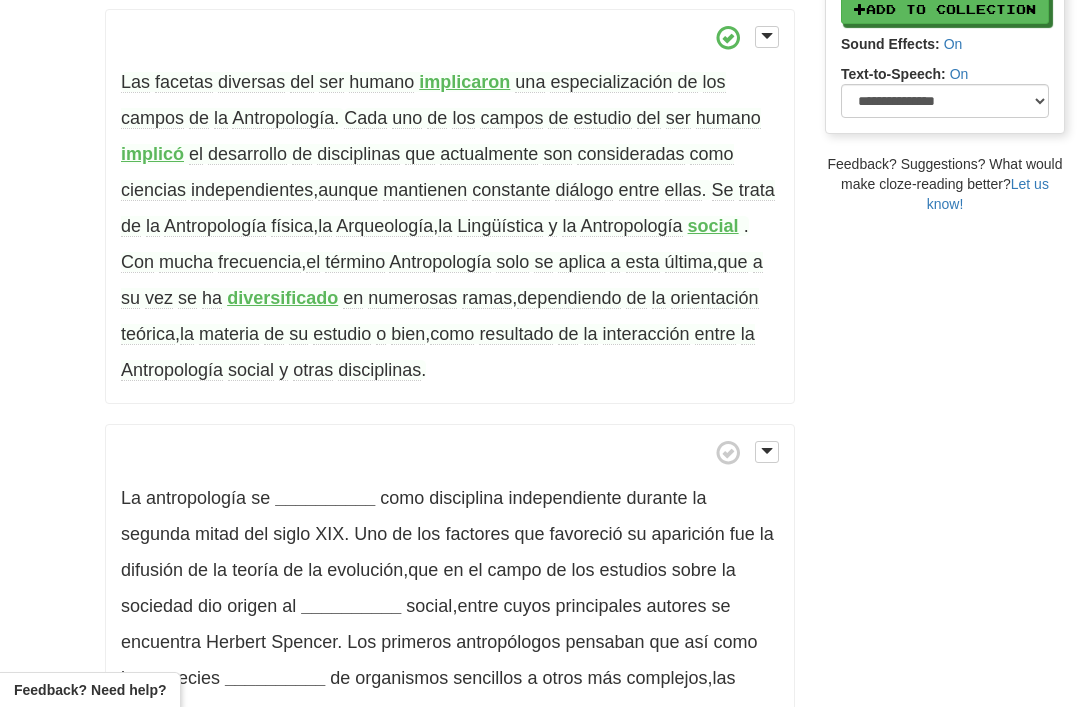 click on "bien" at bounding box center (408, 334) 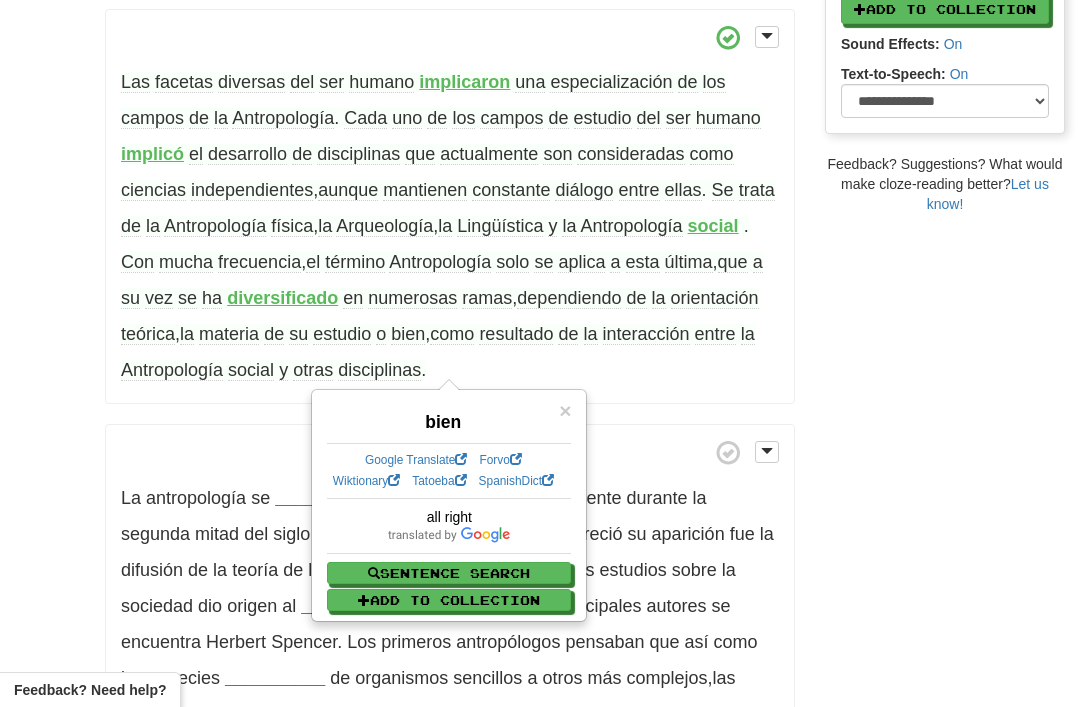 click on "/
Cloze-Reading
Antropología
Reset
Anthropology, psychology and everyday life > Anthropology
La   antropología   (del   griego   ἄνθρωπος   ánthrōpos ,  «hombre   (humano)» ,  y   λόγος ,
logos
,  «conocimiento»)   es   la   ciencia   que   estudia   al   ser   humano   de   una   forma   integral ,  de   sus   características   físicas   como   animales   y   de   su   cultura ,  que   es   el   rasgo   único   no   biológico .
​   Para   abarcar   la   materia   de   su   estudio ,  la   antropología   recurre   a   herramientas   y   conocimientos
producidos
por   las   ciencias   sociales   y   las   ciencias   naturales .
La   aspiración   de   la   disciplina
antropológica
es   producir   conocimiento   sobre   el   ser   humano   en   diversas   esferas ,  intentando   abarcar   tanto   las   estructuras   sociales   de" at bounding box center (540, 536) 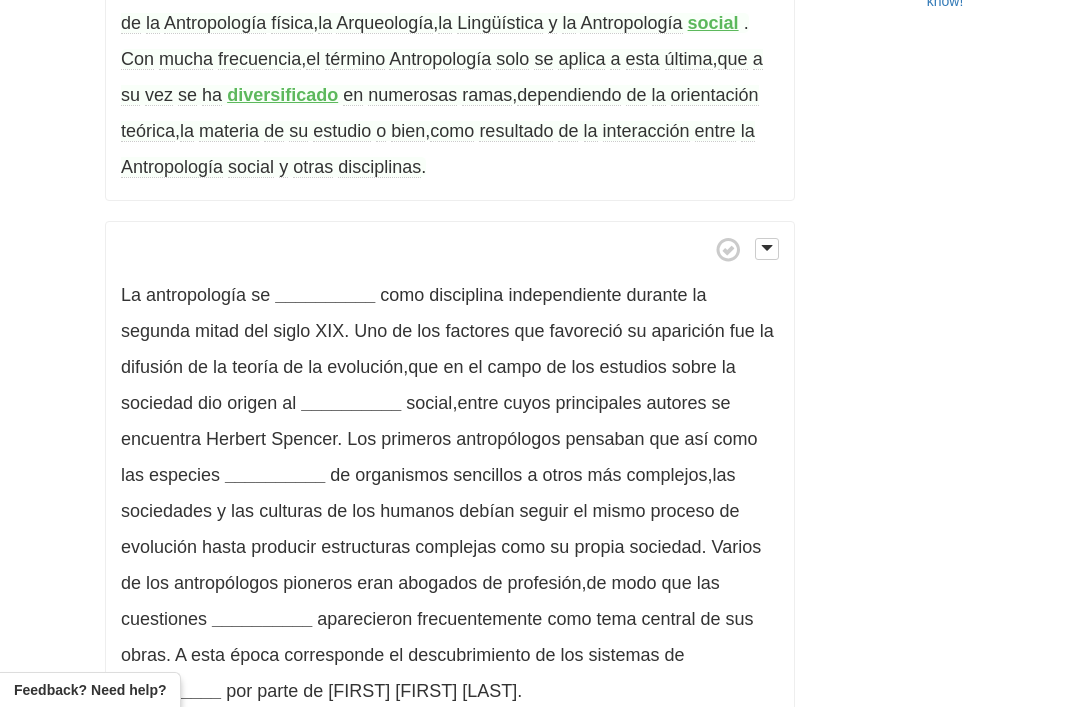 scroll, scrollTop: 841, scrollLeft: 0, axis: vertical 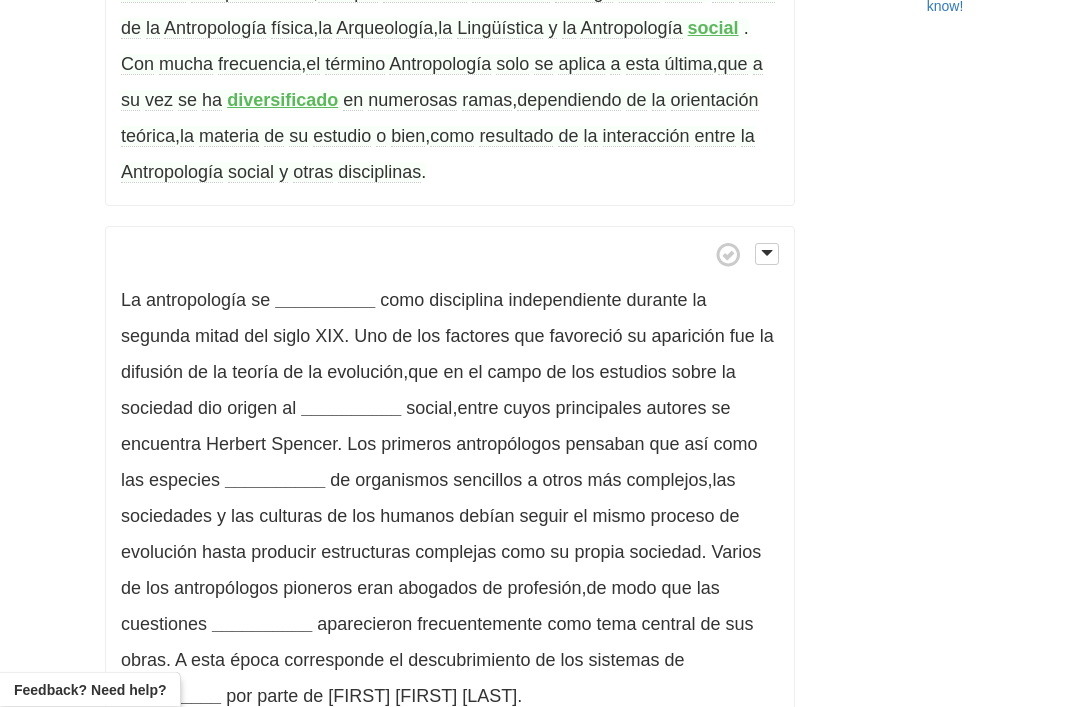 click on "resultado" at bounding box center [516, 137] 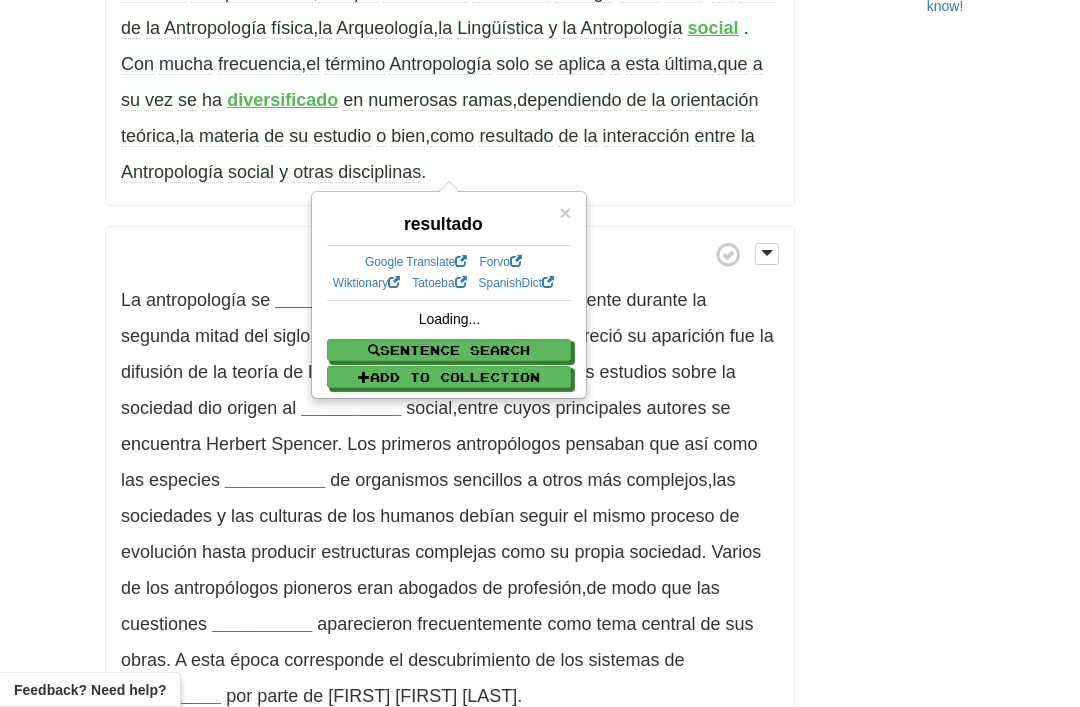 scroll, scrollTop: 842, scrollLeft: 0, axis: vertical 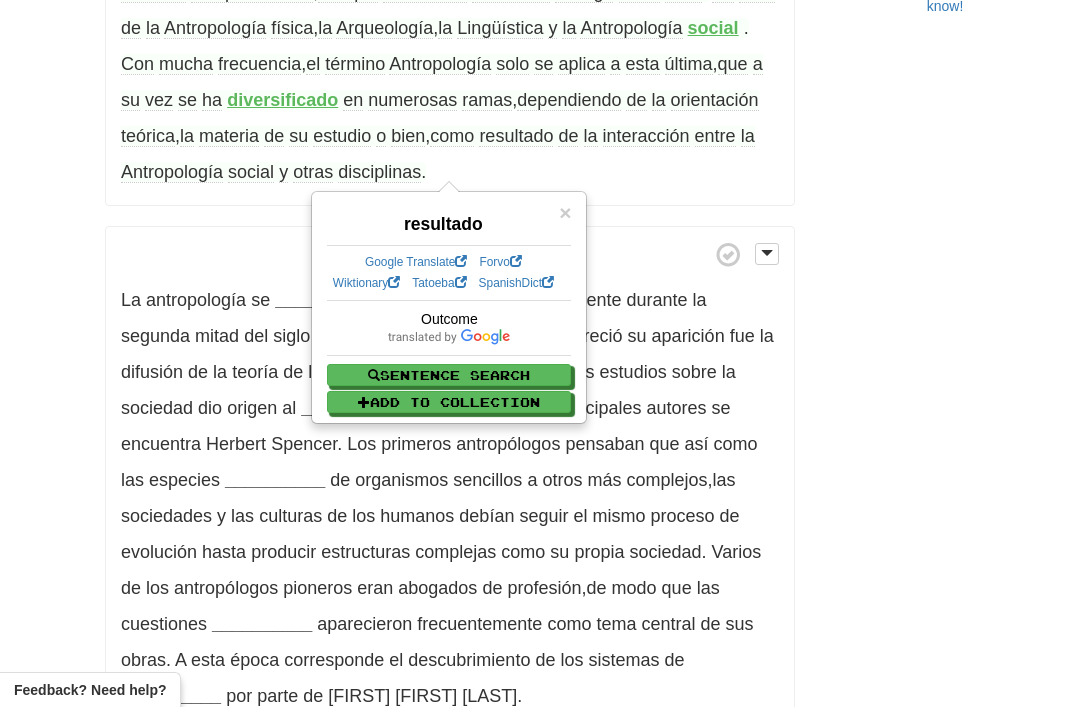 click on "/
Cloze-Reading
Antropología
Reset
Anthropology, psychology and everyday life > Anthropology
La   antropología   (del   griego   ἄνθρωπος   ánthrōpos ,  «hombre   (humano)» ,  y   λόγος ,
logos
,  «conocimiento»)   es   la   ciencia   que   estudia   al   ser   humano   de   una   forma   integral ,  de   sus   características   físicas   como   animales   y   de   su   cultura ,  que   es   el   rasgo   único   no   biológico .
​   Para   abarcar   la   materia   de   su   estudio ,  la   antropología   recurre   a   herramientas   y   conocimientos
producidos
por   las   ciencias   sociales   y   las   ciencias   naturales .
La   aspiración   de   la   disciplina
antropológica
es   producir   conocimiento   sobre   el   ser   humano   en   diversas   esferas ,  intentando   abarcar   tanto   las   estructuras   sociales   de" at bounding box center (540, 338) 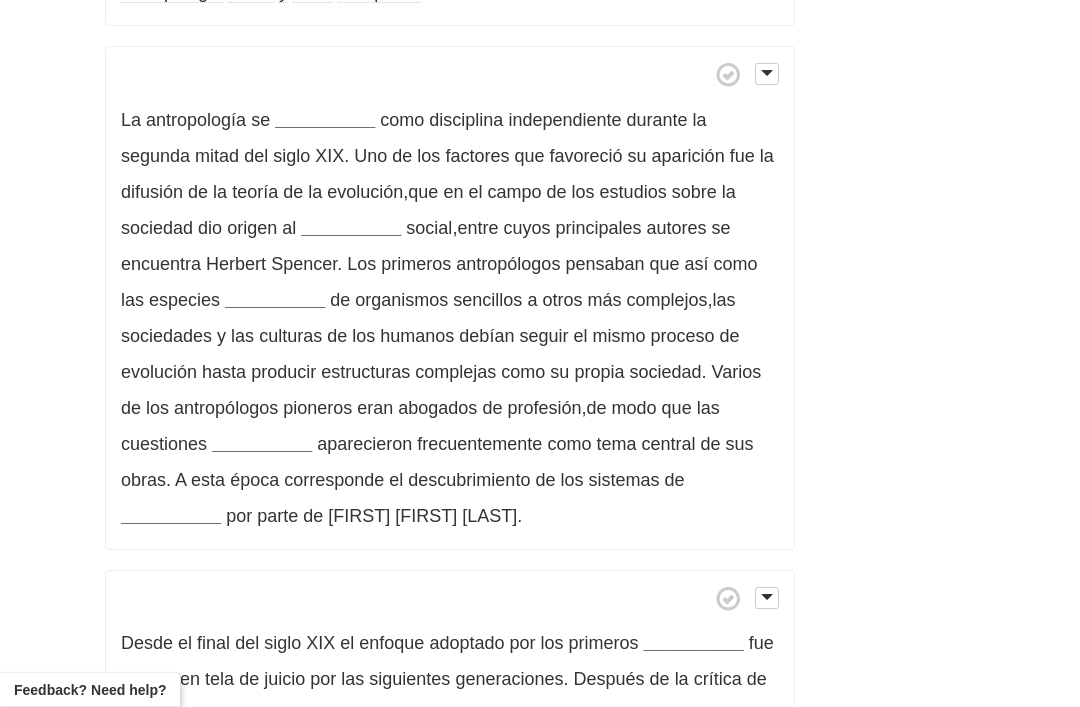scroll, scrollTop: 1021, scrollLeft: 0, axis: vertical 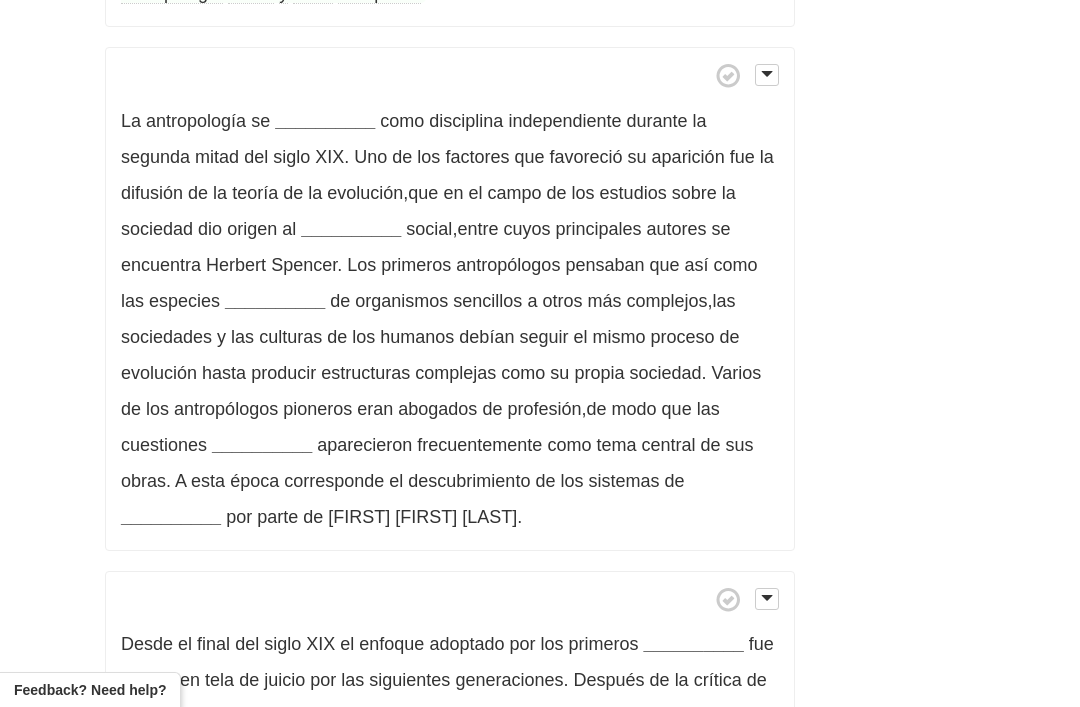click on "__________" at bounding box center (325, 121) 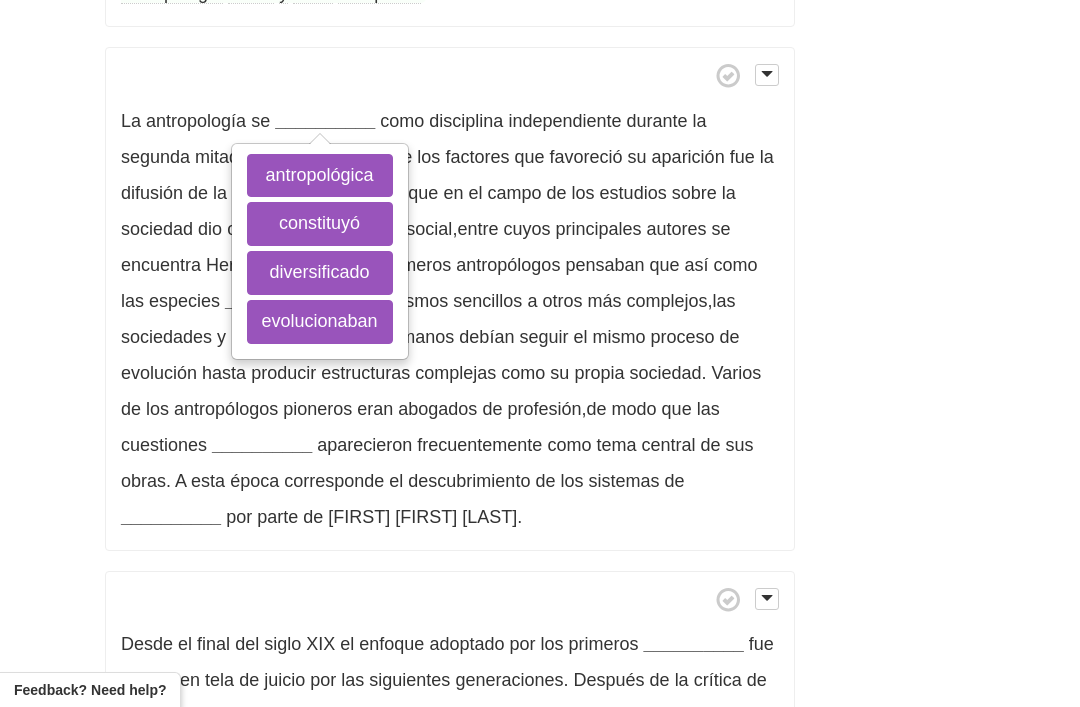 click on "constituyó" at bounding box center (320, 224) 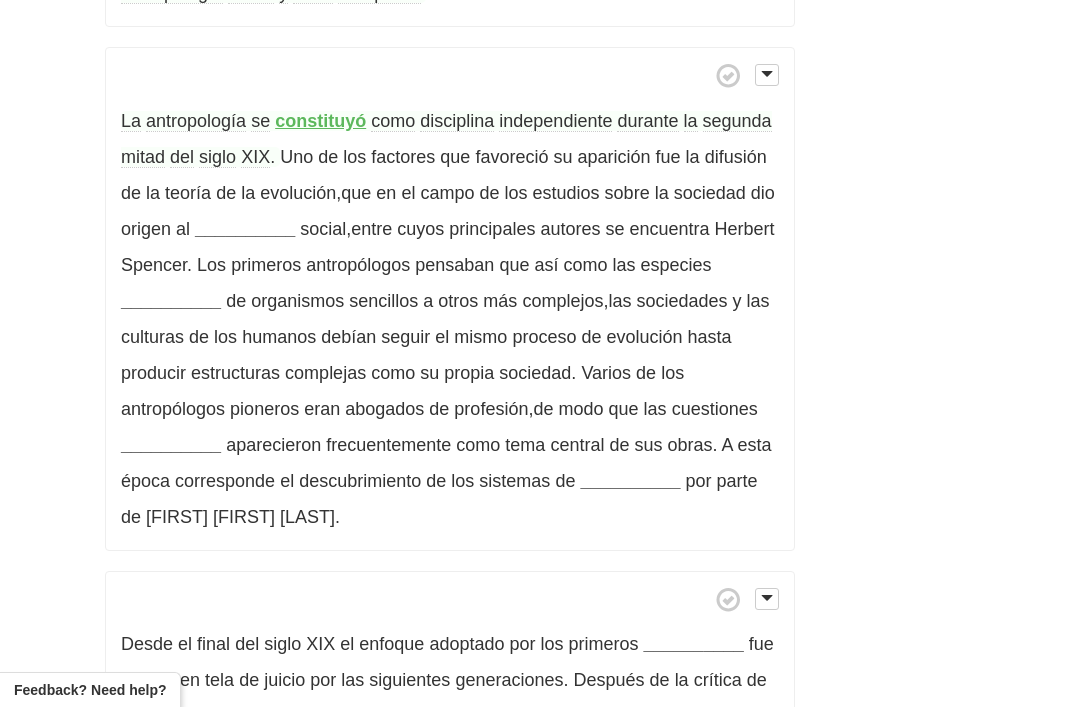 click on "La   antropología   se
constituyó
como   disciplina   independiente   durante   la   segunda   mitad   del   siglo   XIX .
Uno   de   los   factores   que   favoreció   su   aparición   fue   la   difusión   de   la   teoría   de   la   evolución ,  que   en   el   campo   de   los   estudios   sobre   la   sociedad   dio   origen   al
[WORD]
social ,  entre   cuyos   principales   autores   se   encuentra   [FIRST]   [LAST] .
Los   primeros   antropólogos   pensaban   que   así   como   las   especies
[WORD]
de   organismos   sencillos   a   otros   más   complejos ,  las   sociedades   y   las   culturas   de   los   humanos   debían   seguir   el   mismo   proceso   de   evolución   hasta   producir   estructuras   complejas   como   su   propia   sociedad .
Varios   de   los   antropólogos   pioneros   eran   abogados   de   profesión" at bounding box center (450, 299) 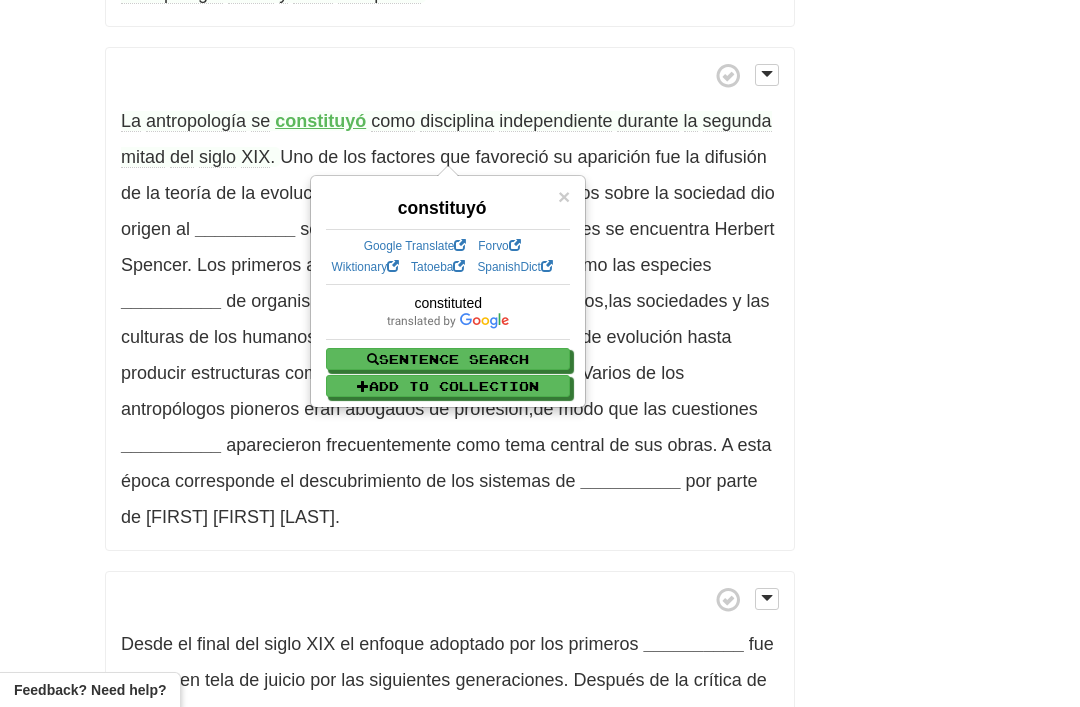 click on "Las   facetas   diversas   del   ser   humano
implicaron
una   especialización   de   los   campos   de   la   Antropología .
Cada   uno   de   los   campos   de   estudio   del   ser   humano
implicó
el   desarrollo   de   disciplinas   que   actualmente   son   consideradas   como   ciencias   independientes ,  aunque   mantienen   constante   diálogo   entre   ellas .
Se   trata   de   la   Antropología   física ,  la   Arqueología ,  la   Lingüística   y   la   Antropología
social
.
Con   mucha   frecuencia ,  el   término   Antropología   solo   se   aplica   a   esta   última ,  que   a   su   vez   se   ha
diversificado
en   numerosas   ramas ,  dependiendo   de   la   orientación   teórica ,  la   materia   de   su   estudio   o   bien ,  como   resultado   de   la   interacción   entre   la   Antropología   social   y   otras   ." at bounding box center [450, -170] 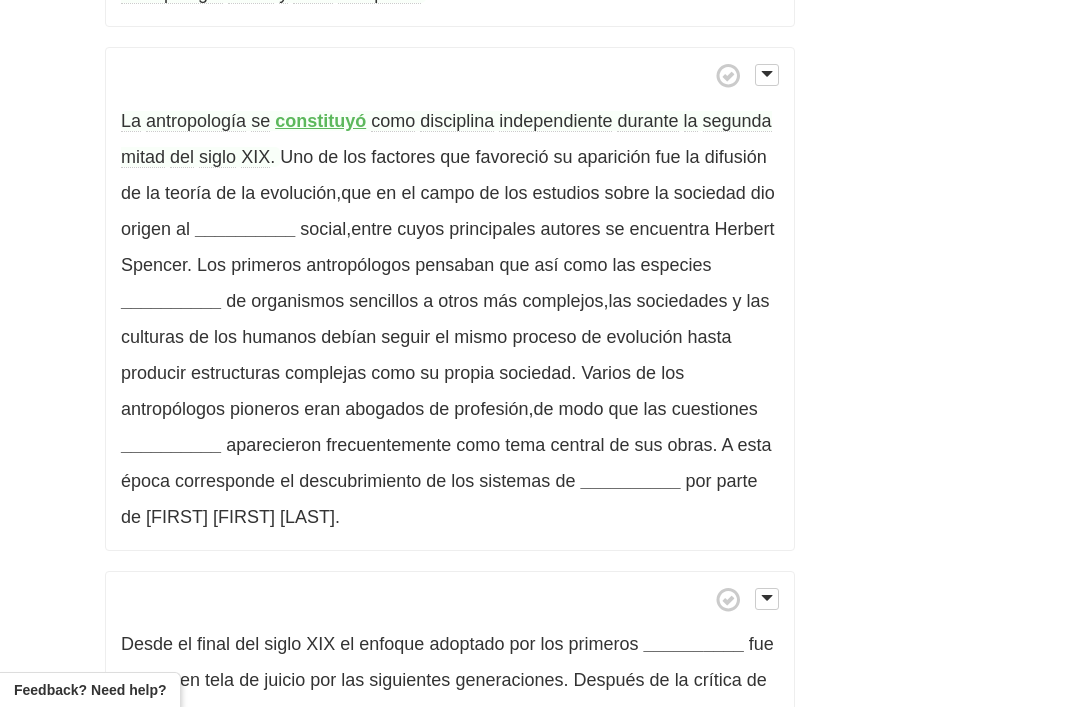 click on "XIX" at bounding box center (255, 157) 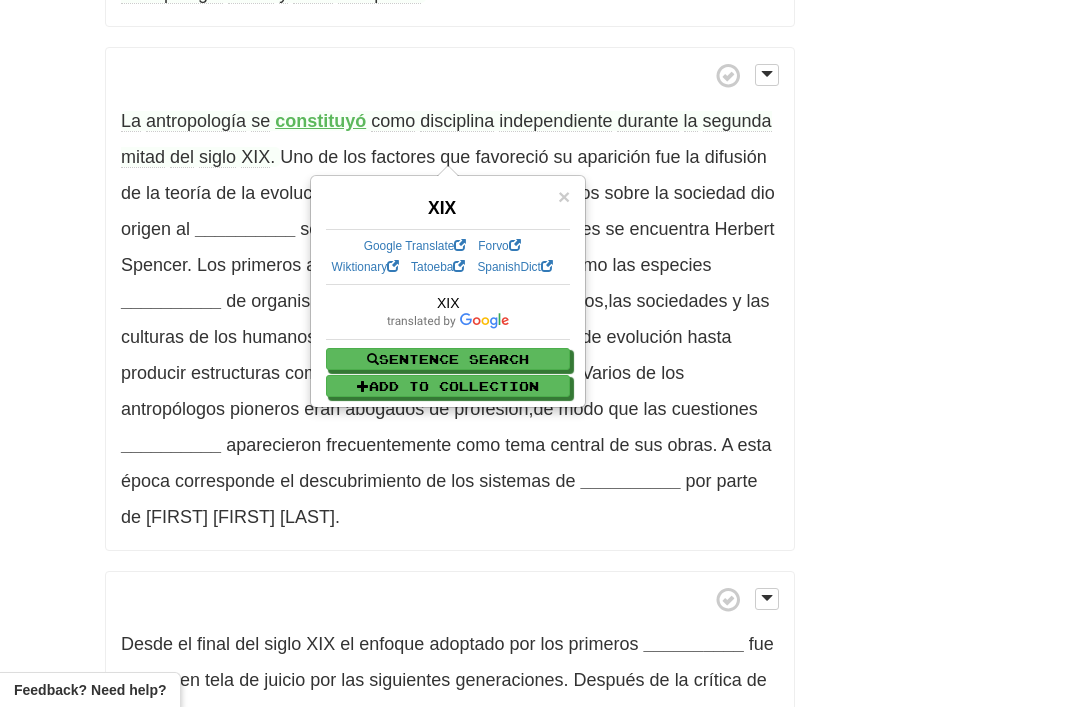click on "/
Cloze-Reading
Antropología
Reset
Anthropology, psychology and everyday life > Anthropology
La   antropología   (del   griego   ἄνθρωπος   ánthrōpos ,  «hombre   (humano)» ,  y   λόγος ,
logos
,  «conocimiento»)   es   la   ciencia   que   estudia   al   ser   humano   de   una   forma   integral ,  de   sus   características   físicas   como   animales   y   de   su   cultura ,  que   es   el   rasgo   único   no   biológico .
​   Para   abarcar   la   materia   de   su   estudio ,  la   antropología   recurre   a   herramientas   y   conocimientos
producidos
por   las   ciencias   sociales   y   las   ciencias   naturales .
La   aspiración   de   la   disciplina
antropológica
es   producir   conocimiento   sobre   el   ser   humano   en   diversas   esferas ,  intentando   abarcar   tanto   las   estructuras   sociales   de" at bounding box center [540, 159] 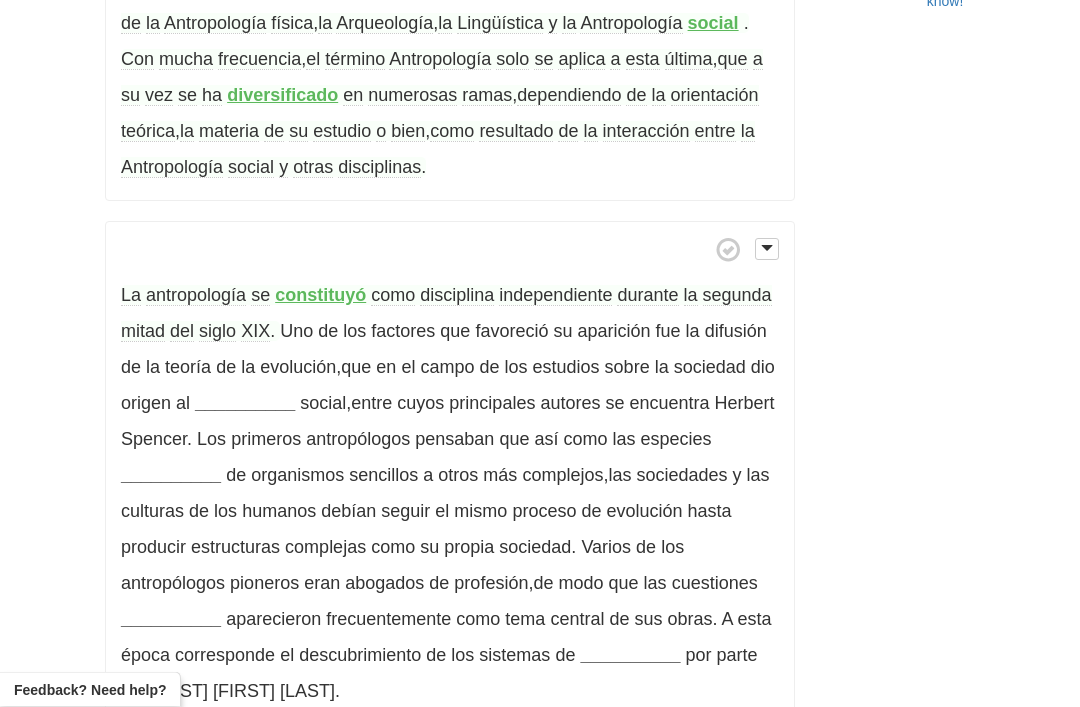 scroll, scrollTop: 848, scrollLeft: 0, axis: vertical 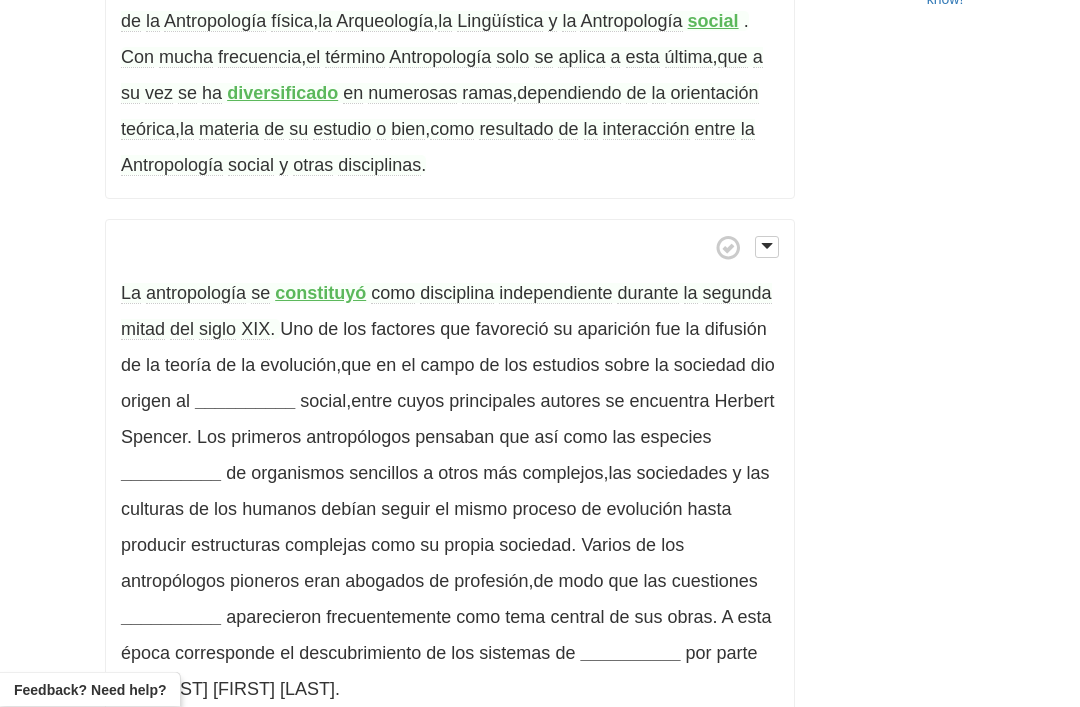 click on "La   antropología   se
constituyó
como   disciplina   independiente   durante   la   segunda   mitad   del   siglo   XIX .
Uno   de   los   factores   que   favoreció   su   aparición   fue   la   difusión   de   la   teoría   de   la   evolución ,  que   en   el   campo   de   los   estudios   sobre   la   sociedad   dio   origen   al
[WORD]
social ,  entre   cuyos   principales   autores   se   encuentra   [FIRST]   [LAST] .
Los   primeros   antropólogos   pensaban   que   así   como   las   especies
[WORD]
de   organismos   sencillos   a   otros   más   complejos ,  las   sociedades   y   las   culturas   de   los   humanos   debían   seguir   el   mismo   proceso   de   evolución   hasta   producir   estructuras   complejas   como   su   propia   sociedad .
Varios   de   los   antropólogos   pioneros   eran   abogados   de   profesión" at bounding box center [450, 472] 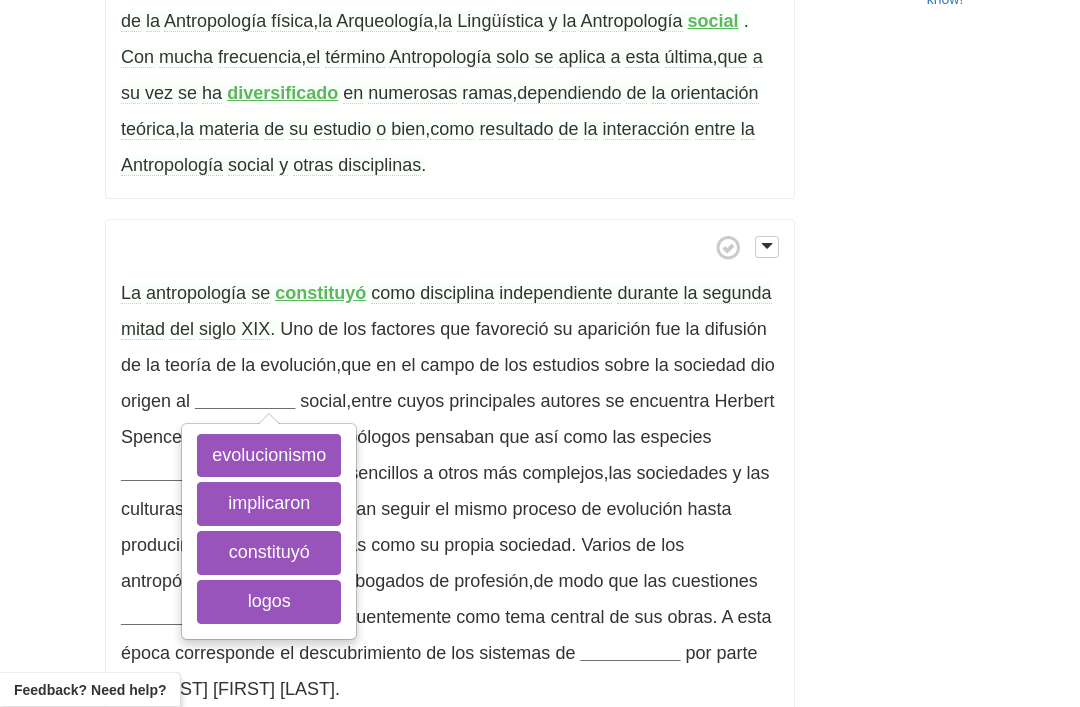 scroll, scrollTop: 849, scrollLeft: 0, axis: vertical 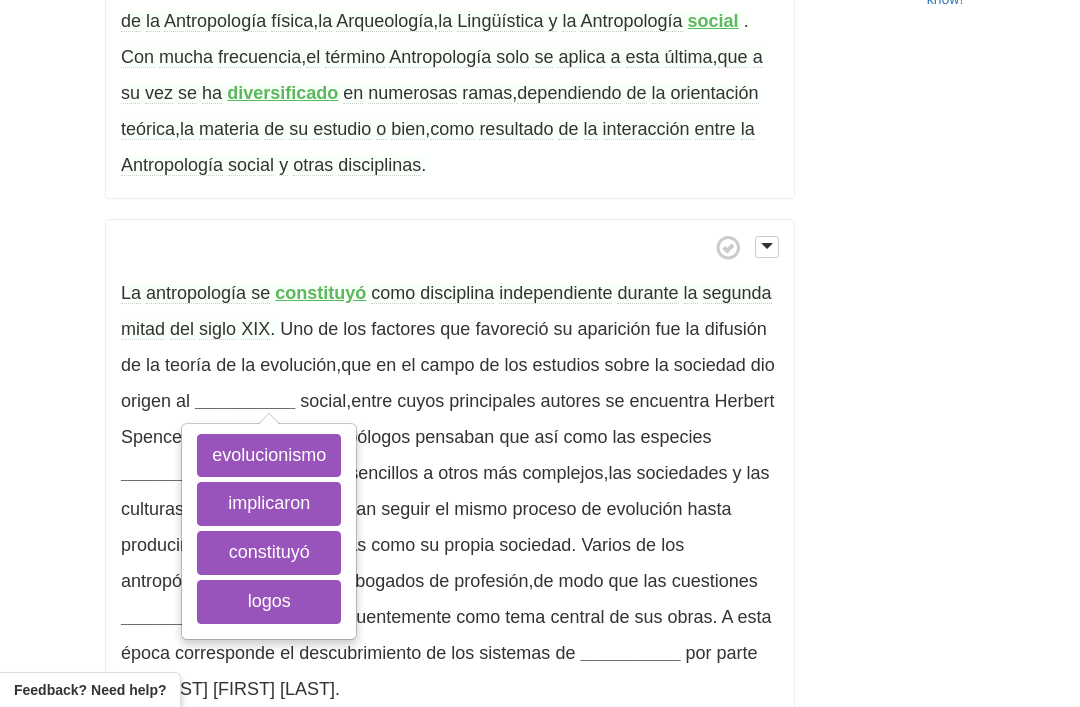 click on "evolucionismo" at bounding box center (269, 456) 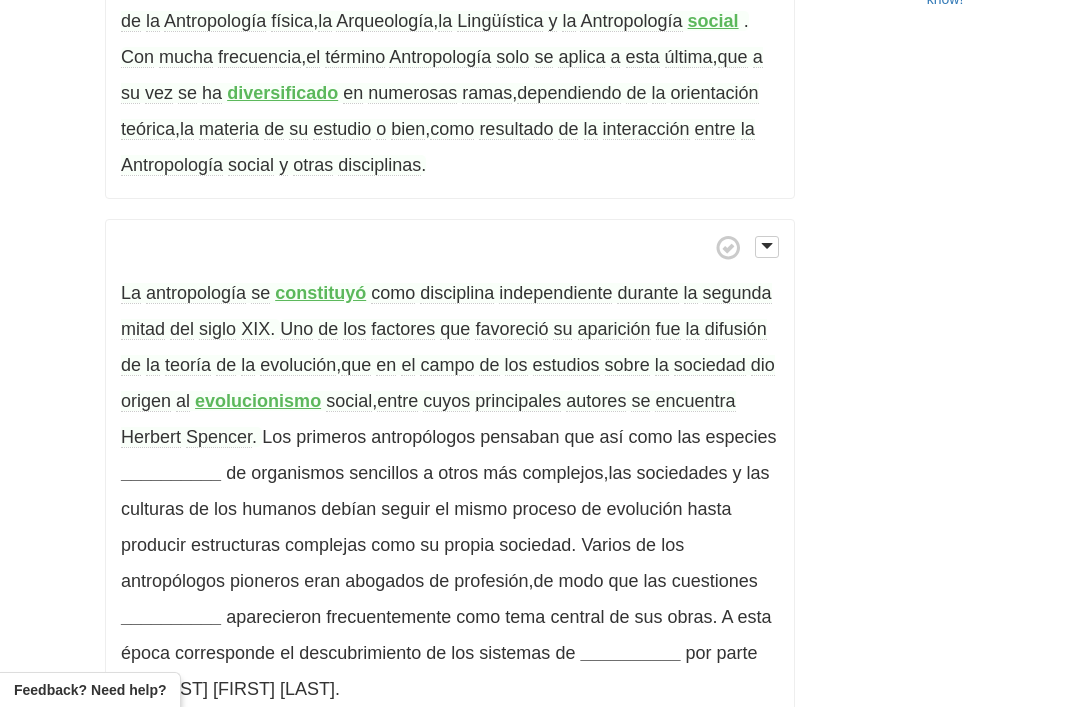 click on "encuentra" at bounding box center (695, 401) 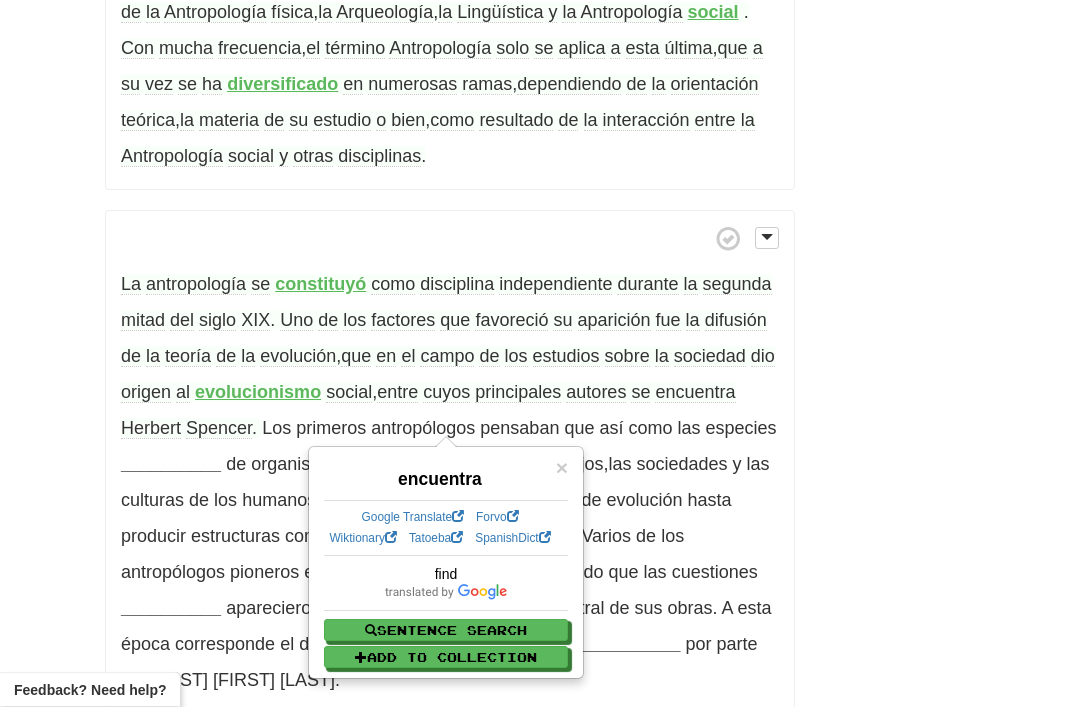 scroll, scrollTop: 861, scrollLeft: 0, axis: vertical 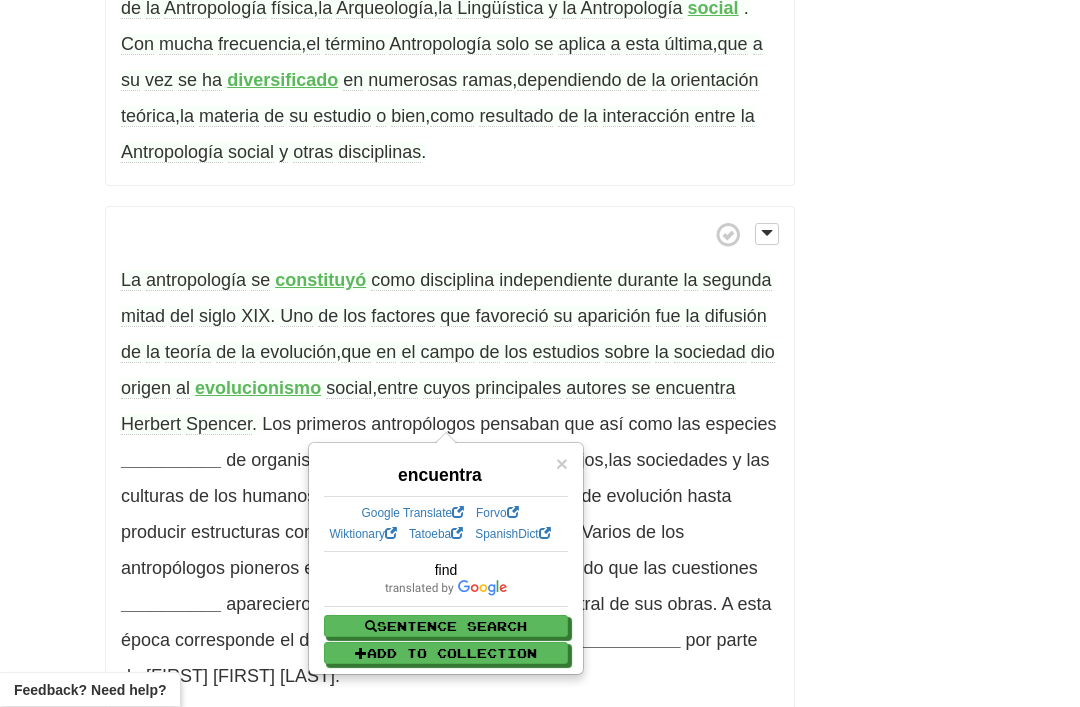 click on "/
Cloze-Reading
Antropología
Reset
Anthropology, psychology and everyday life > Anthropology
La   antropología   (del   griego   ἄνθρωπος   ánthrōpos ,  «hombre   (humano)» ,  y   λόγος ,
logos
,  «conocimiento»)   es   la   ciencia   que   estudia   al   ser   humano   de   una   forma   integral ,  de   sus   características   físicas   como   animales   y   de   su   cultura ,  que   es   el   rasgo   único   no   biológico .
​   Para   abarcar   la   materia   de   su   estudio ,  la   antropología   recurre   a   herramientas   y   conocimientos
producidos
por   las   ciencias   sociales   y   las   ciencias   naturales .
La   aspiración   de   la   disciplina
antropológica
es   producir   conocimiento   sobre   el   ser   humano   en   diversas   esferas ,  intentando   abarcar   tanto   las   estructuras   sociales   de" at bounding box center [540, 319] 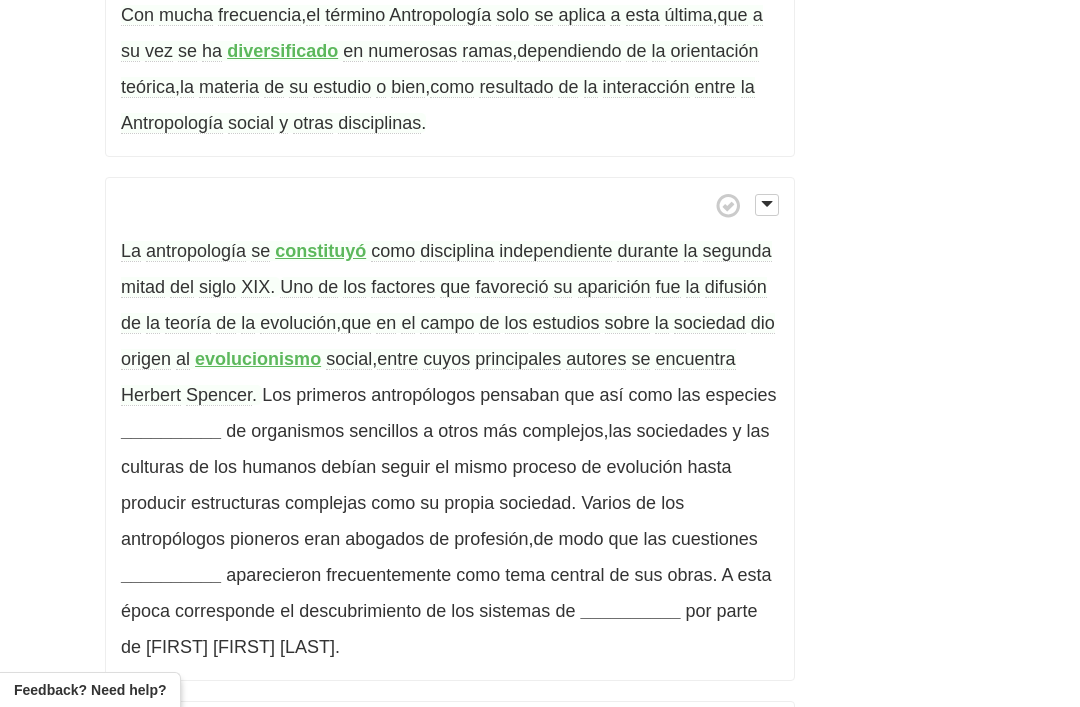 scroll, scrollTop: 890, scrollLeft: 0, axis: vertical 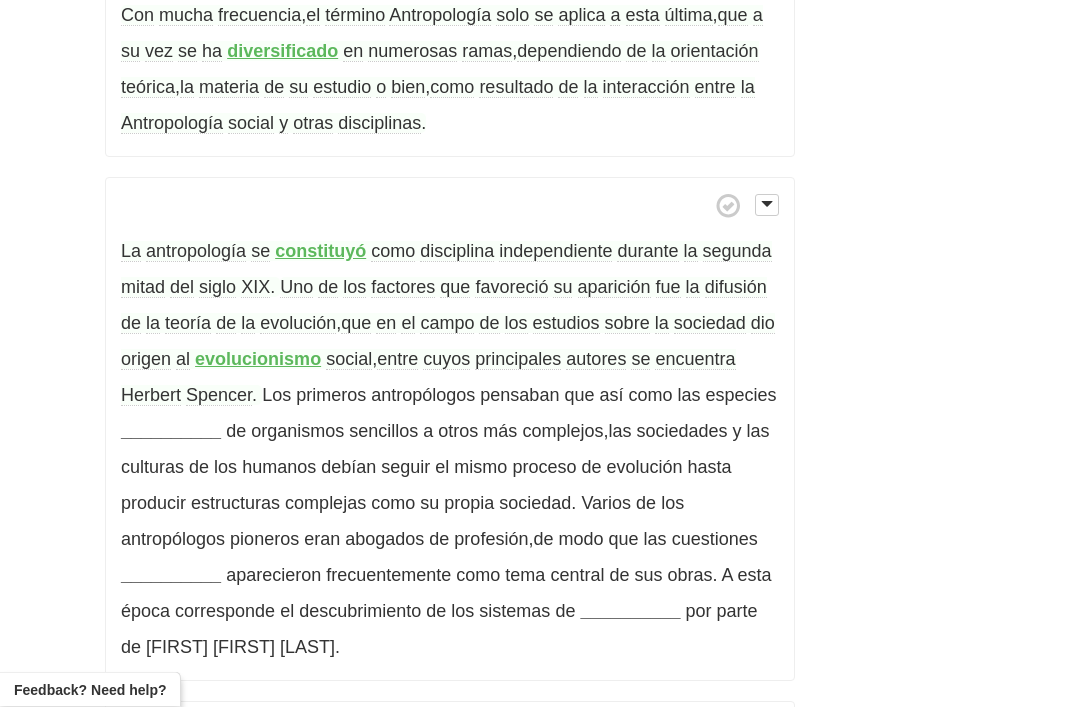 click on "__________" at bounding box center (171, 432) 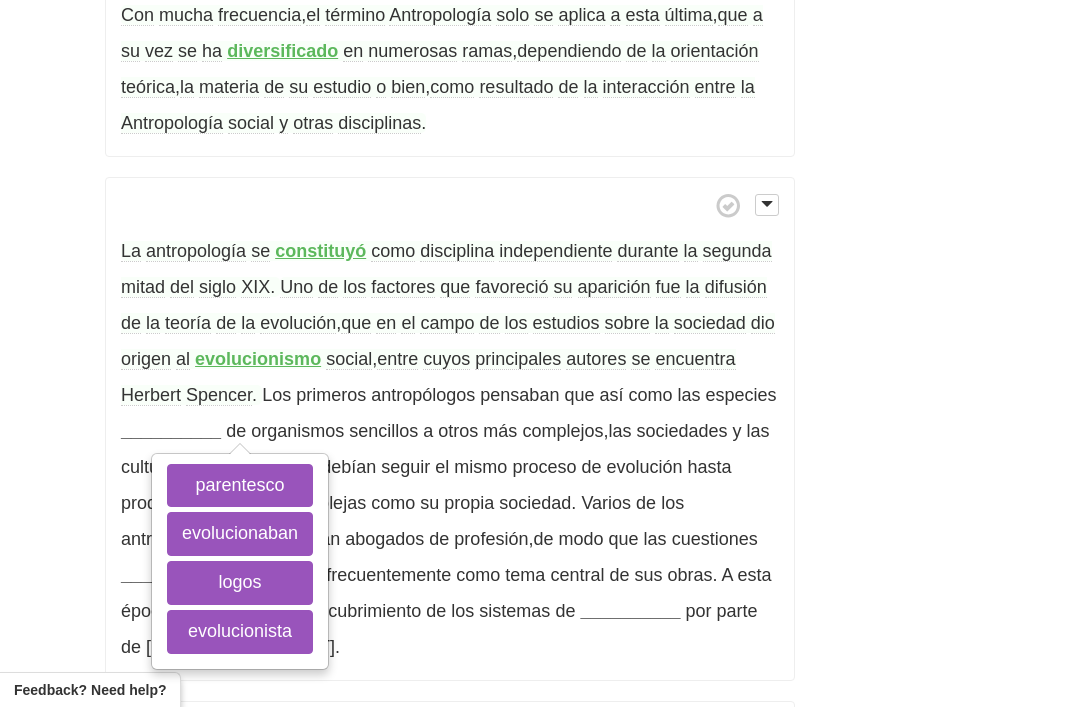 click on "evolucionaban" at bounding box center (240, 534) 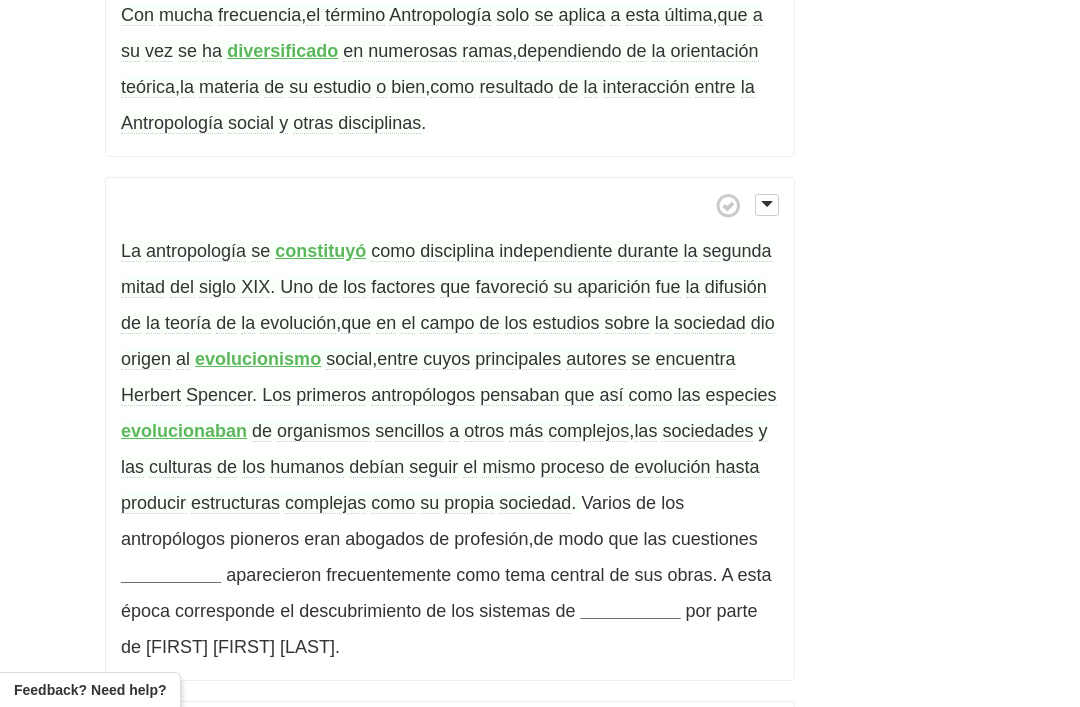 click on "__________" at bounding box center (171, 575) 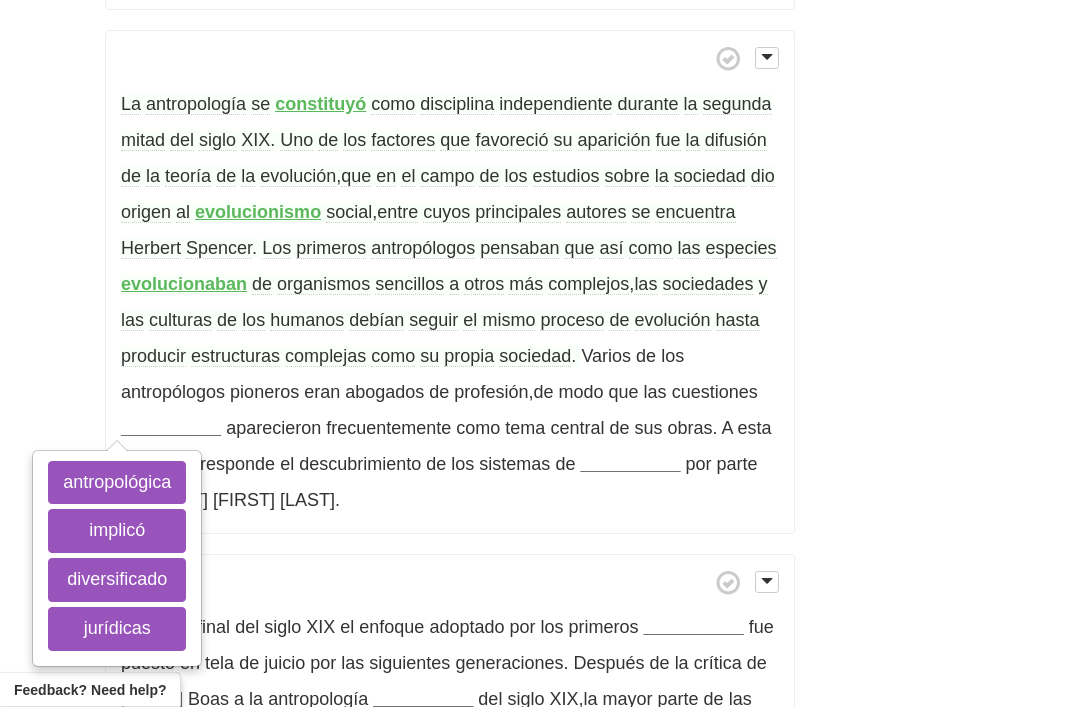 scroll, scrollTop: 1038, scrollLeft: 0, axis: vertical 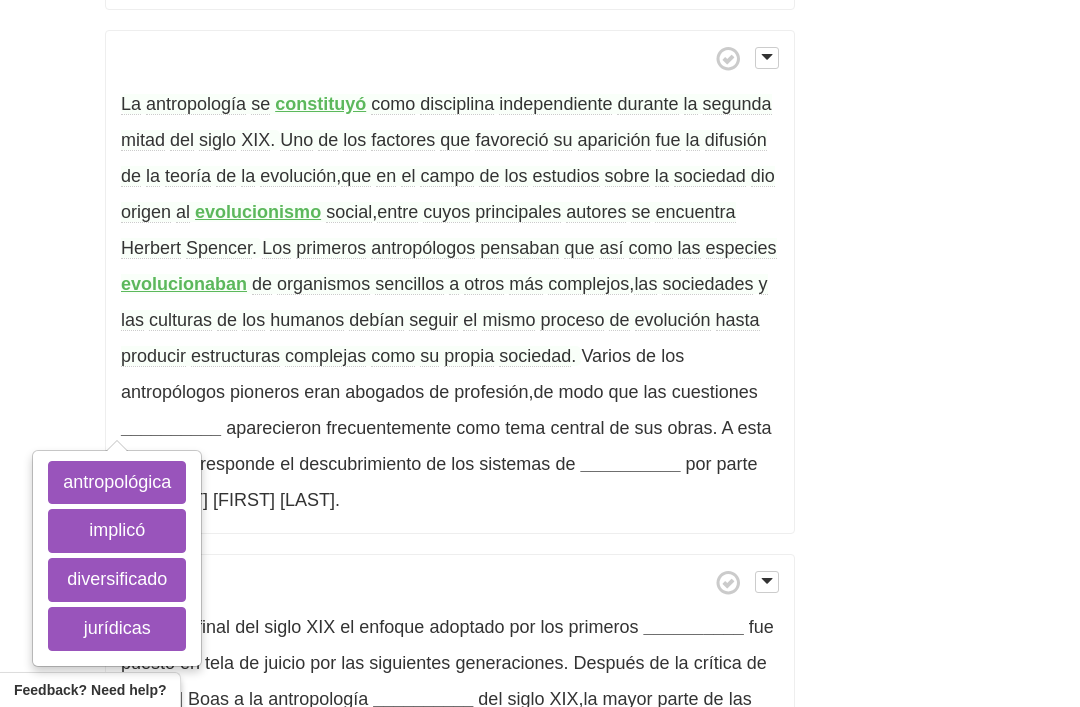 click on "jurídicas" at bounding box center [117, 629] 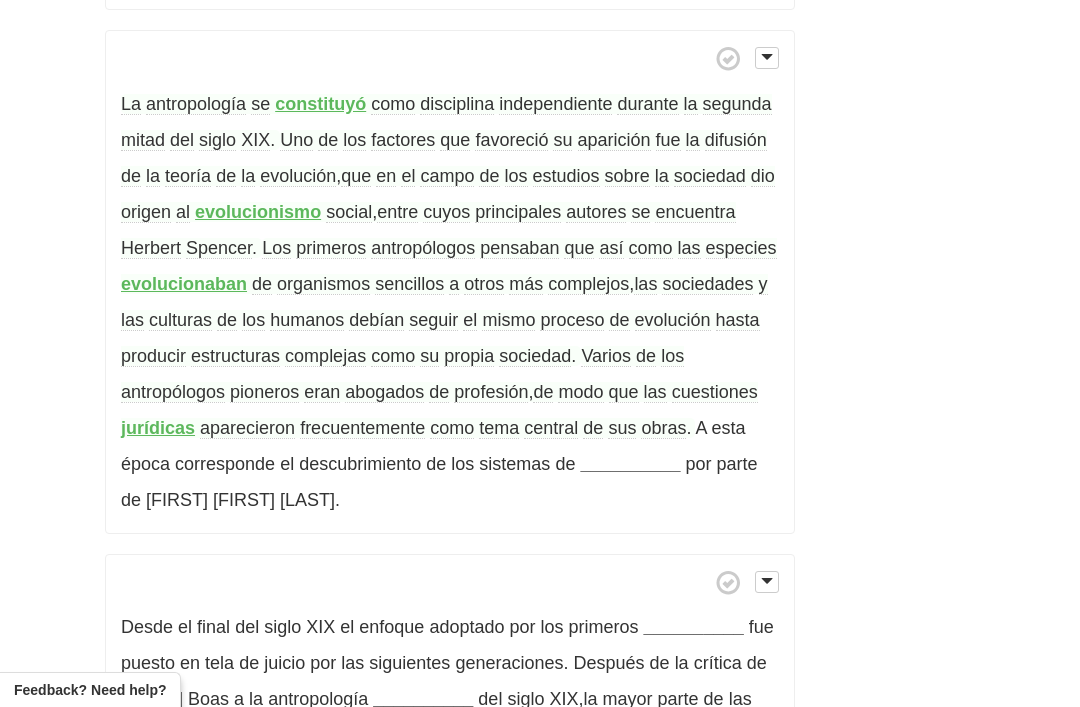 click on "__________" at bounding box center (630, 464) 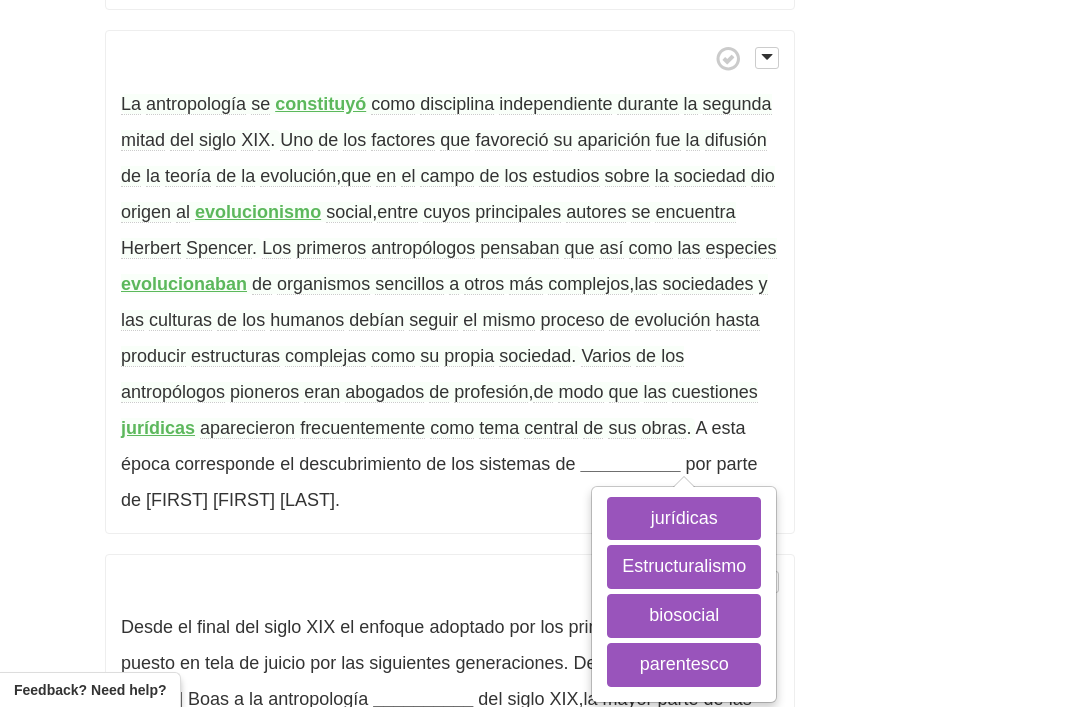 click on "Estructuralismo" at bounding box center (684, 567) 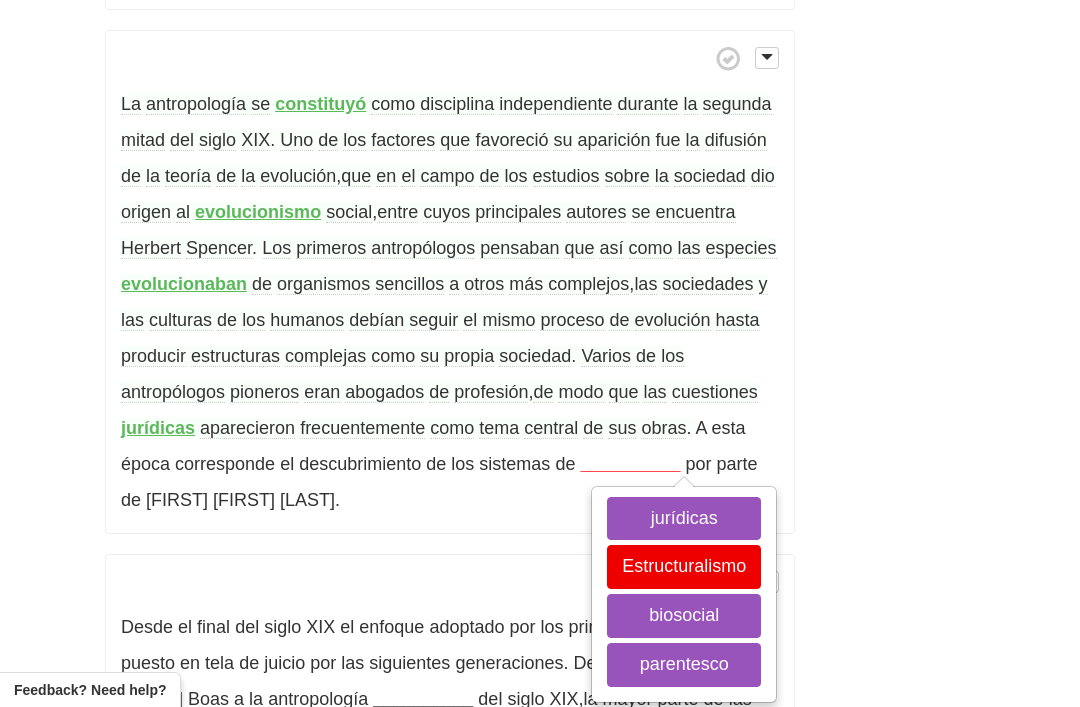 click on "biosocial" at bounding box center [684, 616] 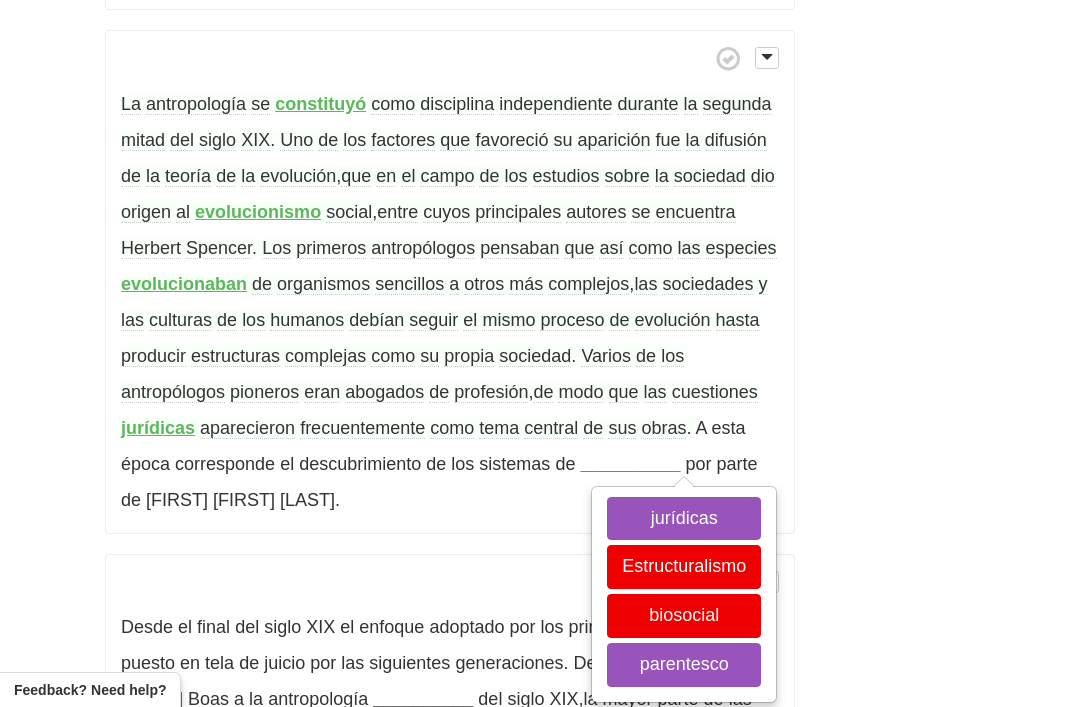 click on "jurídicas" at bounding box center [684, 519] 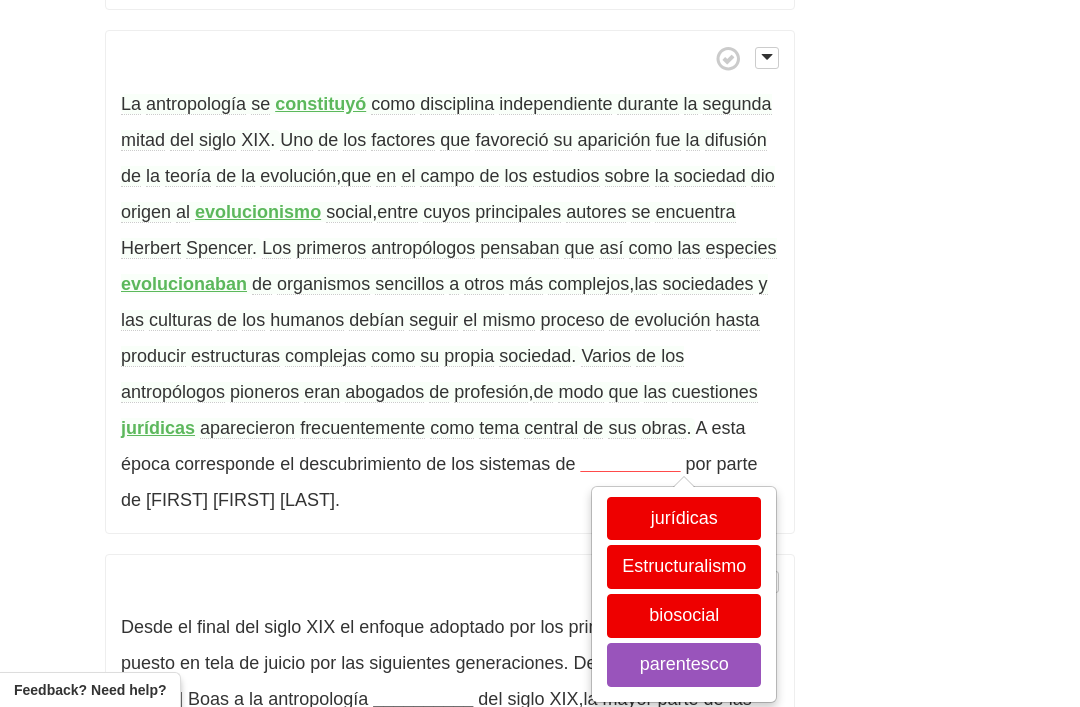 click on "parentesco" at bounding box center [684, 665] 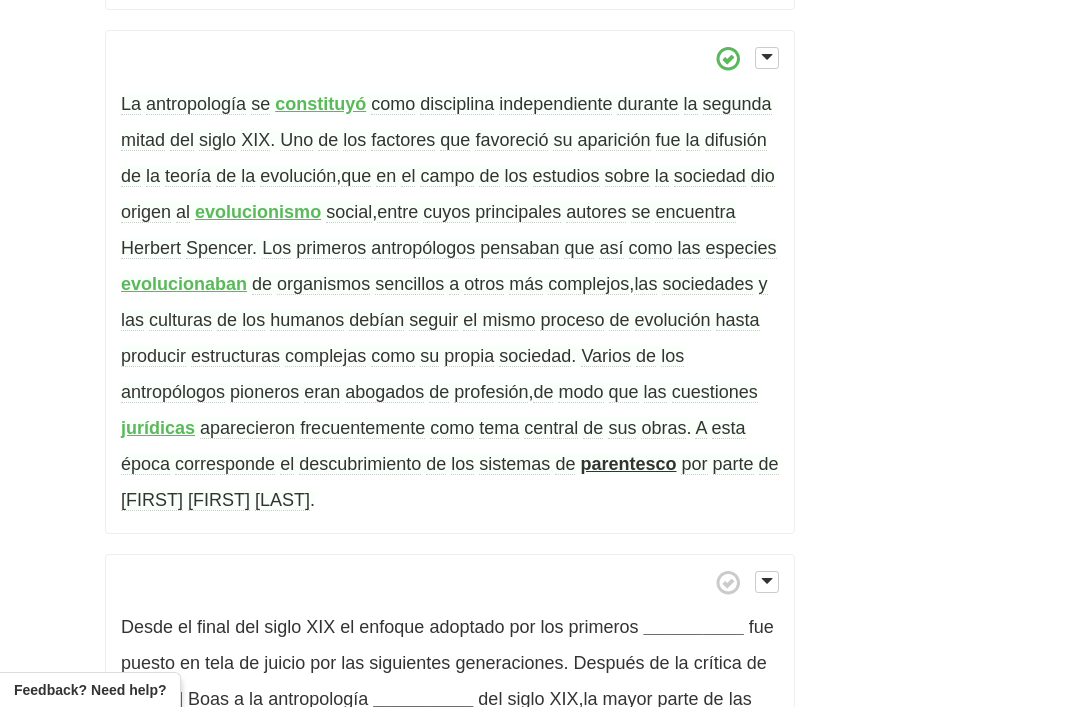 click on "parentesco" at bounding box center (628, 464) 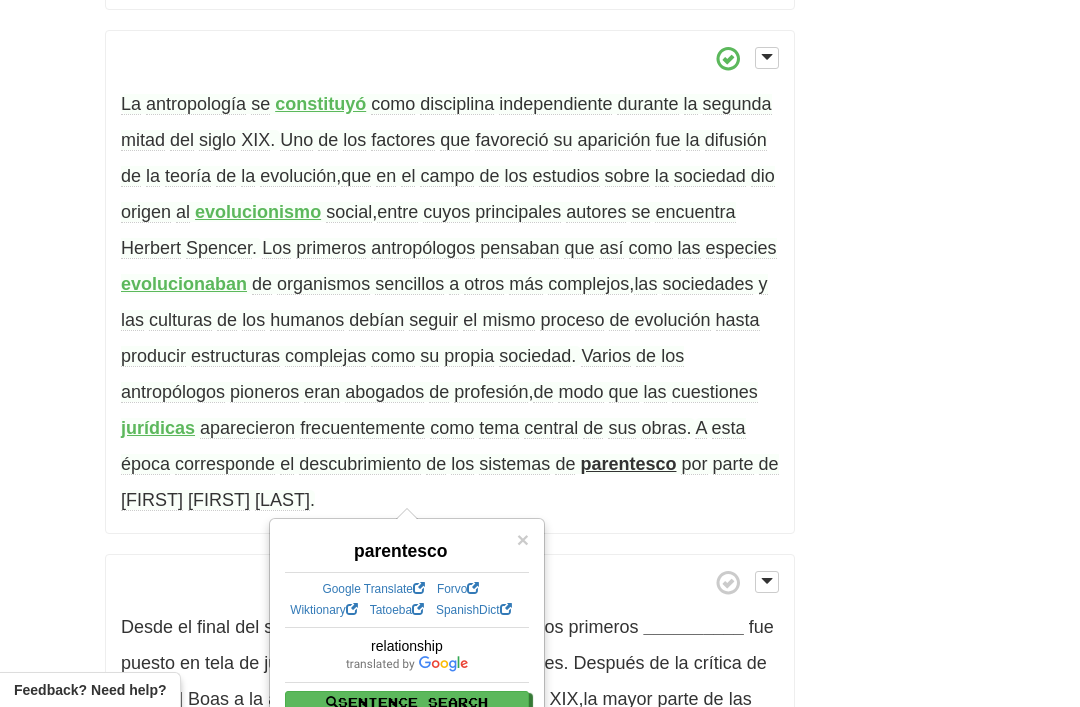 click on "/
Cloze-Reading
Antropología
Reset
Anthropology, psychology and everyday life > Anthropology
La   antropología   (del   griego   ἄνθρωπος   ánthrōpos ,  «hombre   (humano)» ,  y   λόγος ,
logos
,  «conocimiento»)   es   la   ciencia   que   estudia   al   ser   humano   de   una   forma   integral ,  de   sus   características   físicas   como   animales   y   de   su   cultura ,  que   es   el   rasgo   único   no   biológico .
​   Para   abarcar   la   materia   de   su   estudio ,  la   antropología   recurre   a   herramientas   y   conocimientos
producidos
por   las   ciencias   sociales   y   las   ciencias   naturales .
La   aspiración   de   la   disciplina
antropológica
es   producir   conocimiento   sobre   el   ser   humano   en   diversas   esferas ,  intentando   abarcar   tanto   las   estructuras   sociales   de" at bounding box center (540, 142) 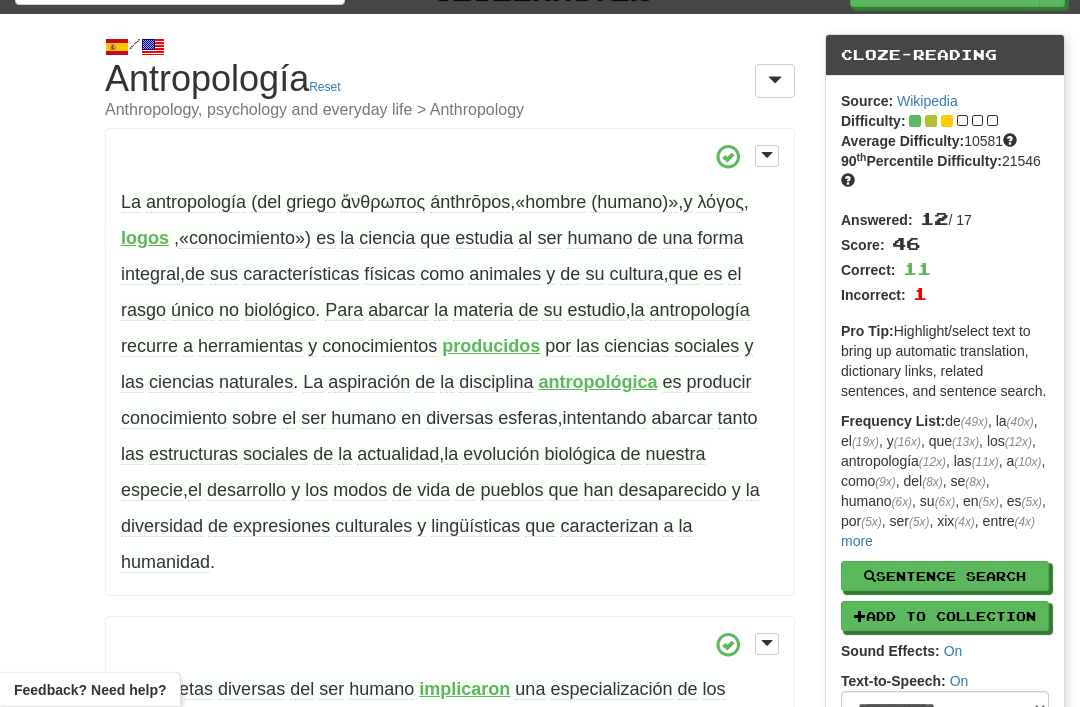 scroll, scrollTop: 23, scrollLeft: 0, axis: vertical 